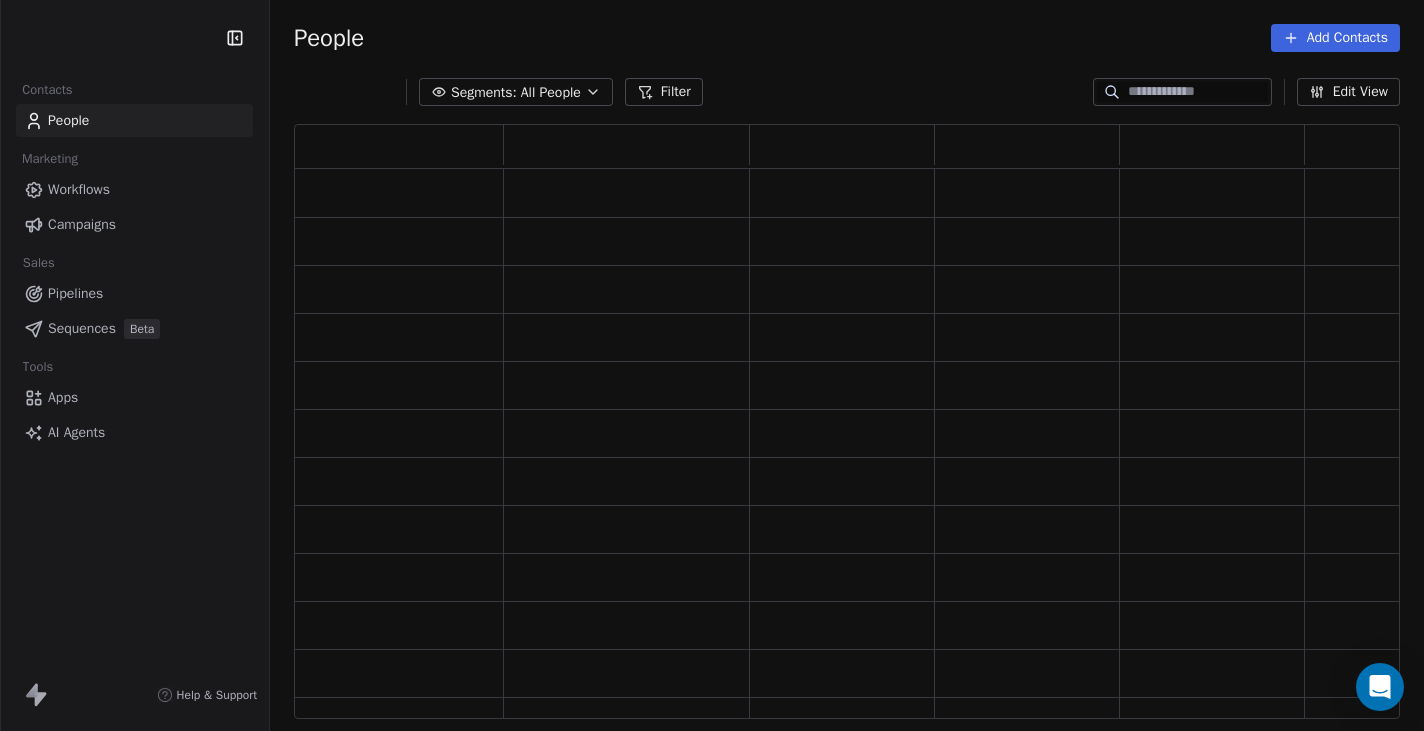 scroll, scrollTop: 0, scrollLeft: 0, axis: both 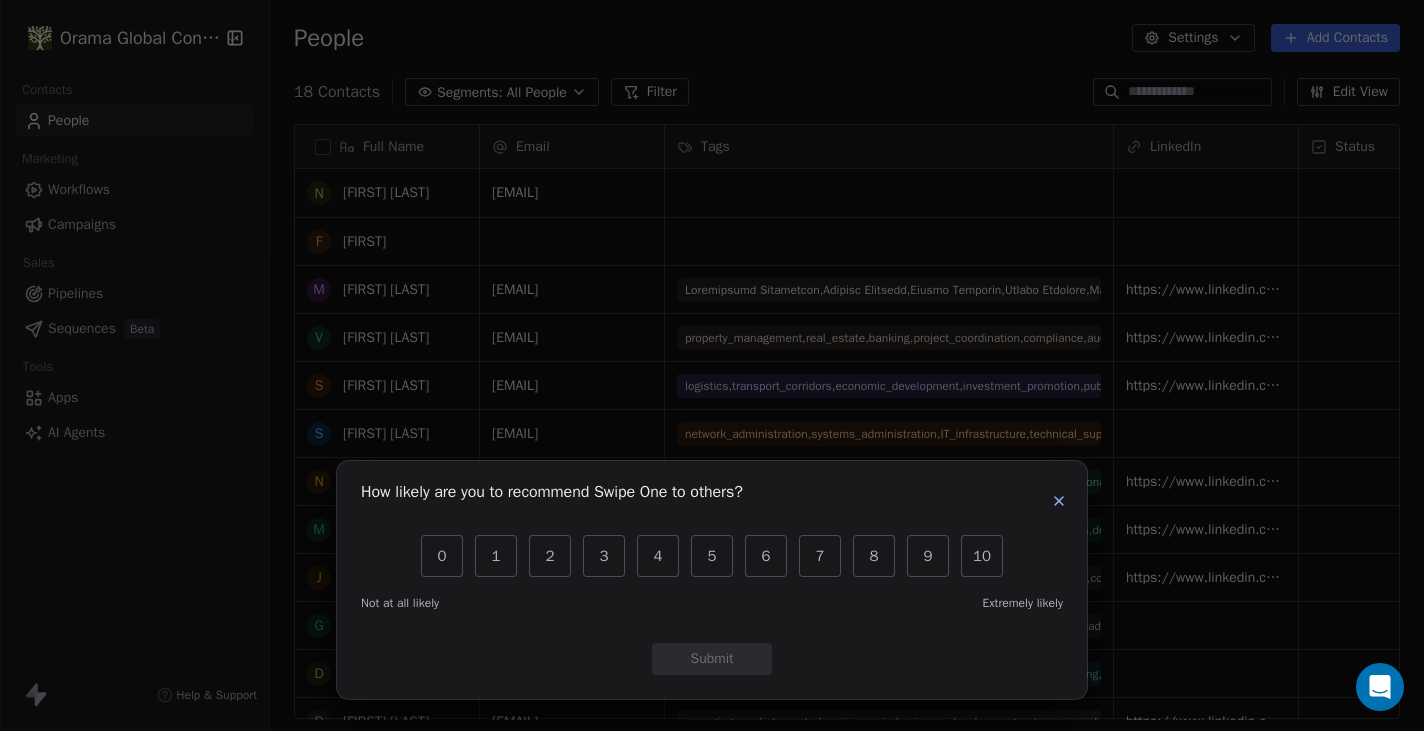 click 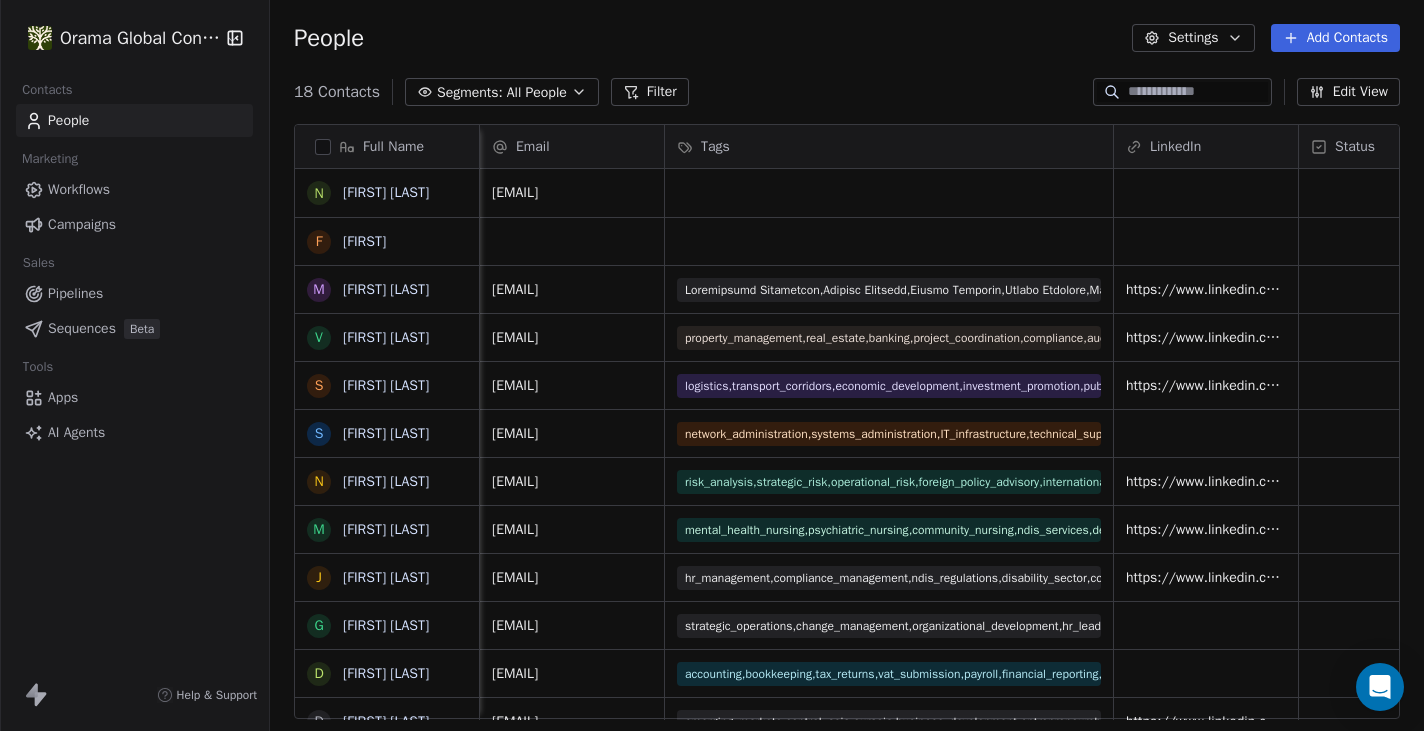 scroll, scrollTop: 0, scrollLeft: 0, axis: both 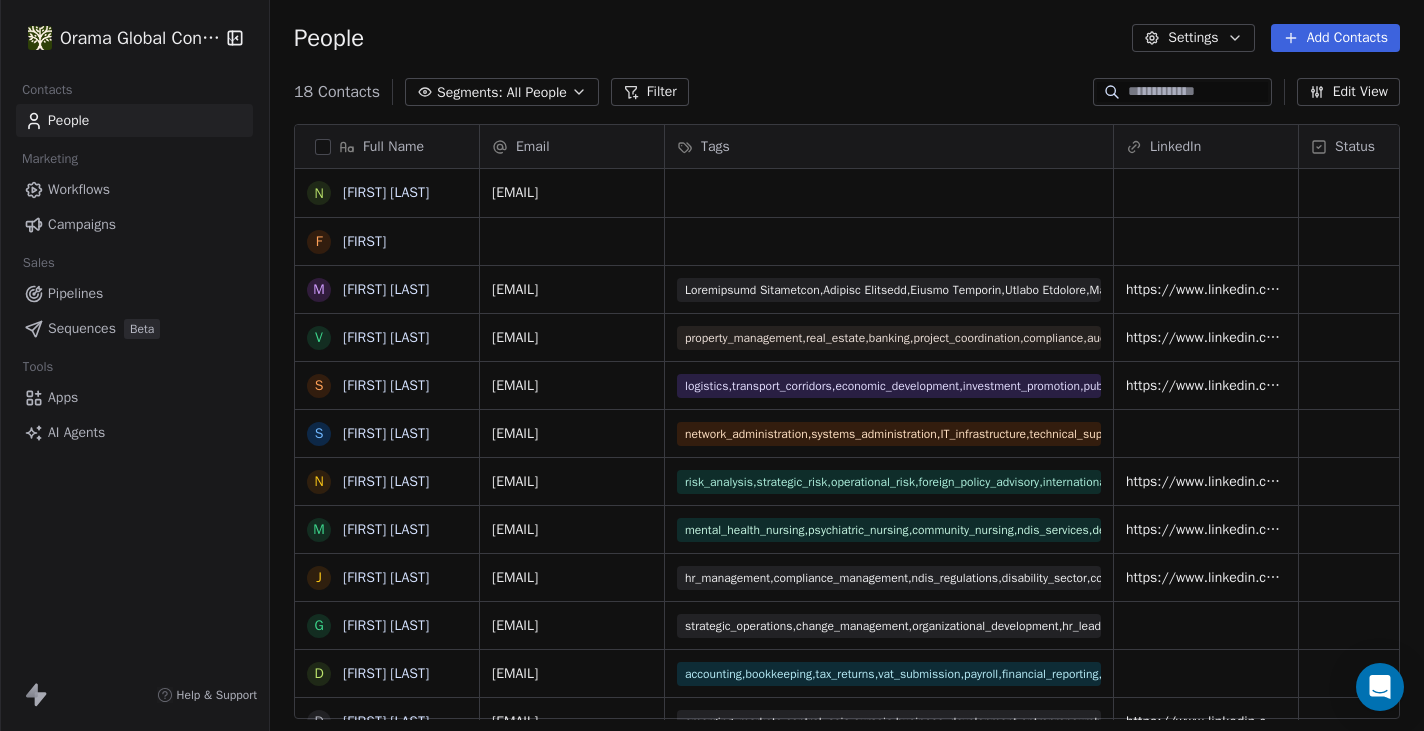 click on "Workflows" at bounding box center (79, 189) 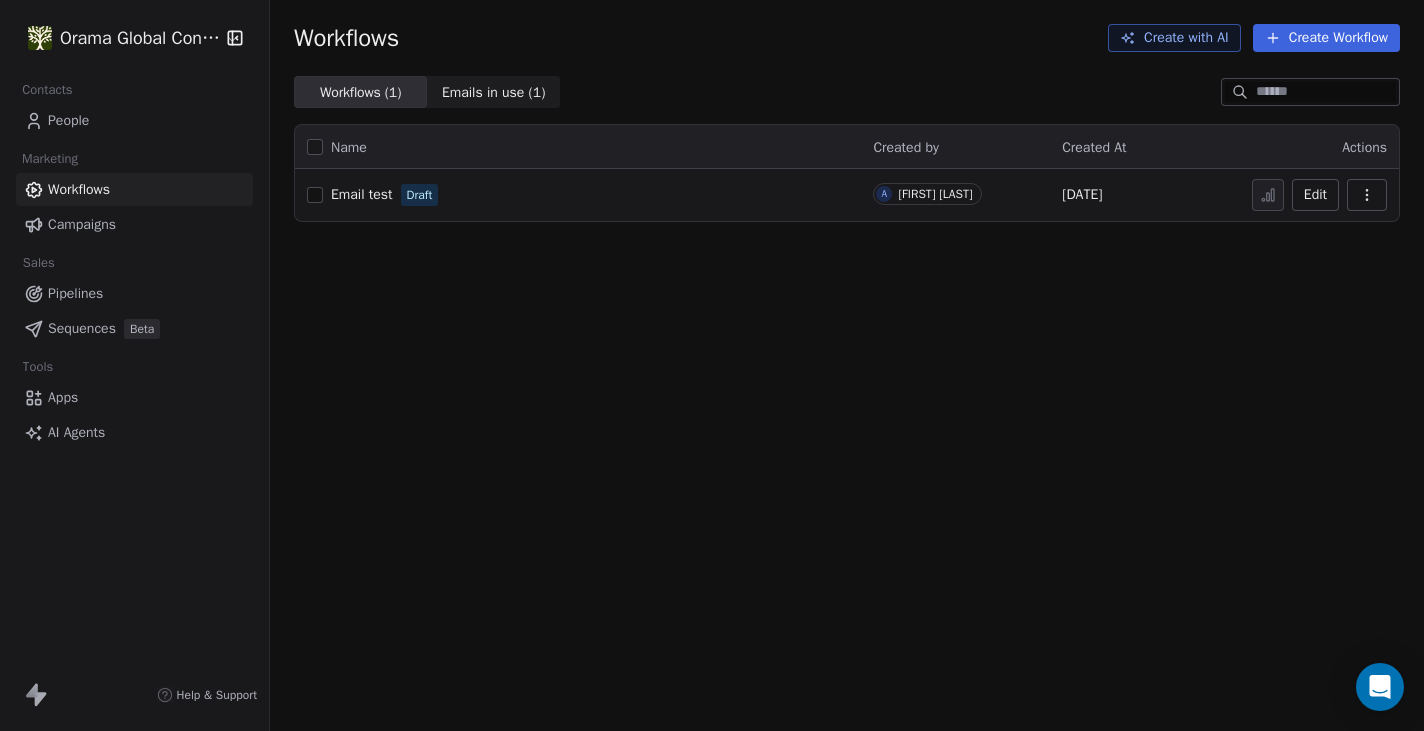 click on "Sequences" at bounding box center [82, 328] 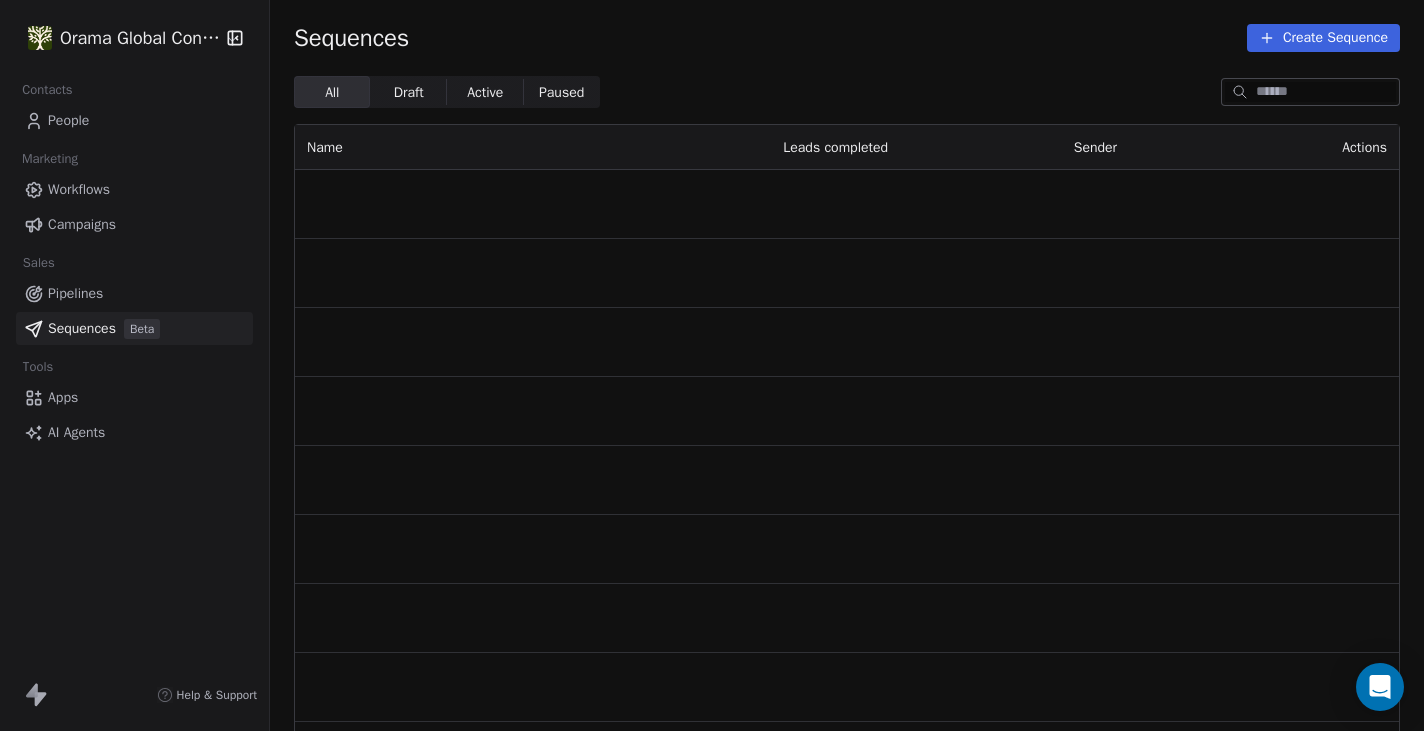click on "Sequences" at bounding box center [82, 328] 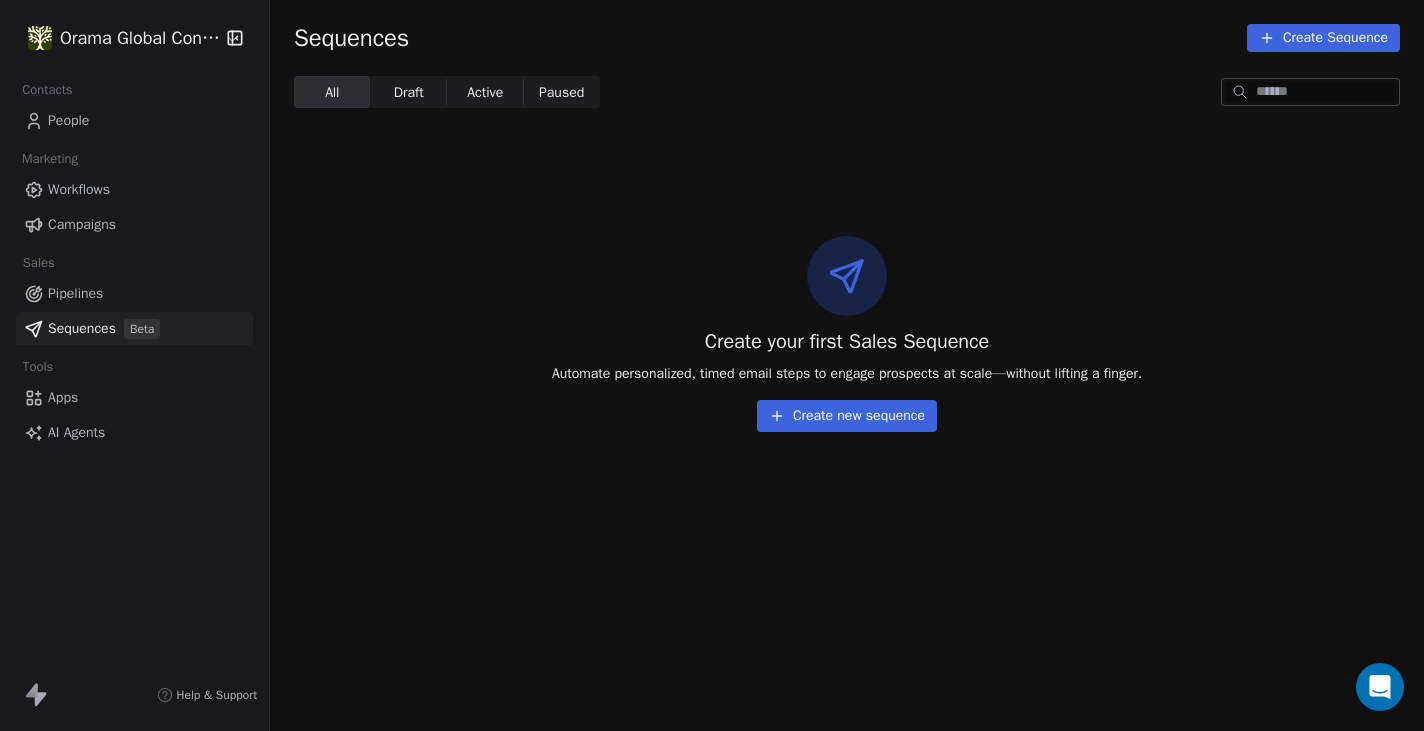 click on "Create Sequence" at bounding box center (1323, 38) 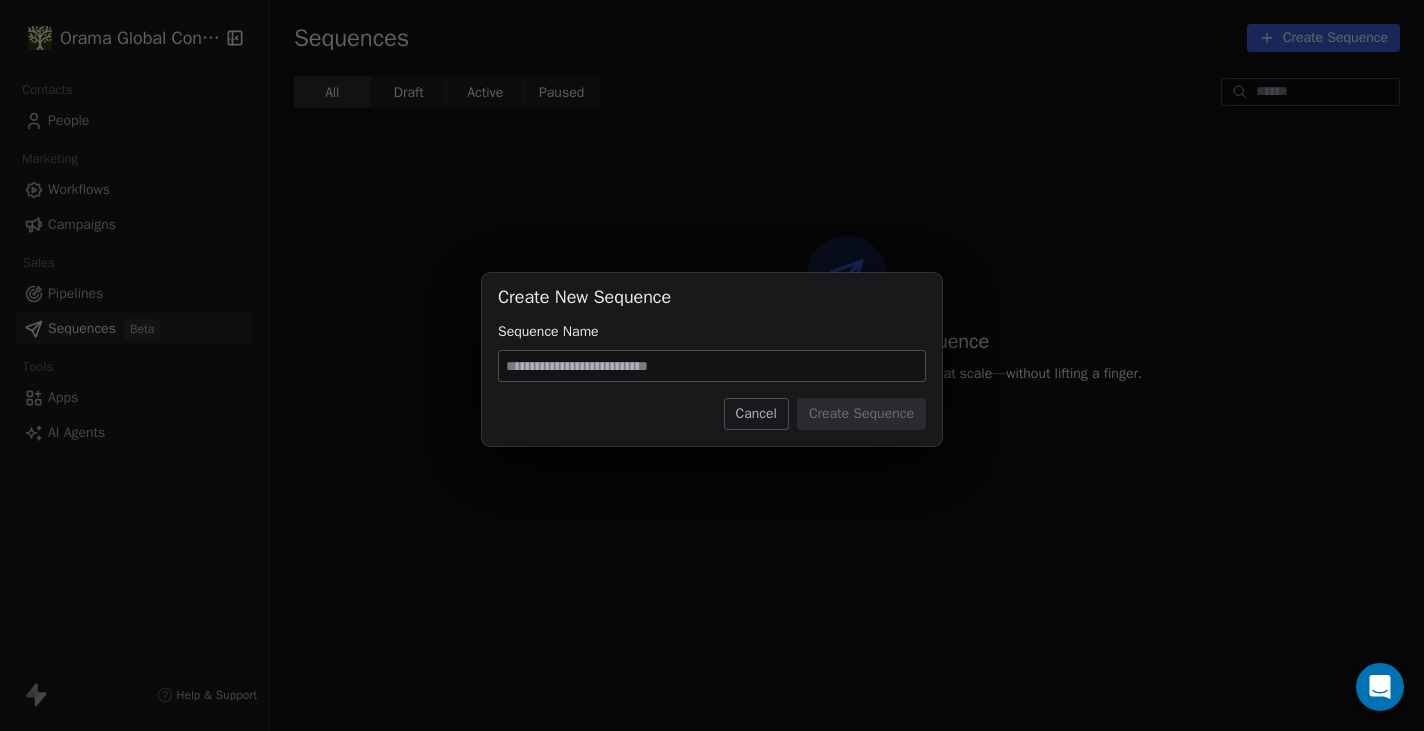 click at bounding box center (712, 366) 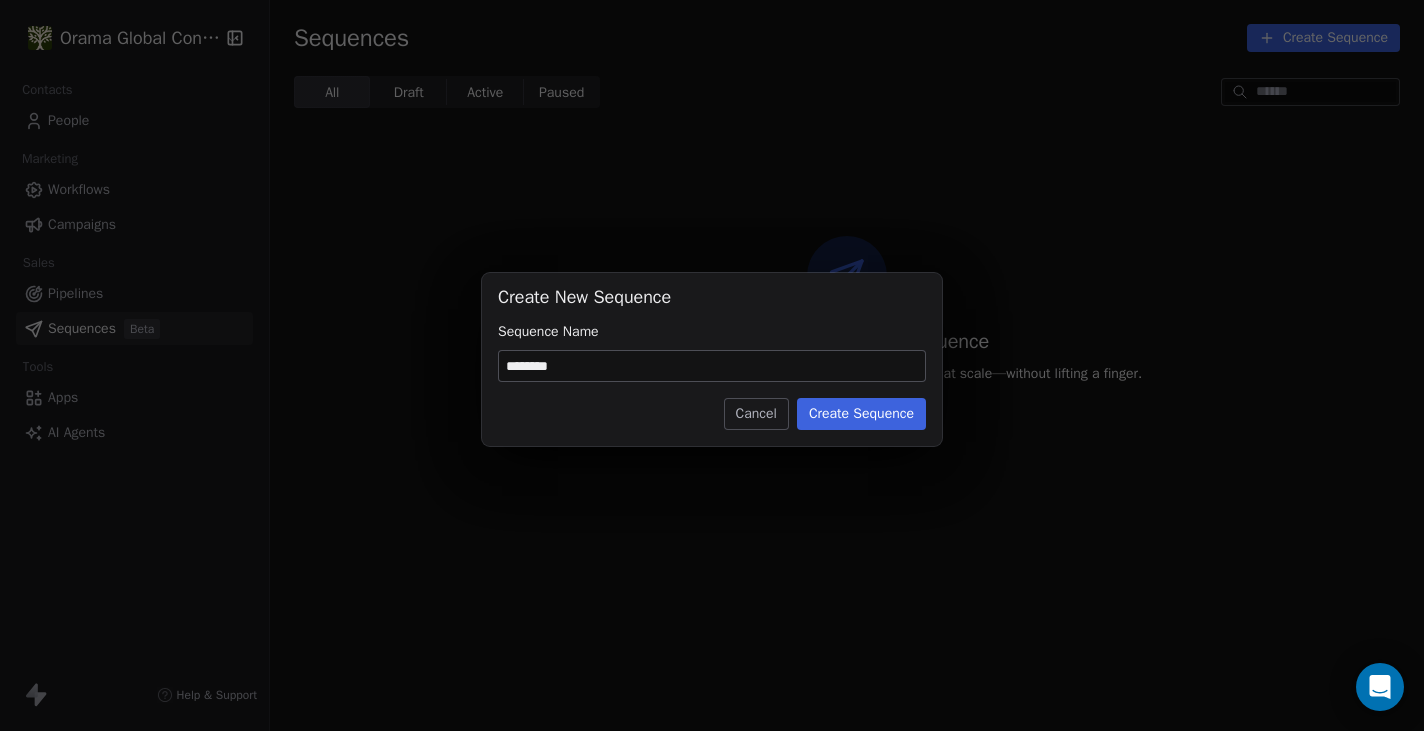 type on "********" 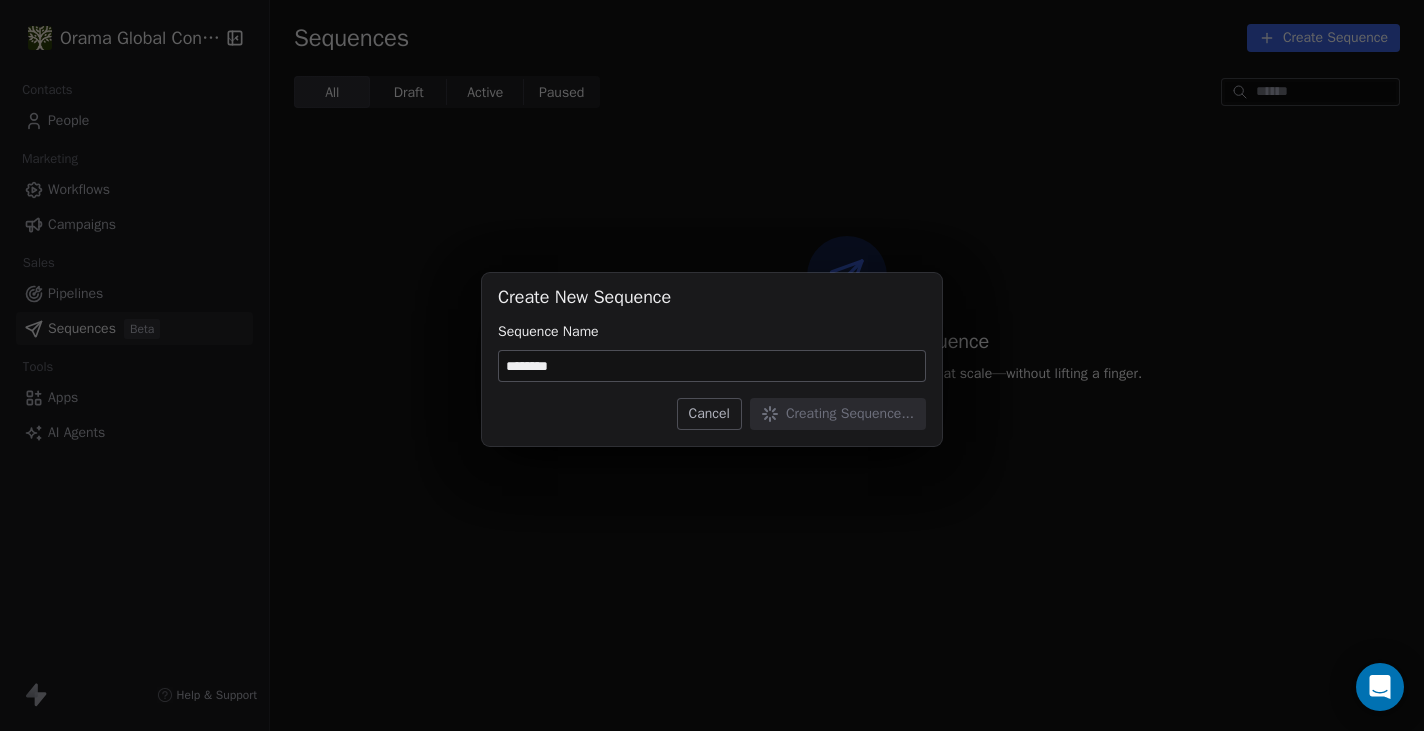 type 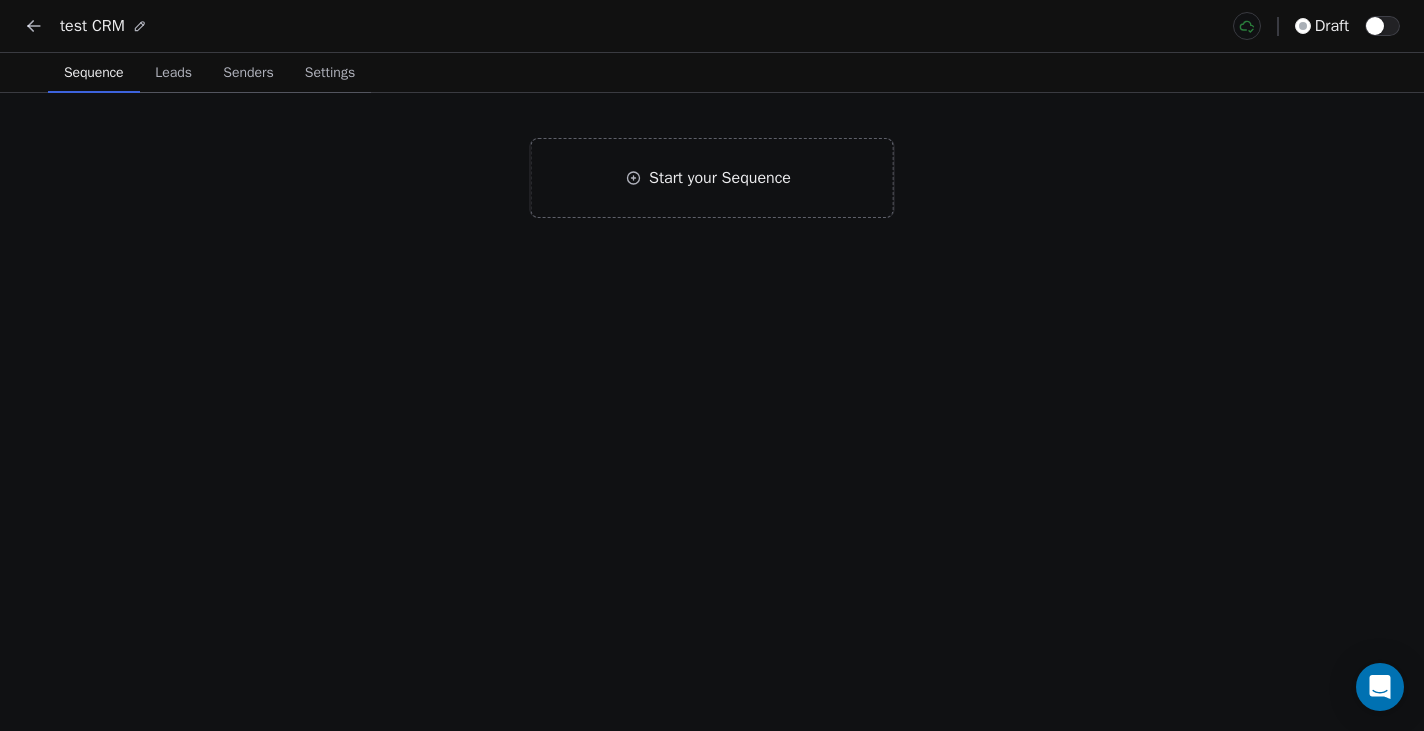 click on "Leads" at bounding box center (173, 73) 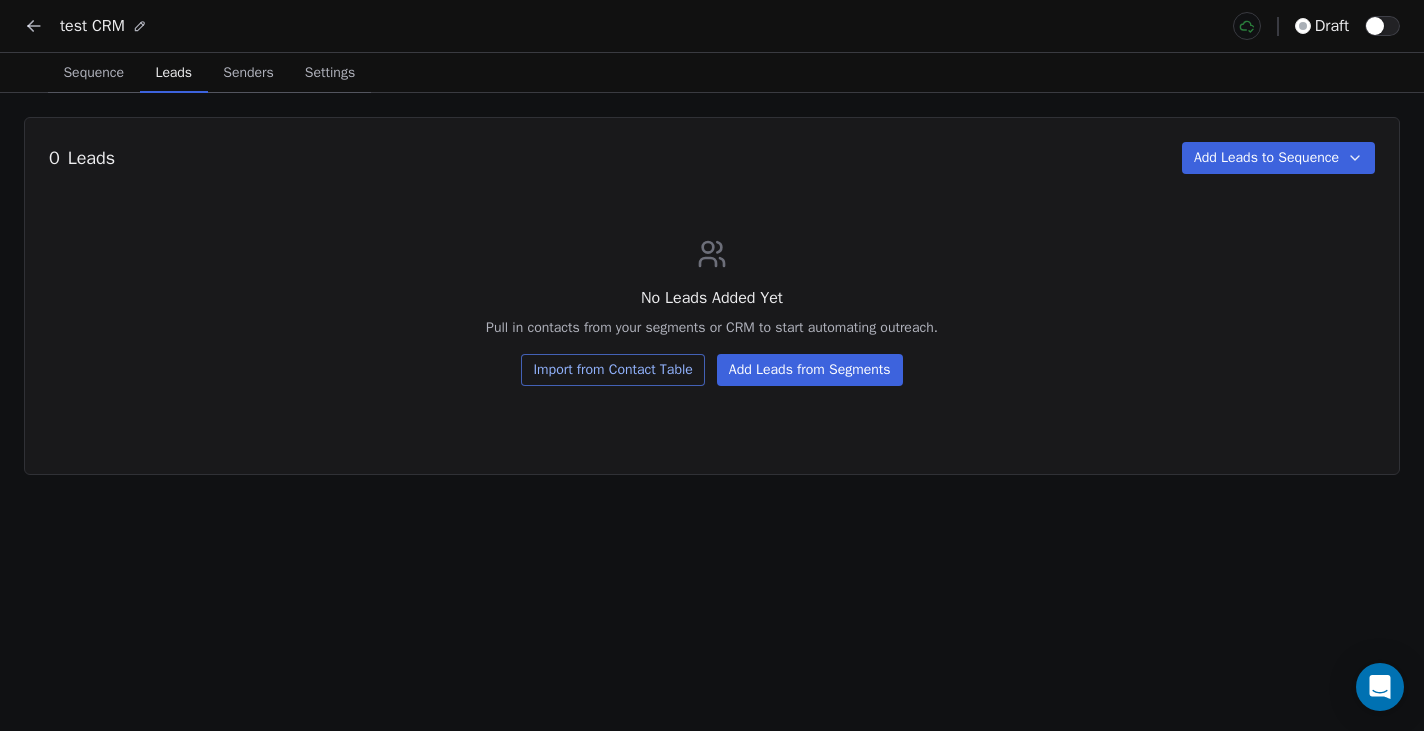 click on "Senders" at bounding box center [248, 73] 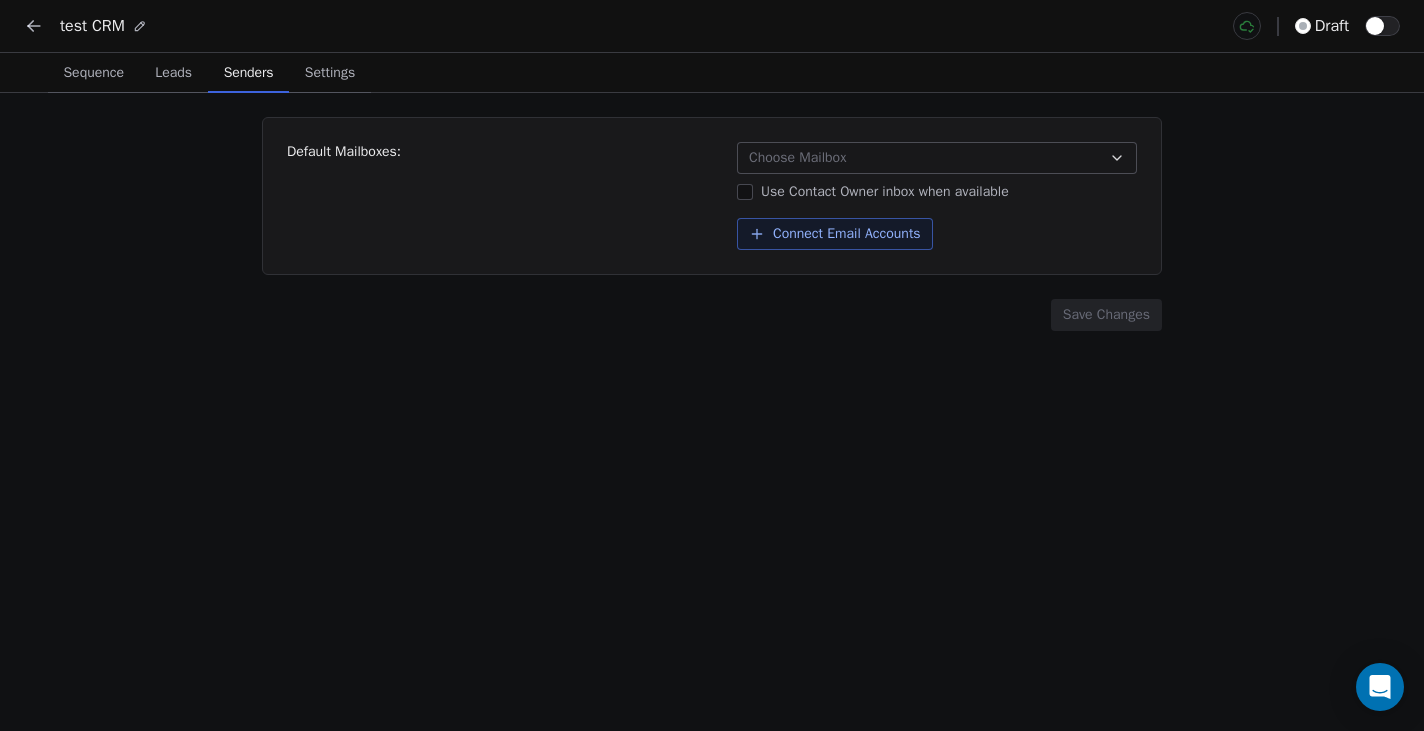 click on "Settings" at bounding box center (330, 73) 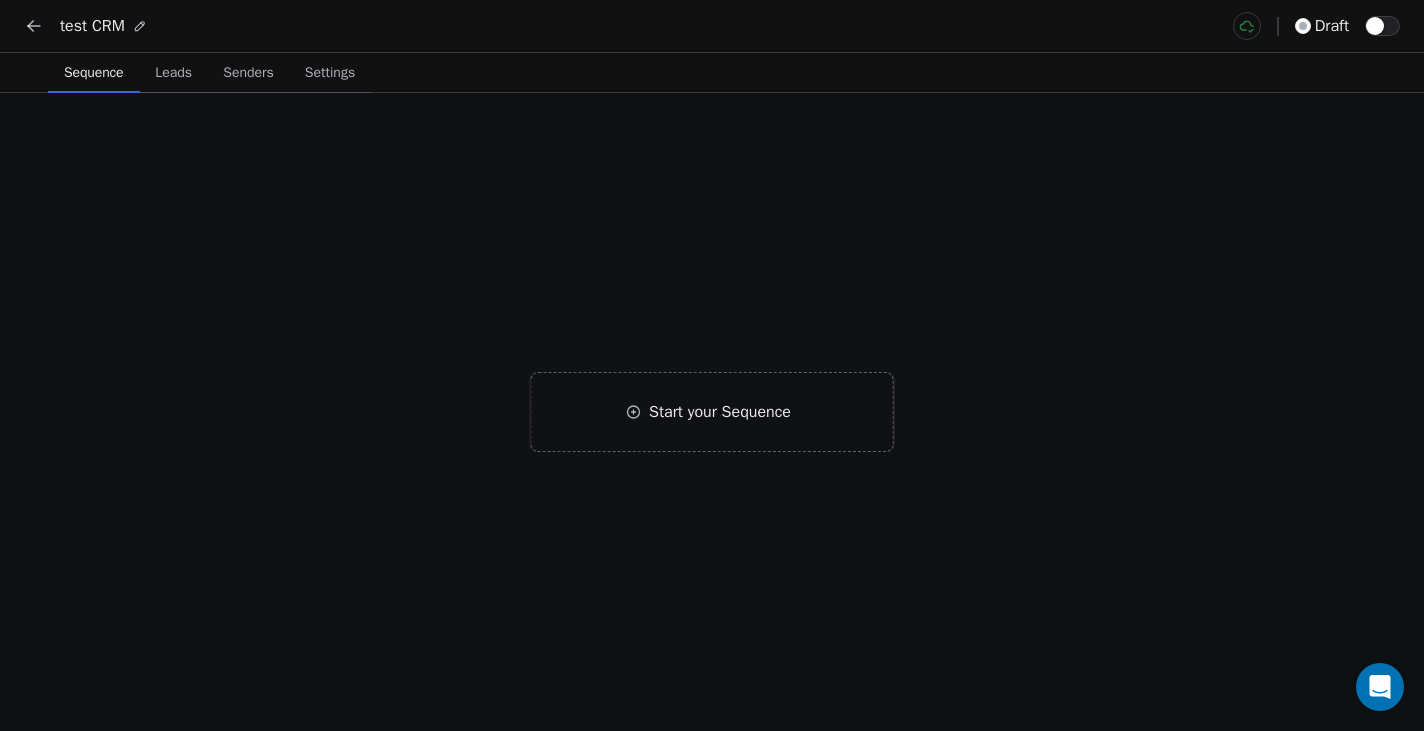 click on "Sequence" at bounding box center (94, 73) 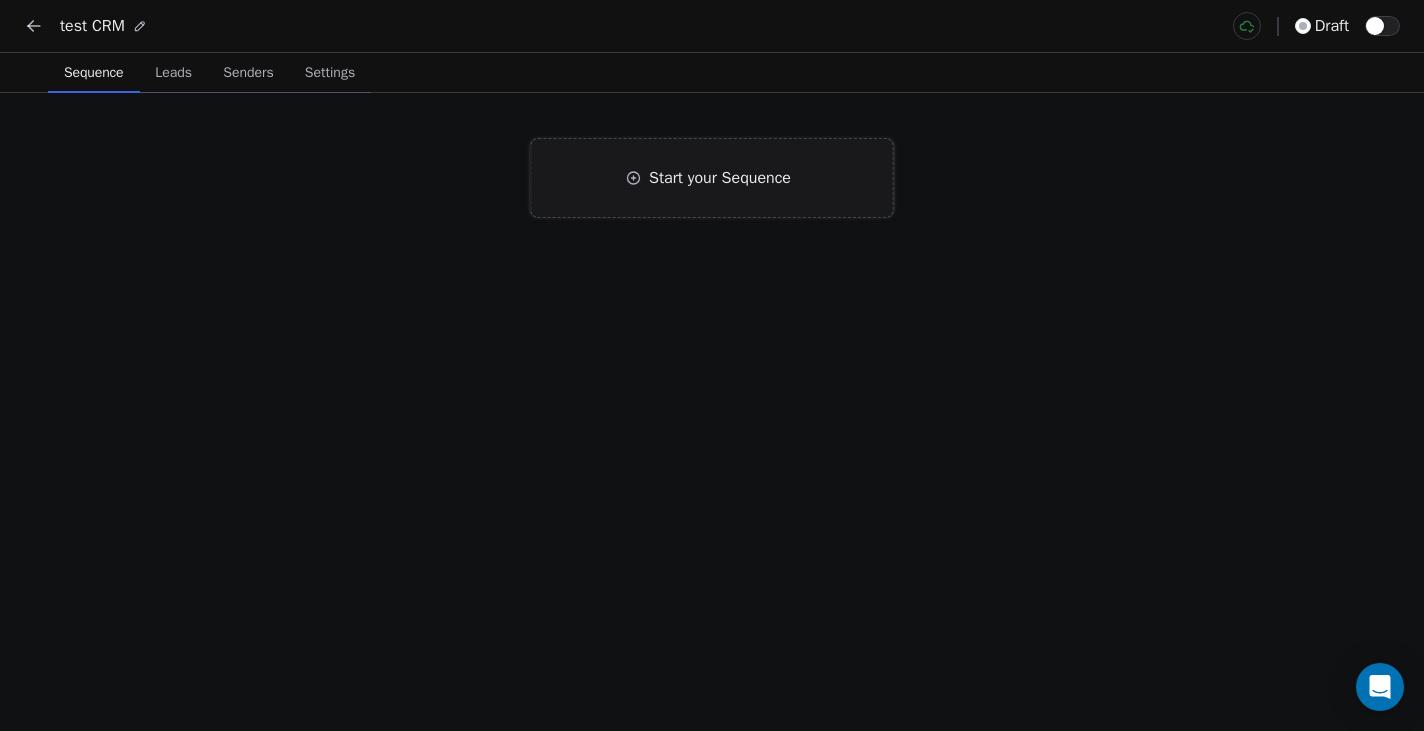 click on "Start your Sequence" at bounding box center (712, 178) 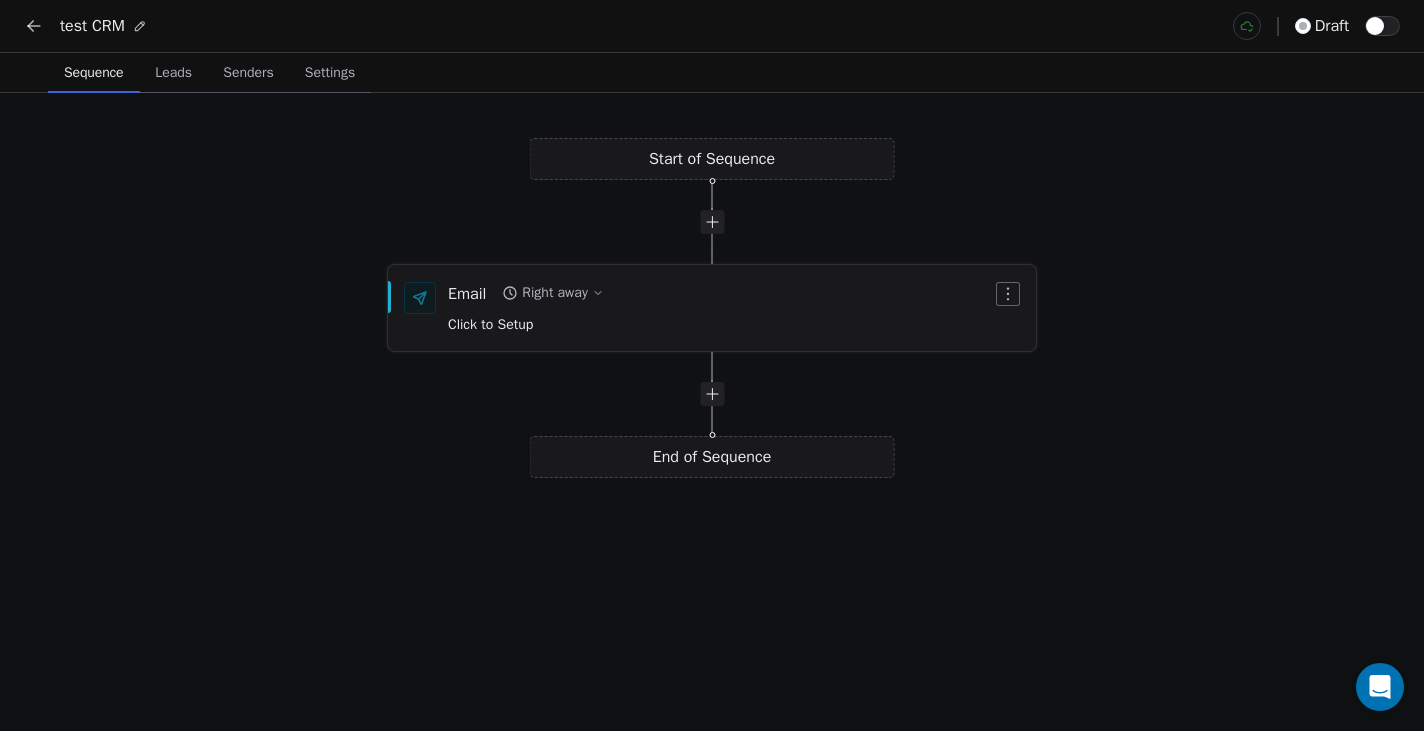 click on "Right away" at bounding box center (554, 293) 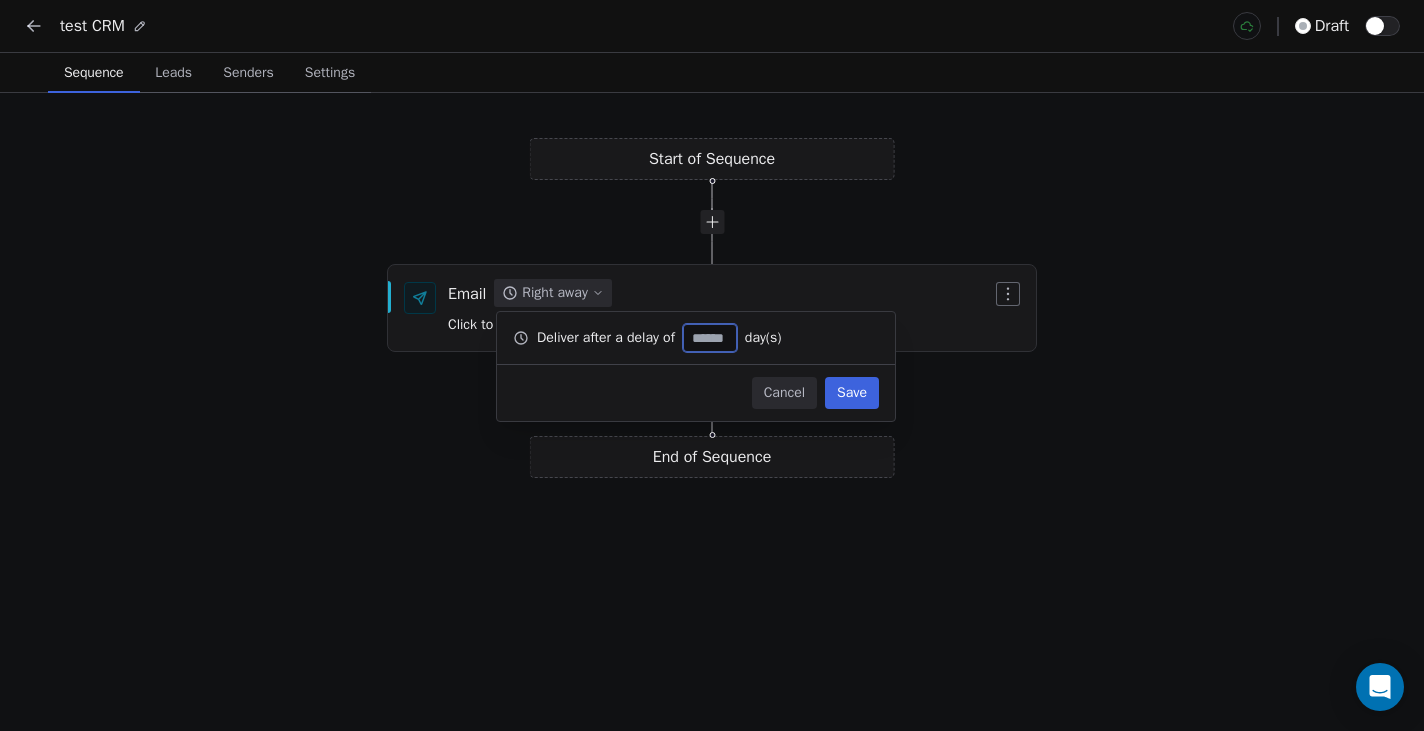 type on "*" 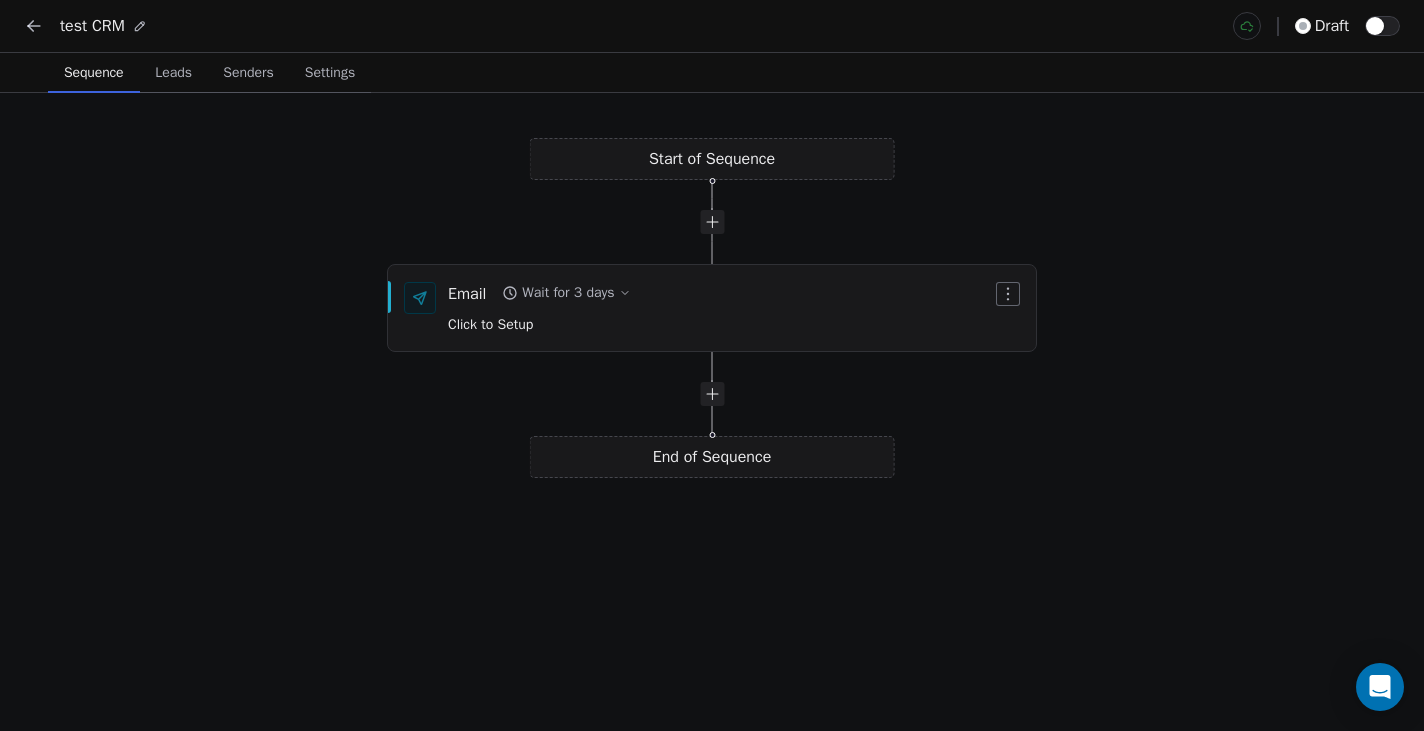 click on "Leads" at bounding box center [173, 73] 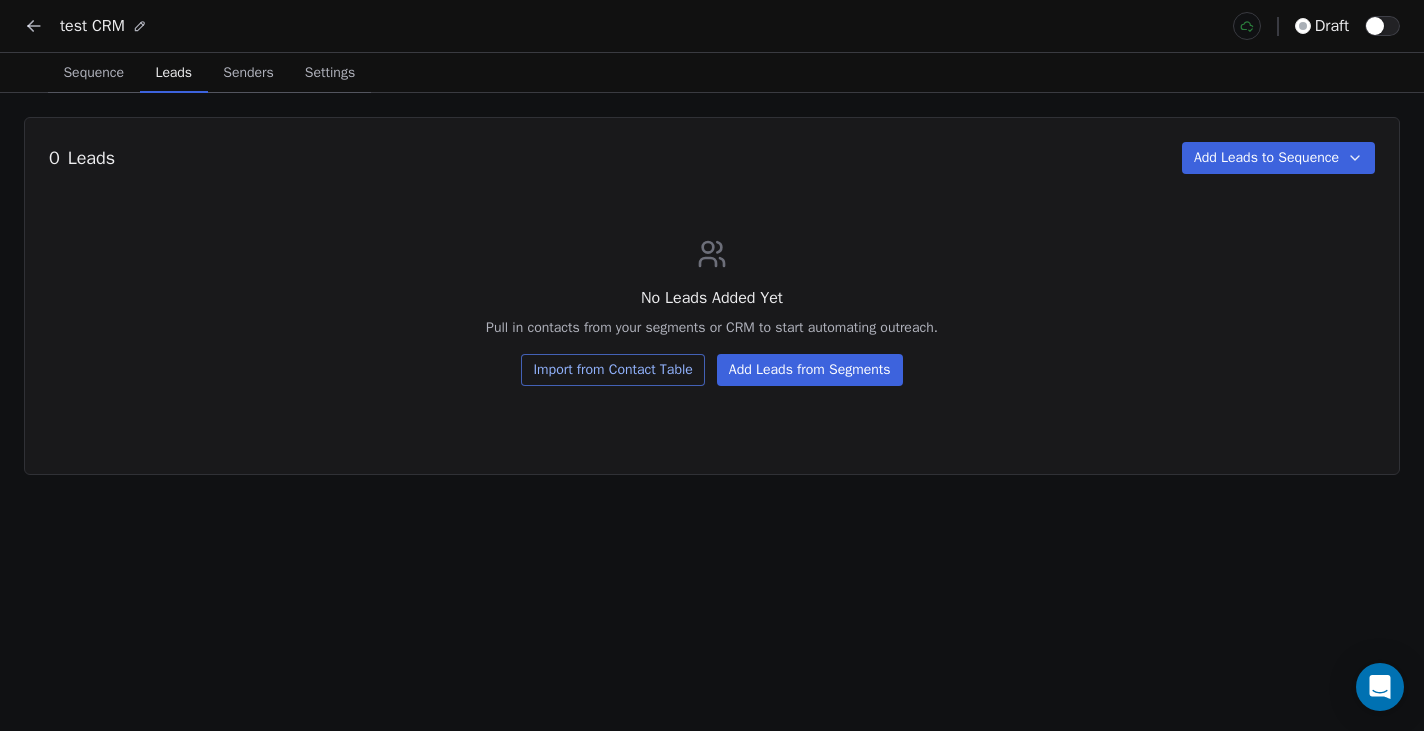 click on "Add Leads from Segments" at bounding box center [810, 370] 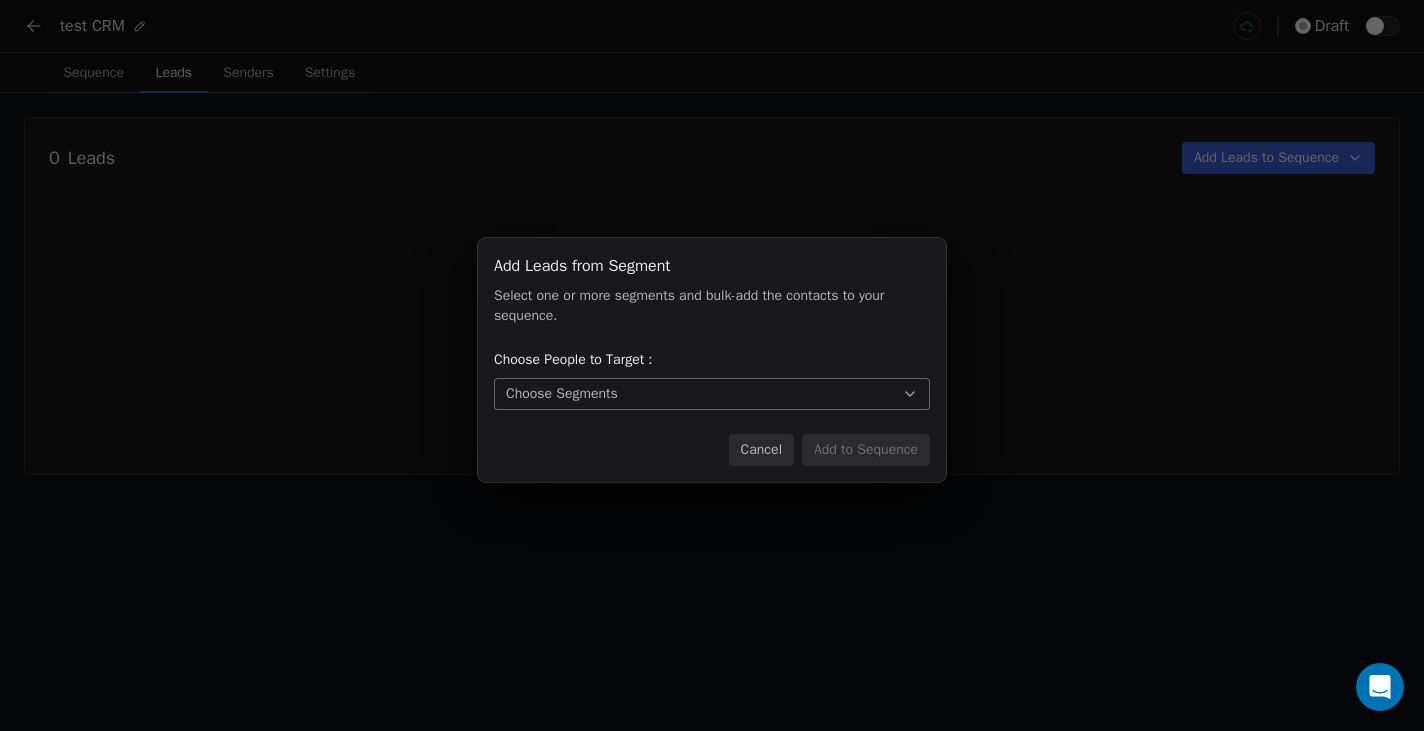 click on "Choose Segments" at bounding box center (562, 394) 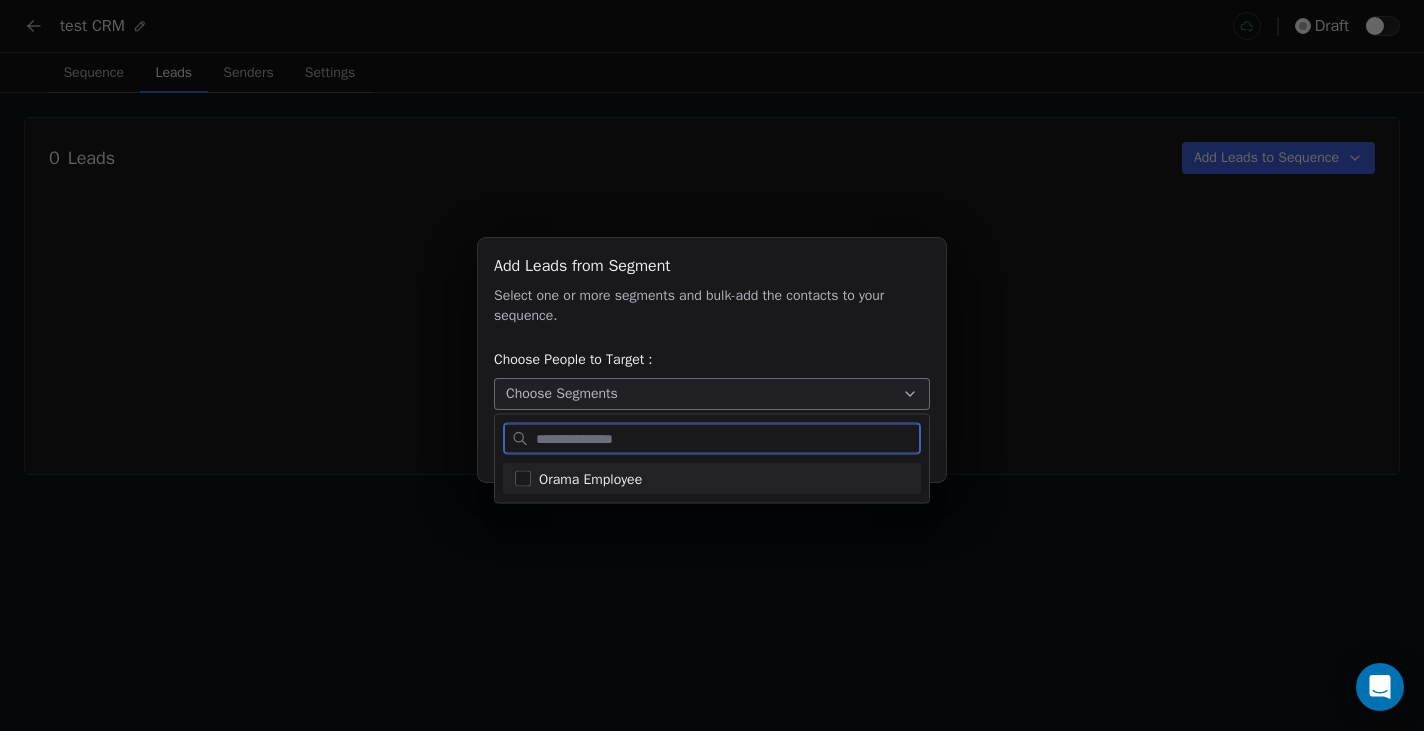 click at bounding box center (523, 479) 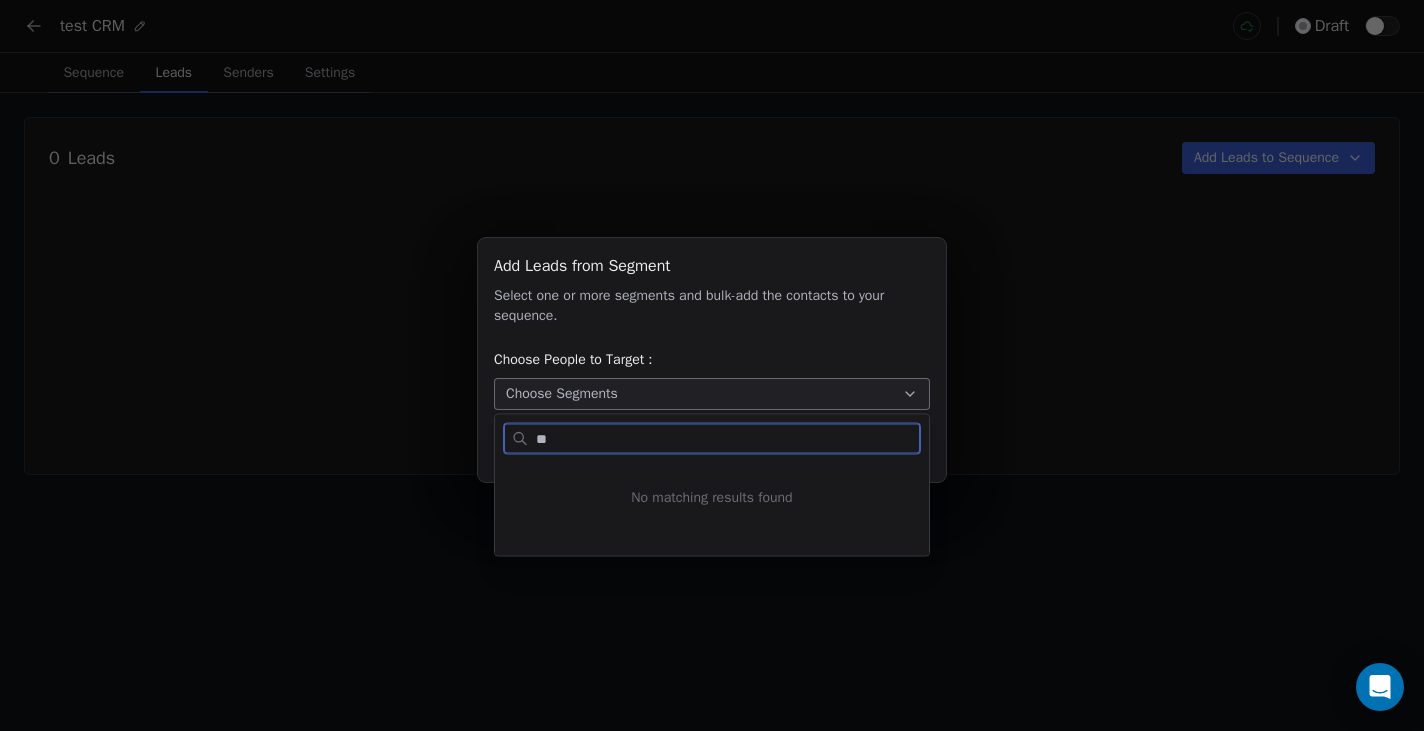 type on "*" 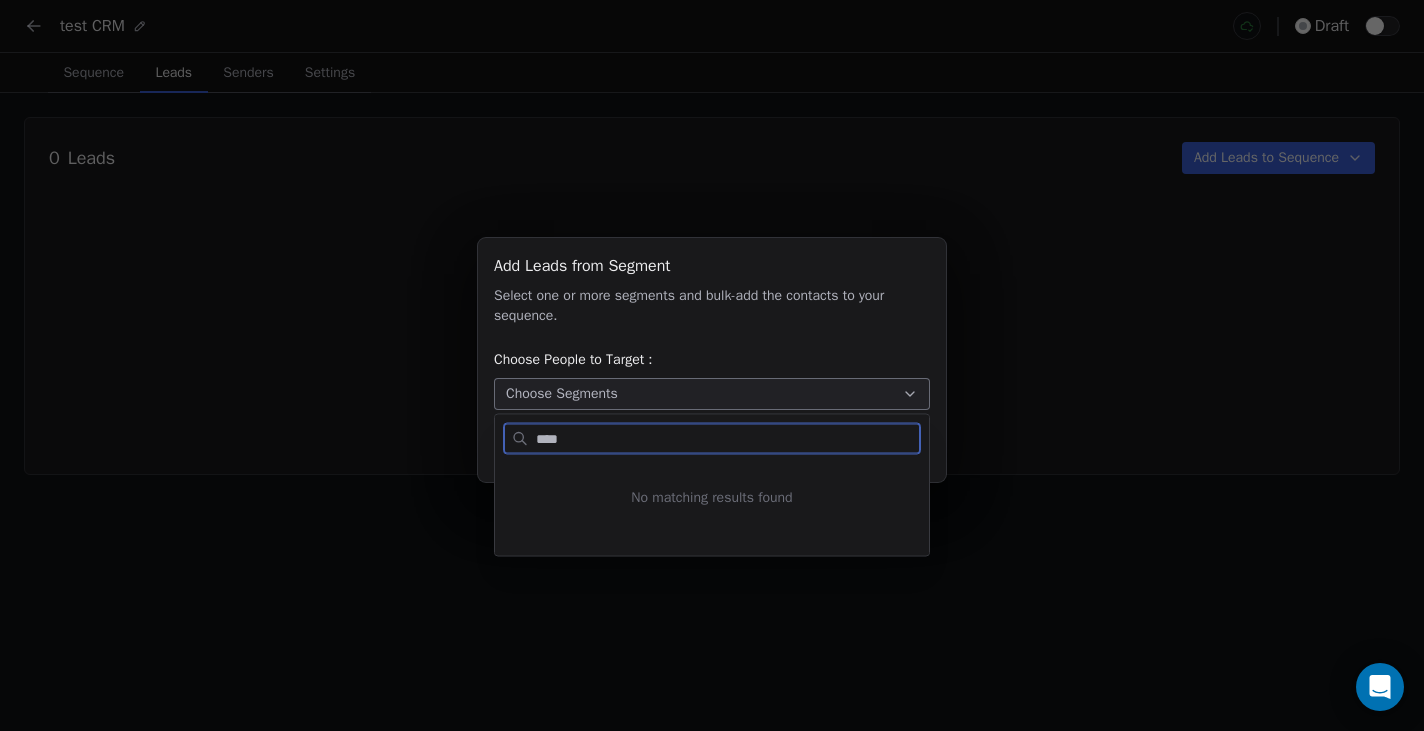 type on "****" 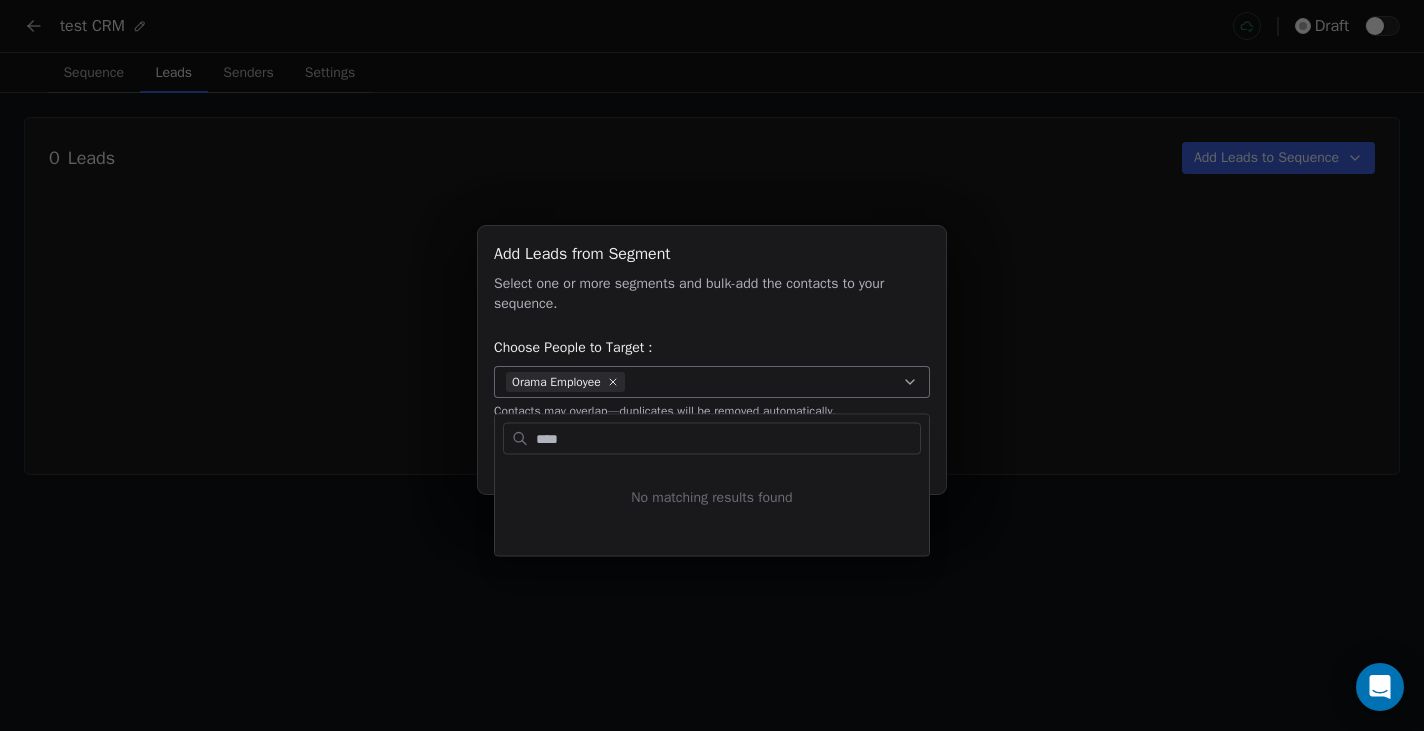 click on "Add Leads from Segment Add Leads from Segment Select one or more segments and bulk-add the contacts to your sequence. Choose People to Target : Orama Employee Contacts may overlap—duplicates will be removed automatically. Cancel Add to Sequence" at bounding box center [712, 366] 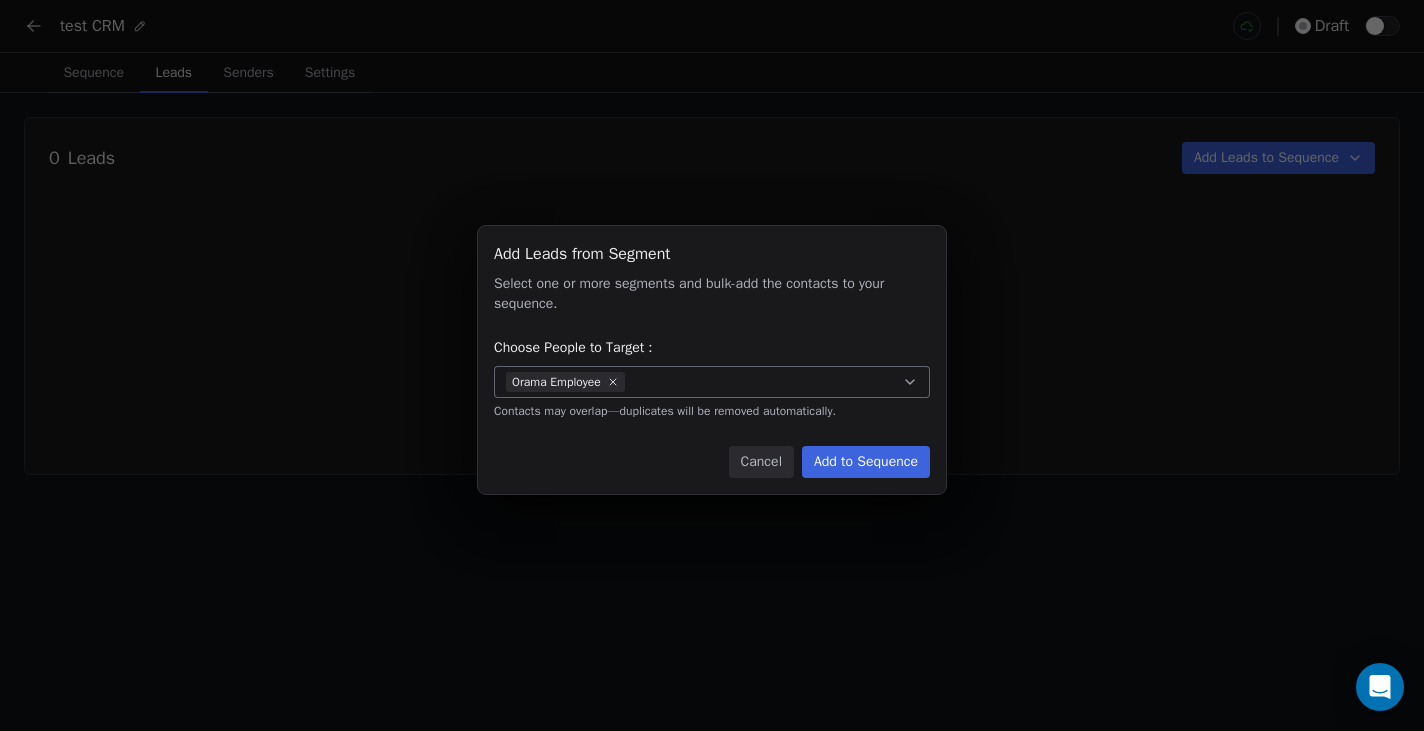 click on "Add to Sequence" at bounding box center [866, 462] 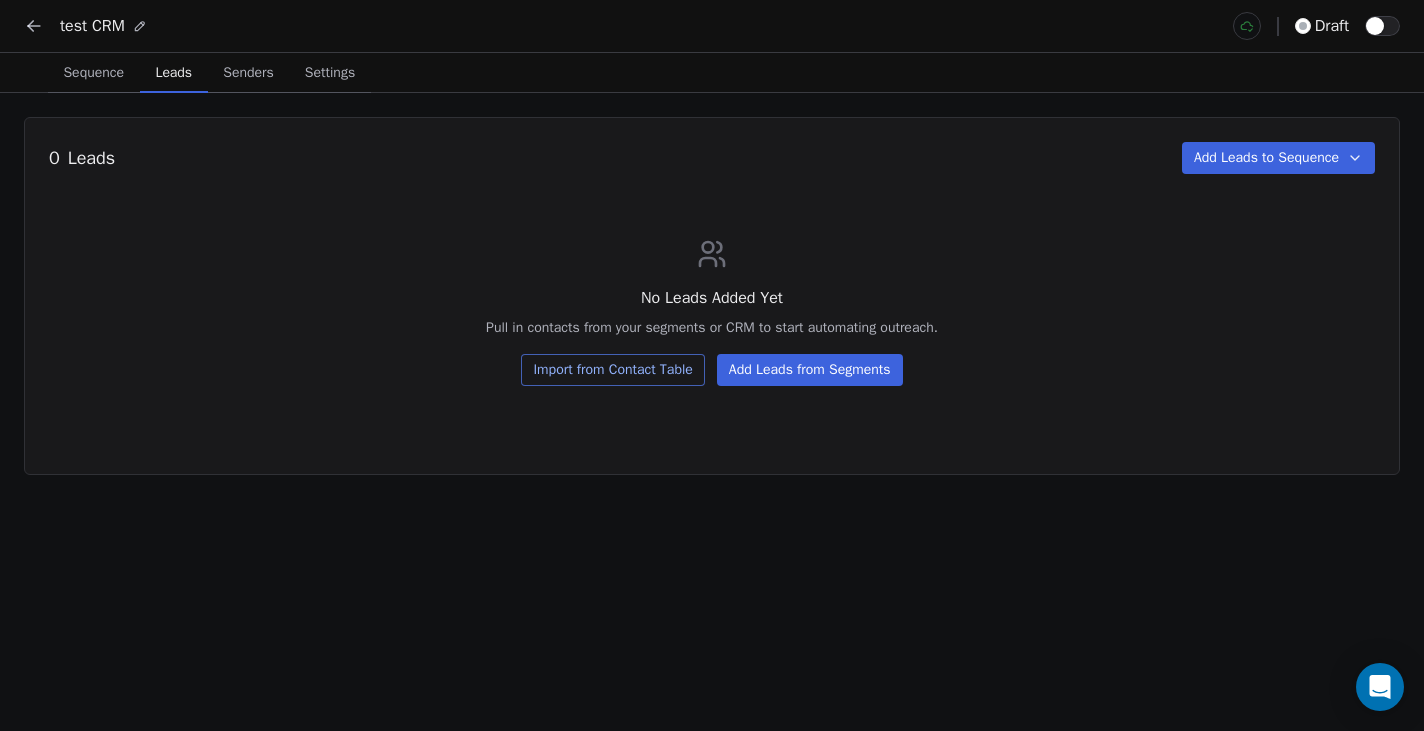 click on "Senders" at bounding box center (248, 73) 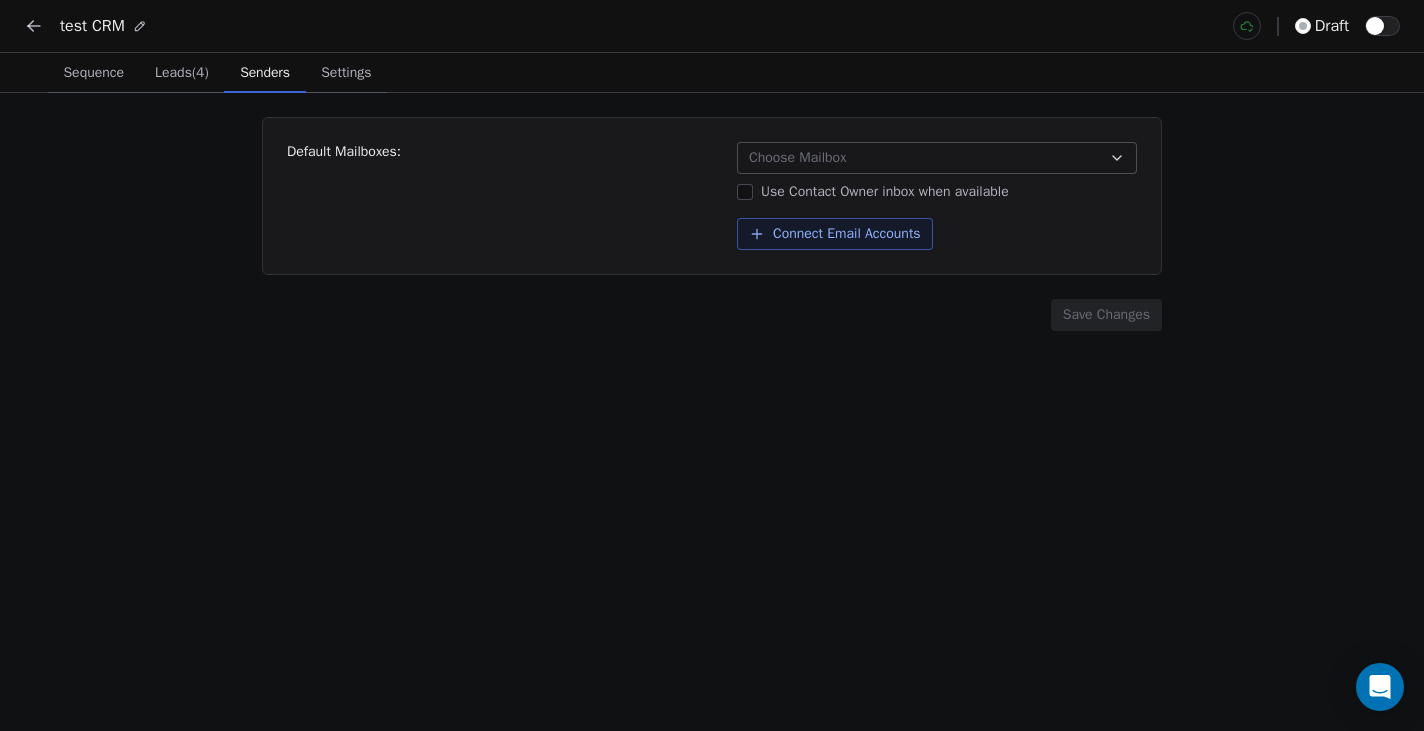 click on "Choose Mailbox" at bounding box center (937, 158) 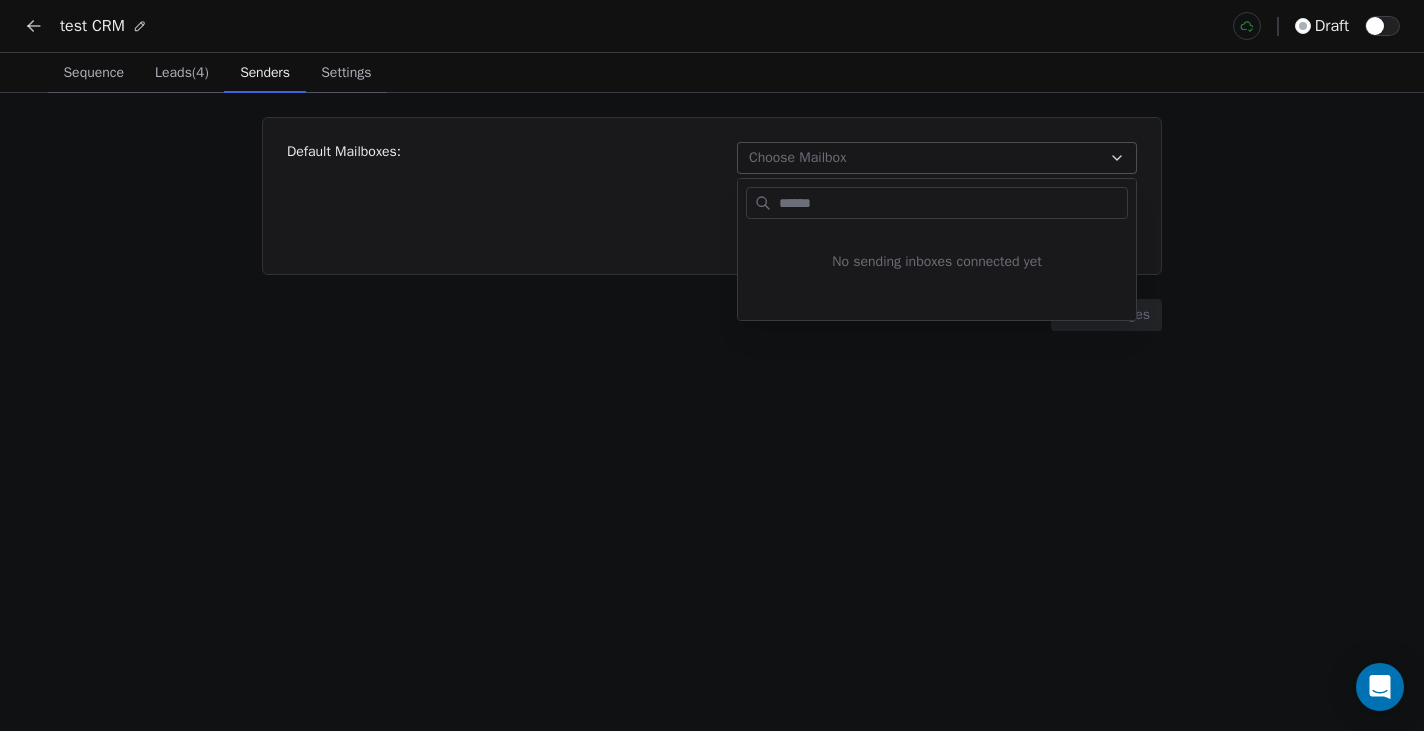 click on "test CRM draft Sequence Sequence Leads (4) Leads (4) Senders Senders Settings Settings Default Mailboxes: Choose Mailbox Use Contact Owner inbox when available Connect Email Accounts Save Changes
No sending inboxes connected yet" at bounding box center [712, 365] 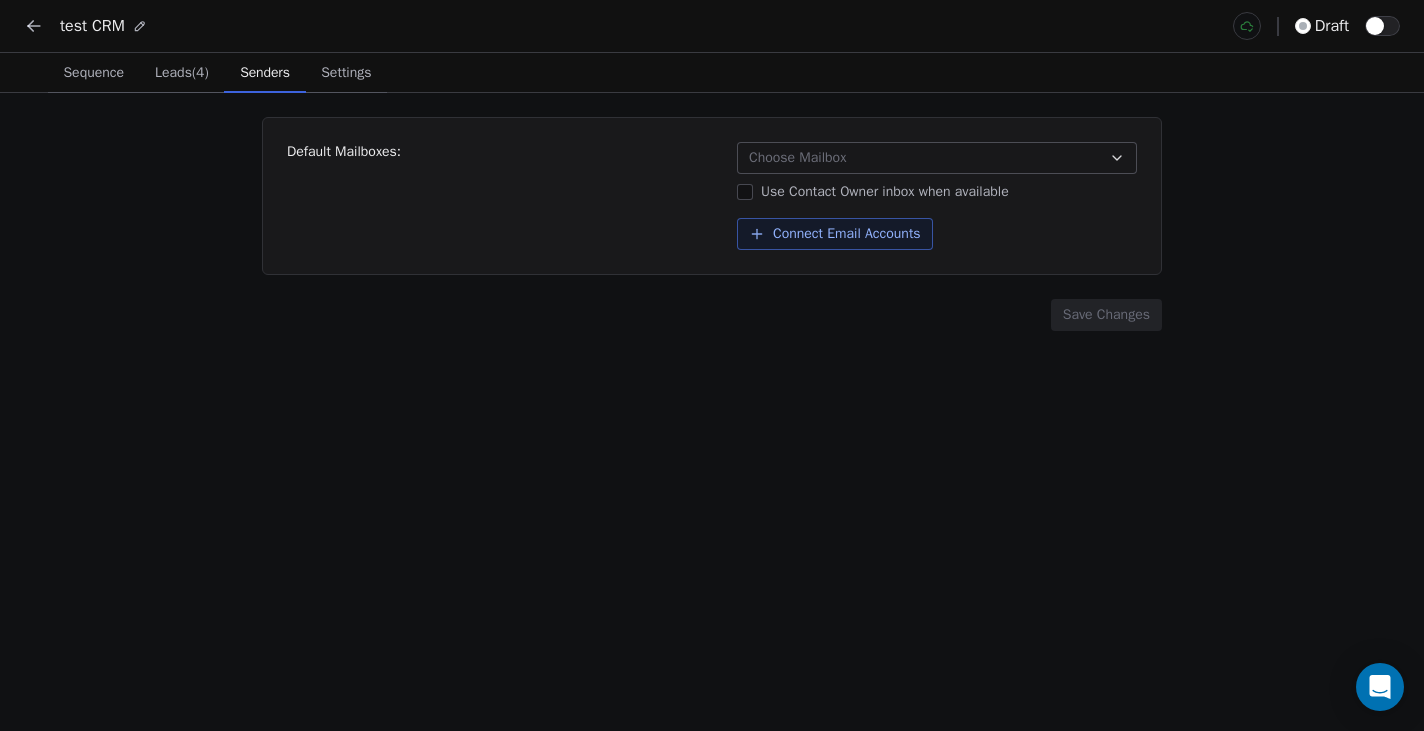 click on "Settings" at bounding box center (346, 73) 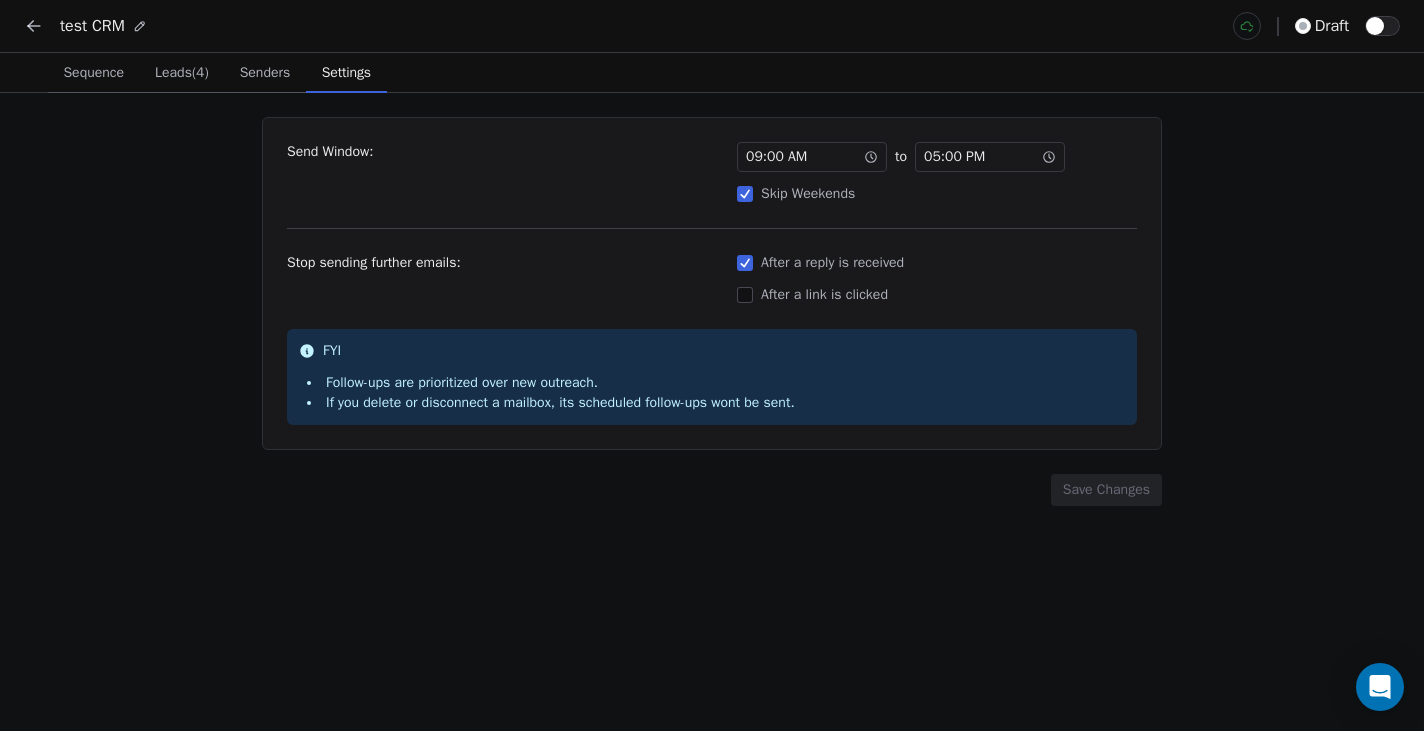 click on "Follow-ups are prioritized over new outreach." at bounding box center (551, 383) 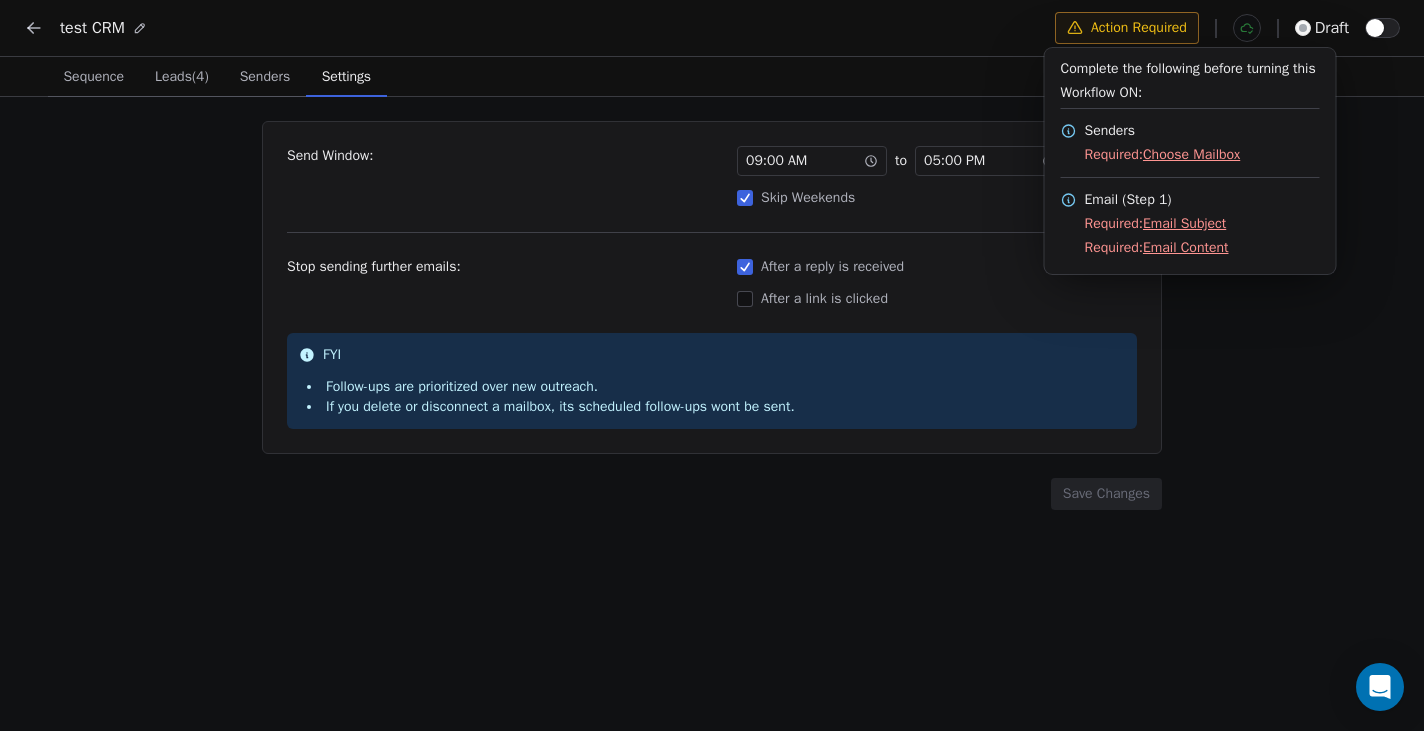 click on "Choose Mailbox" at bounding box center [1191, 154] 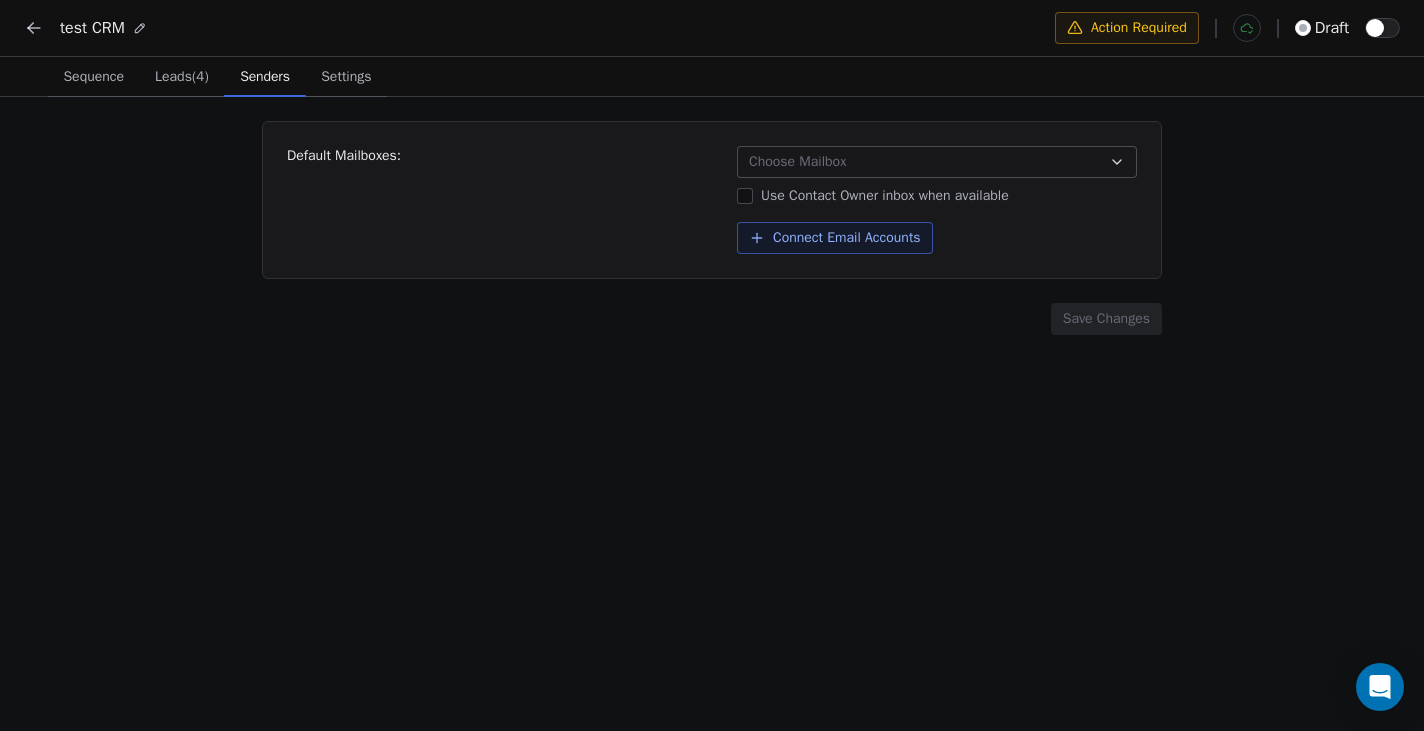 click on "Choose Mailbox" at bounding box center (937, 162) 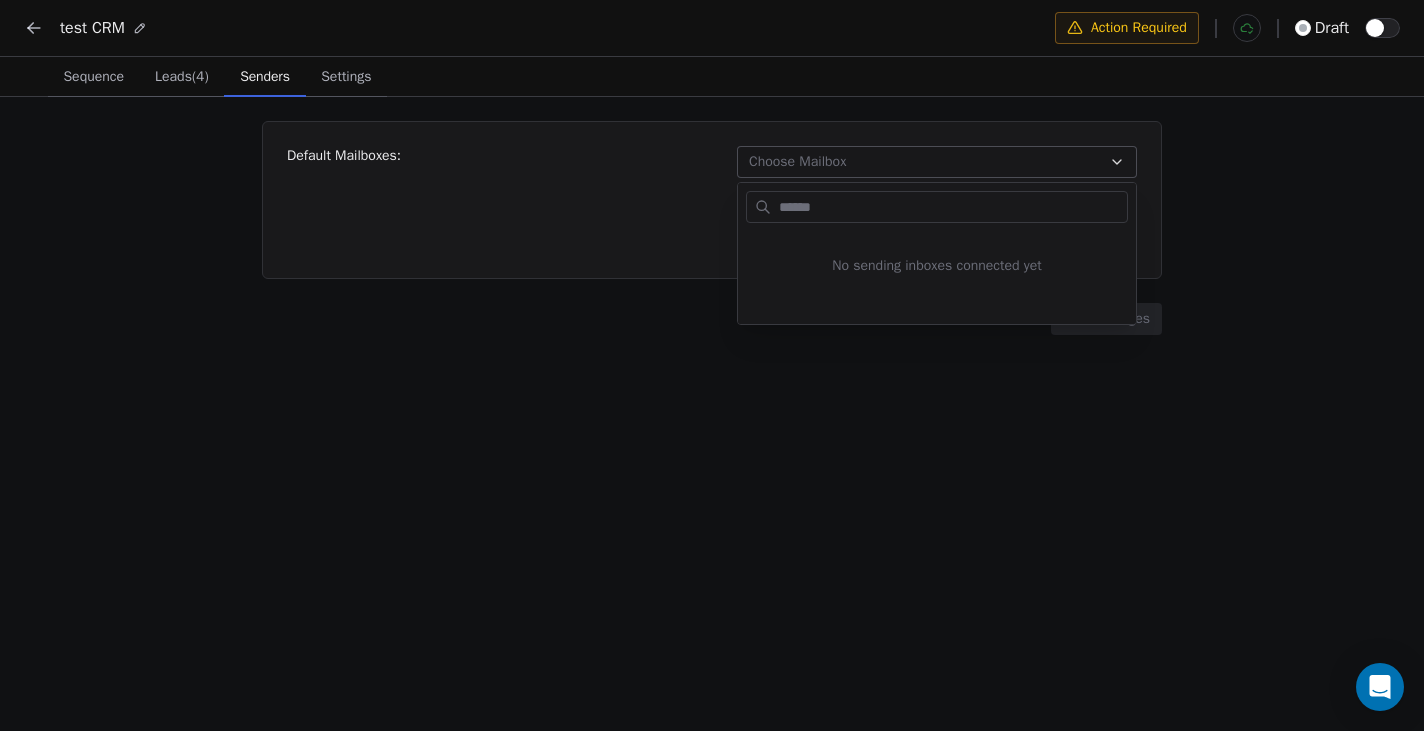 click at bounding box center [951, 207] 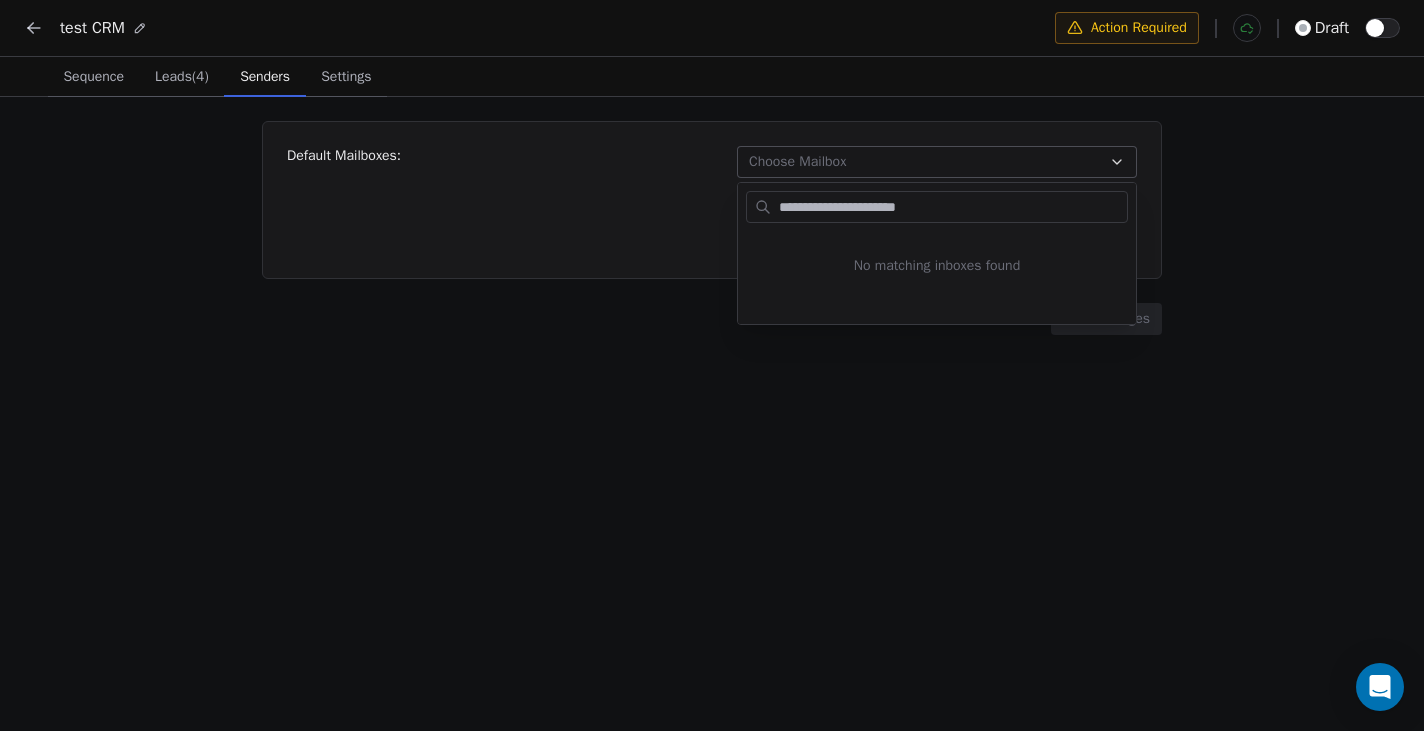 click on "**********" at bounding box center [951, 207] 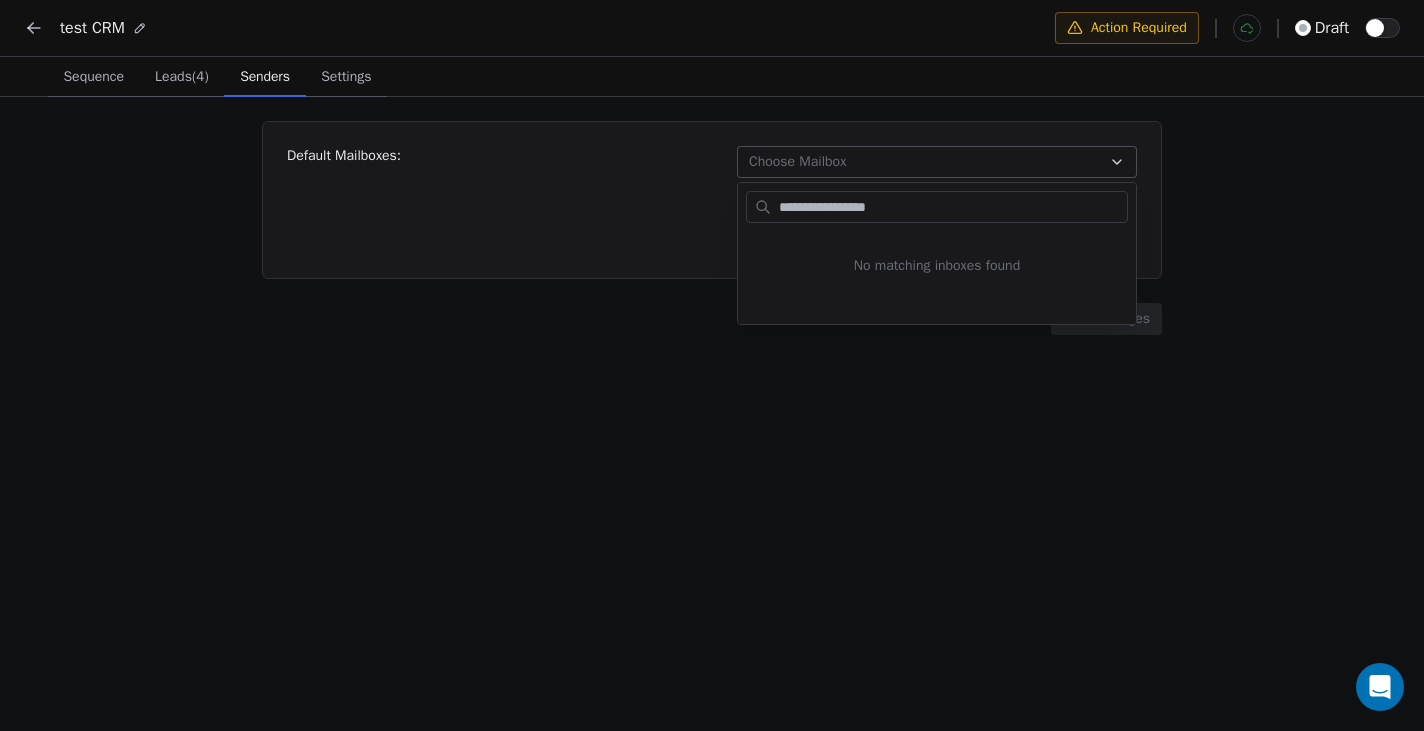 type on "**********" 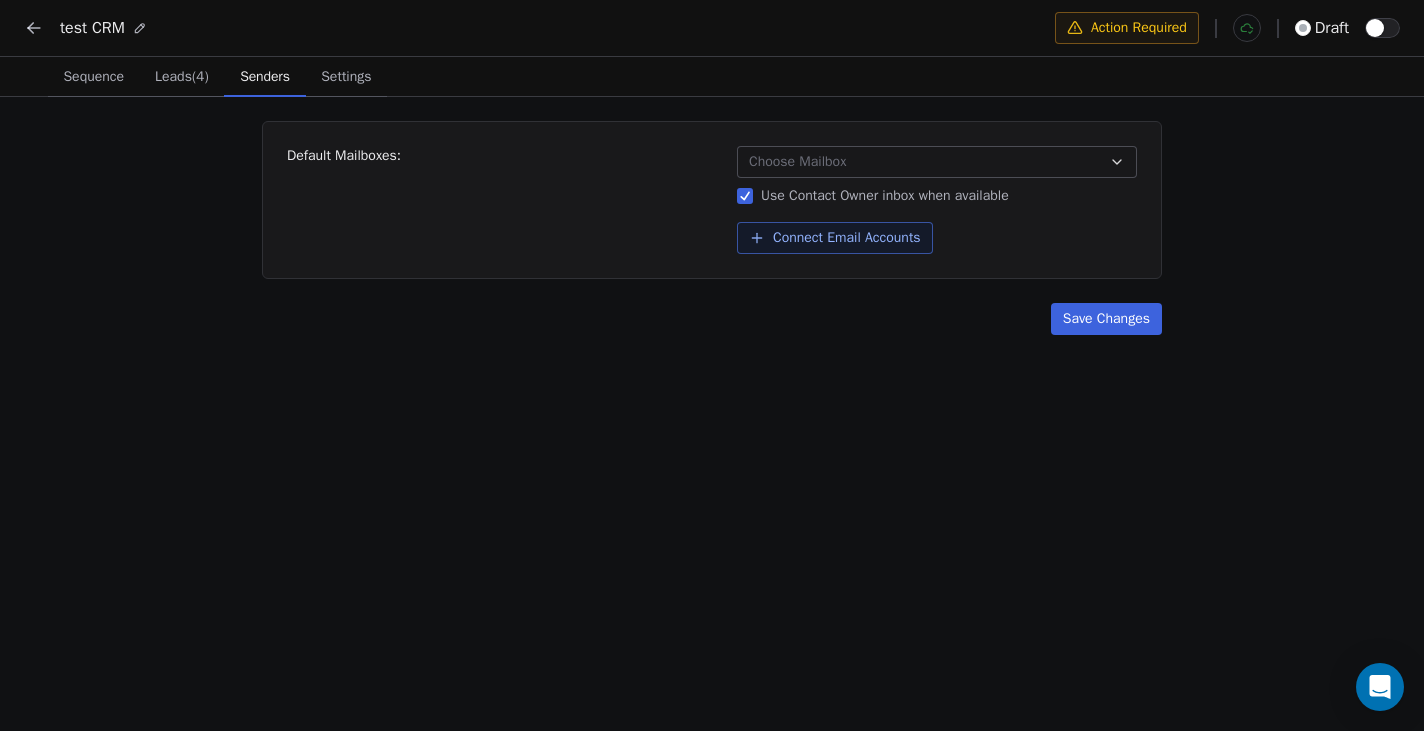 click on "Use Contact Owner inbox when available" at bounding box center [745, 196] 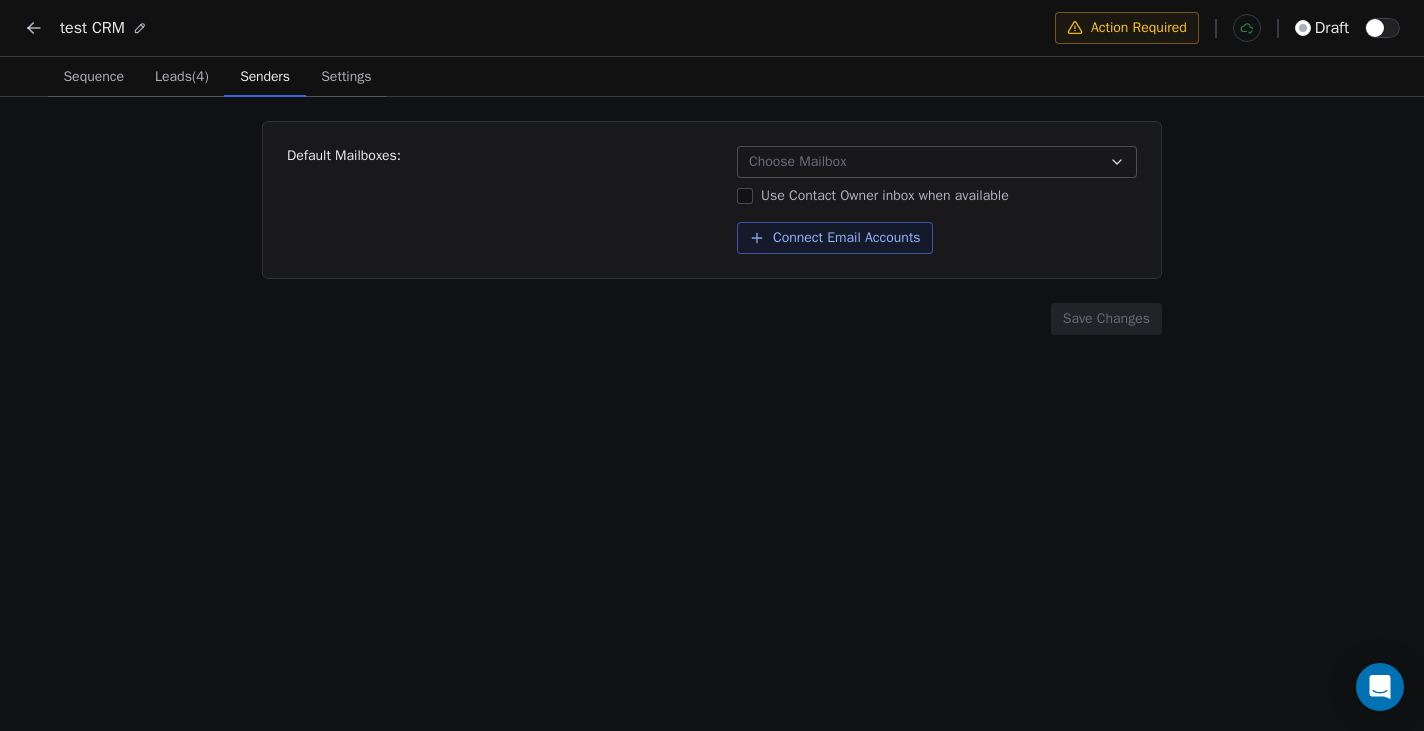 click 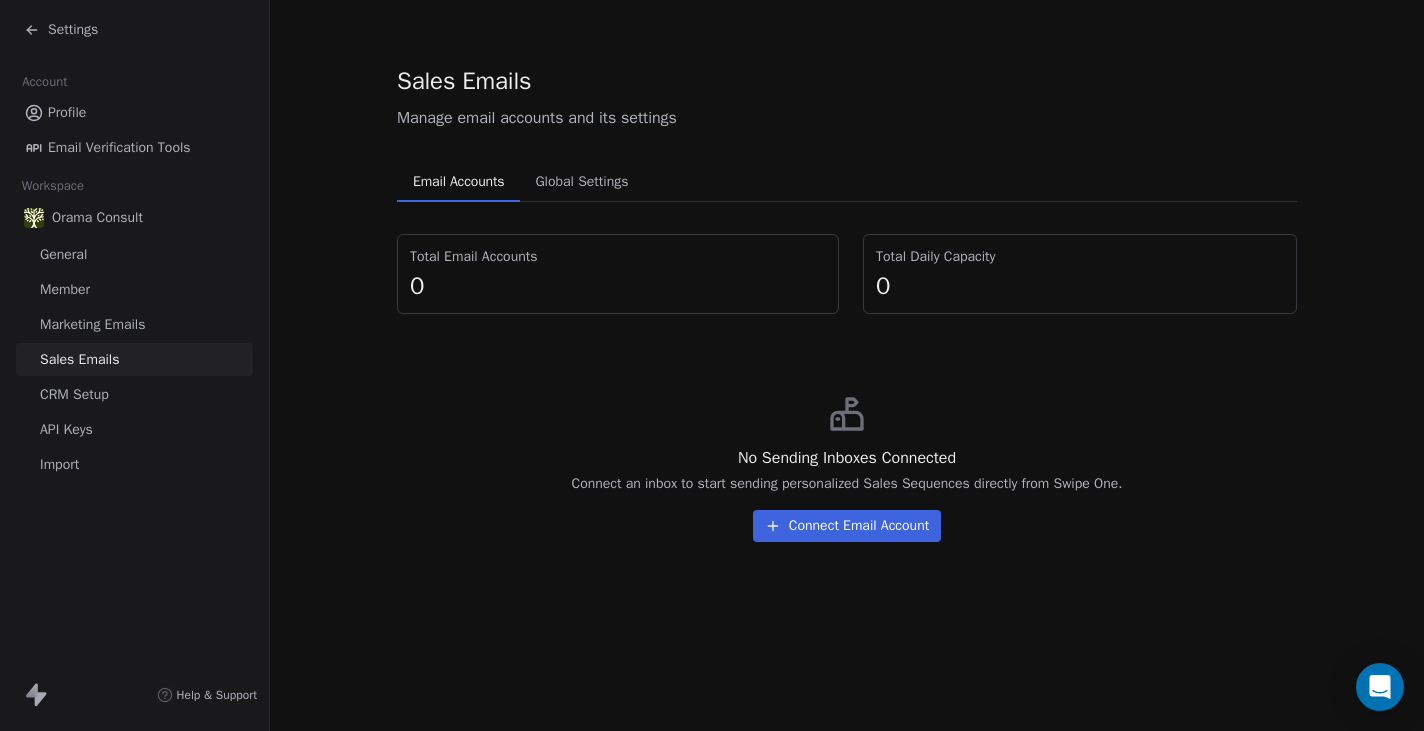 click on "Connect Email Account" at bounding box center [847, 526] 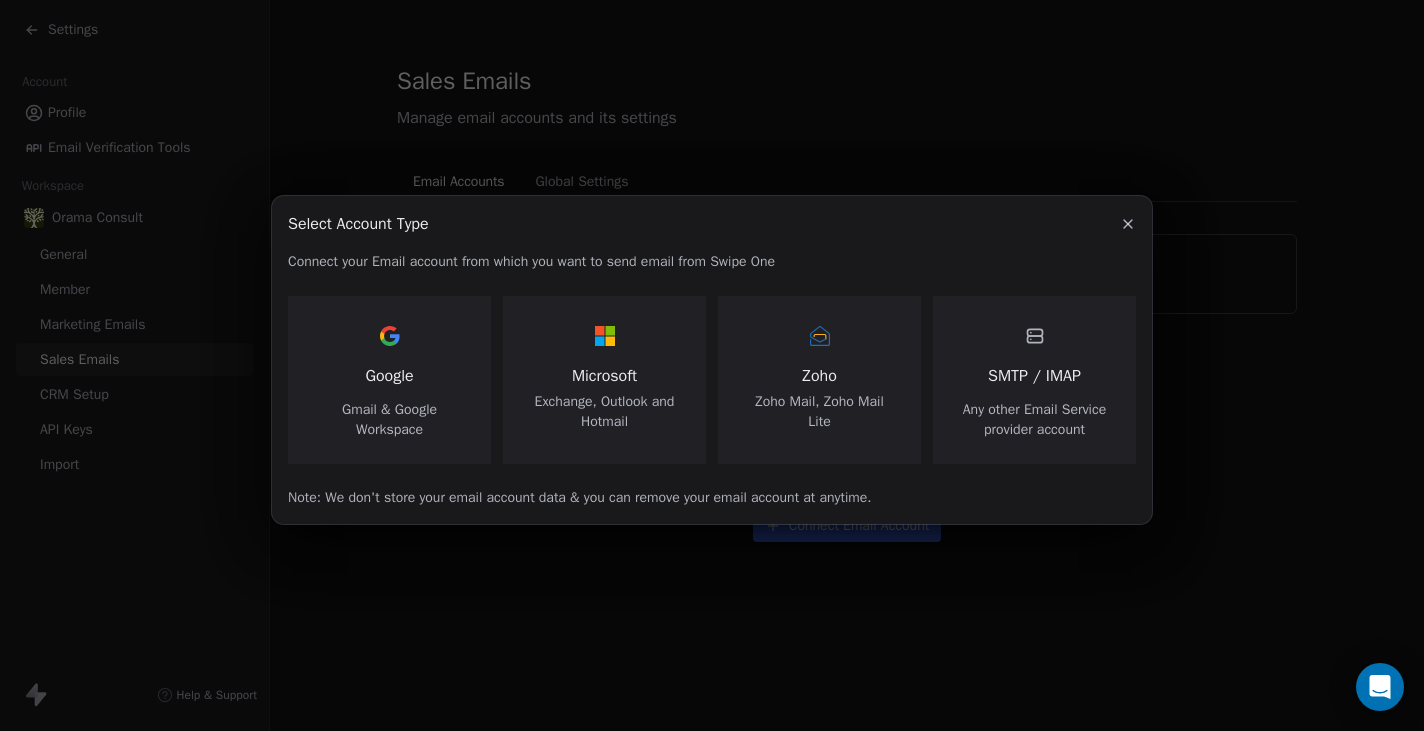 click on "Exchange, Outlook and Hotmail" at bounding box center [604, 412] 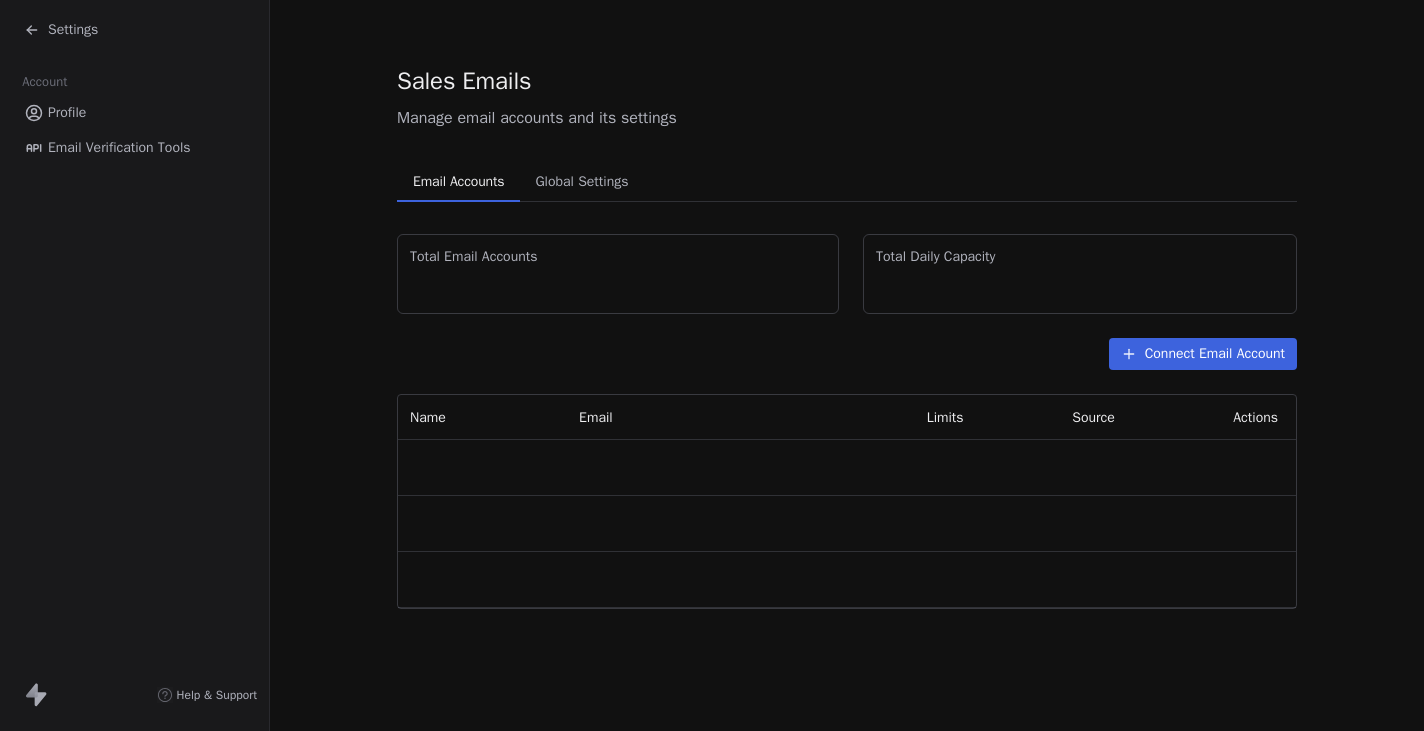 scroll, scrollTop: 0, scrollLeft: 0, axis: both 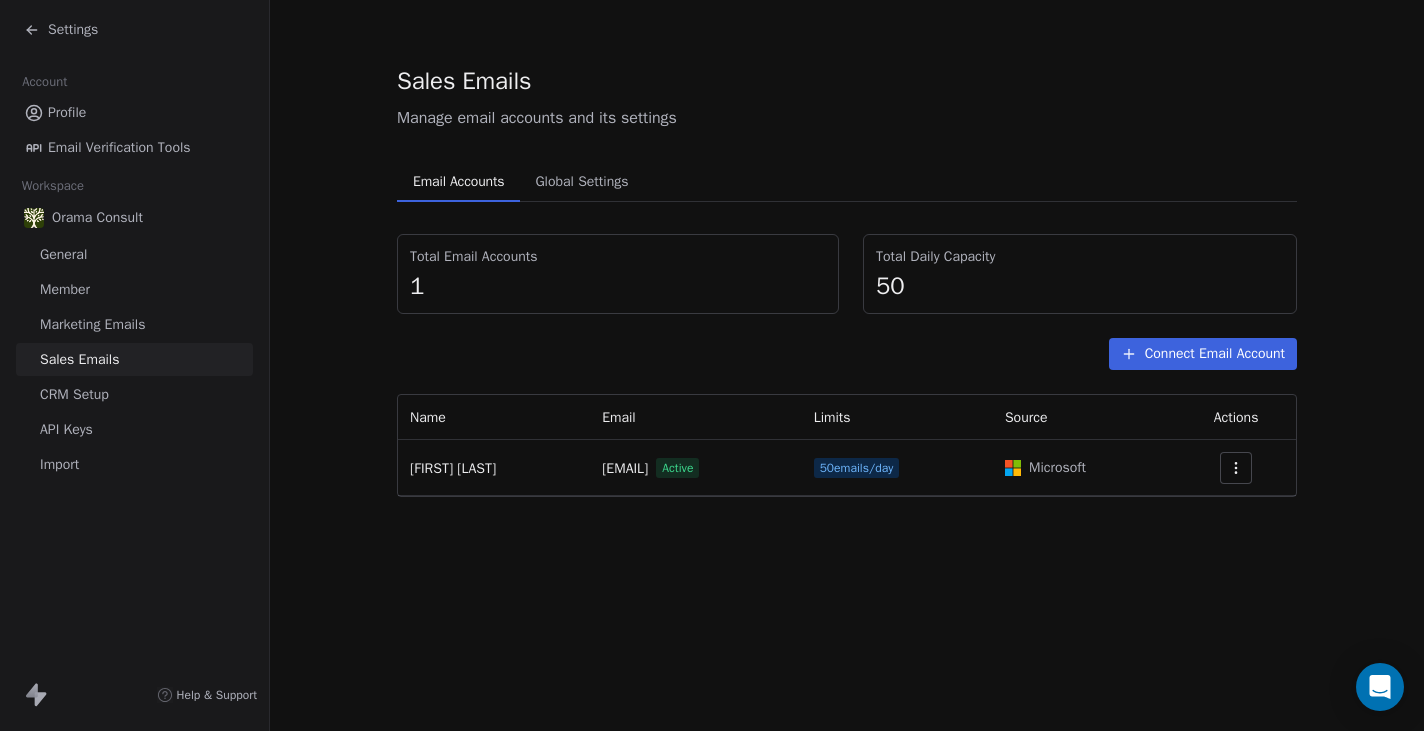 click on "Connect Email Account" at bounding box center (1203, 354) 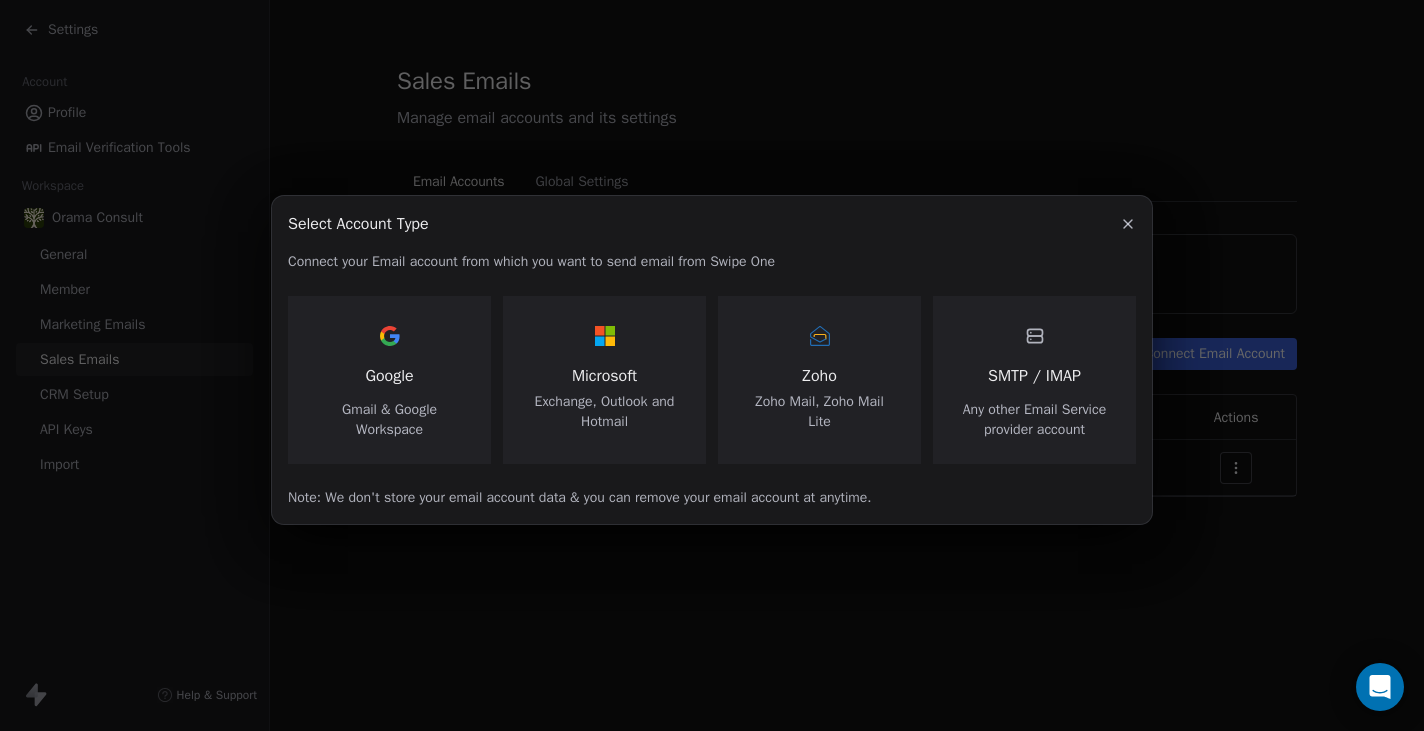 click on "Exchange, Outlook and Hotmail" at bounding box center (604, 412) 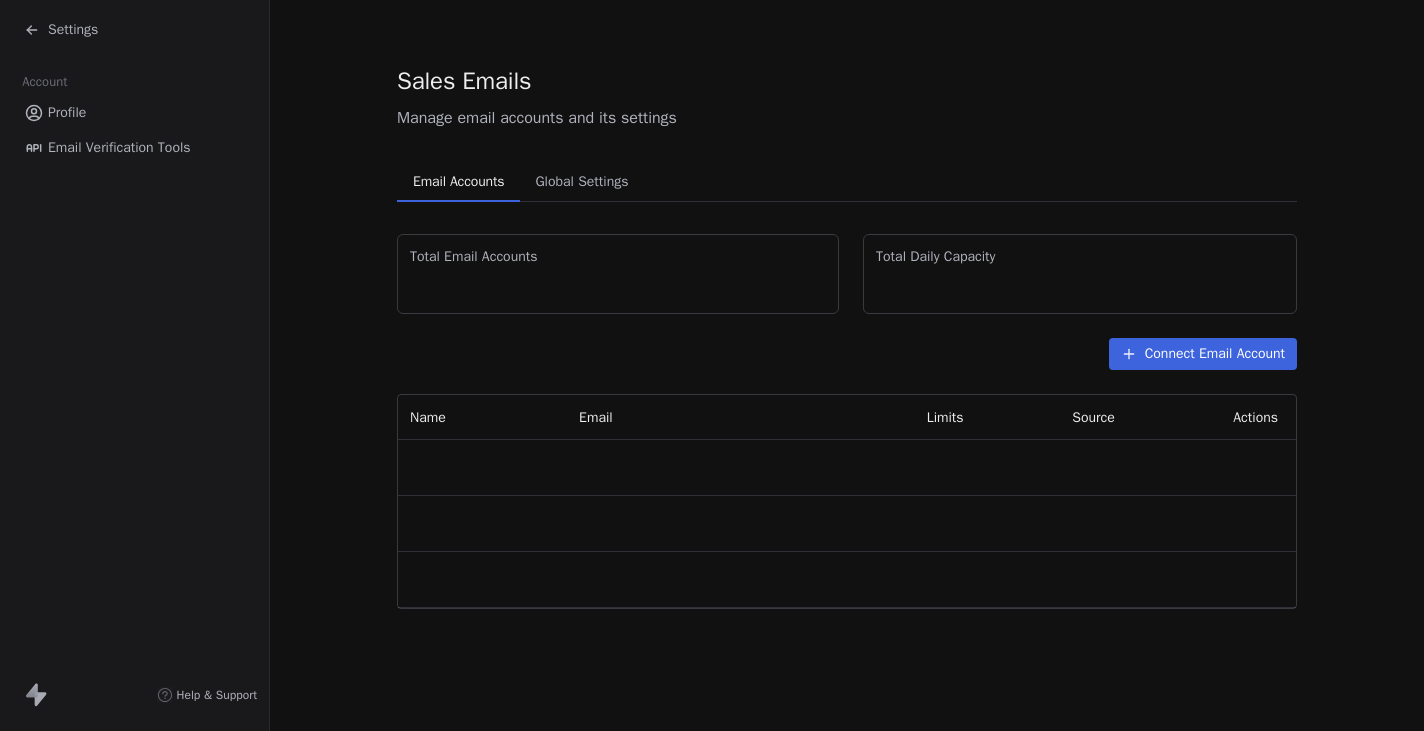 scroll, scrollTop: 0, scrollLeft: 0, axis: both 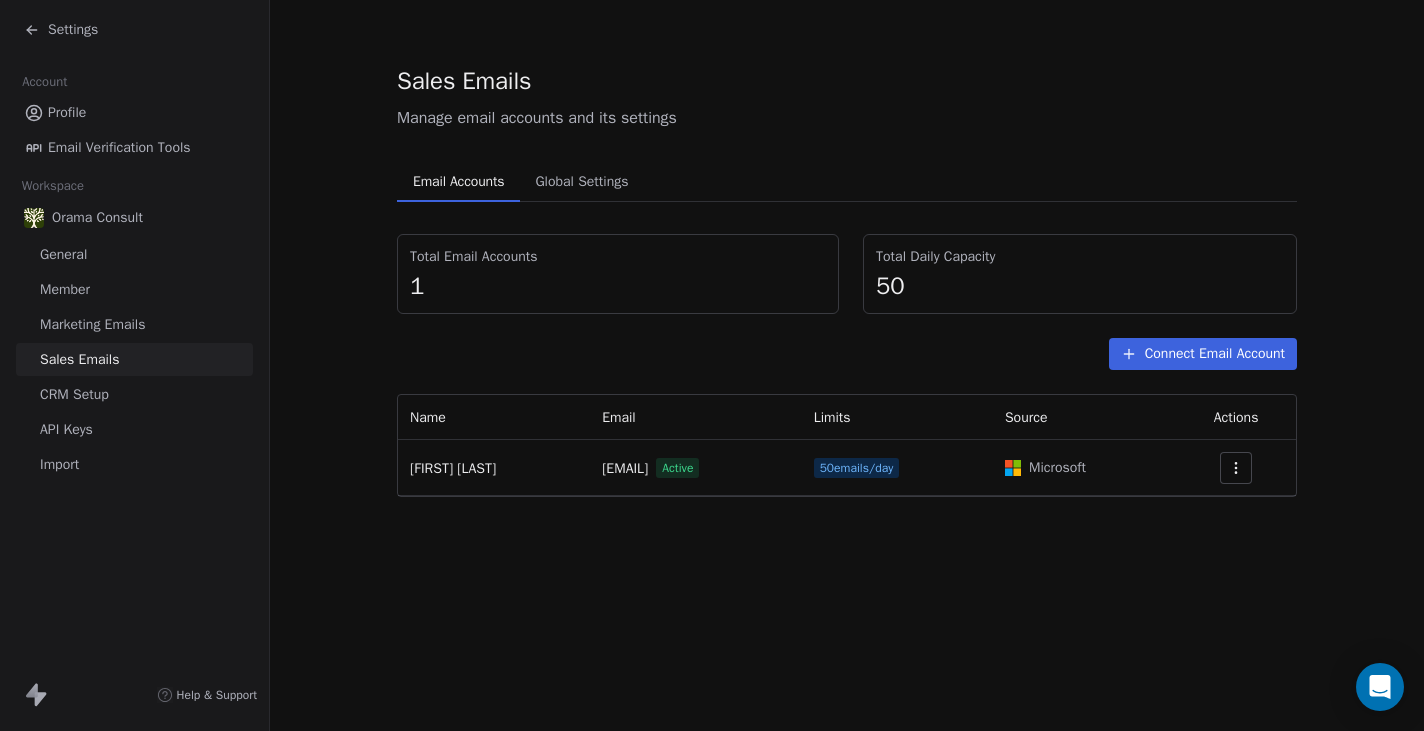 click on "50" at bounding box center [1080, 286] 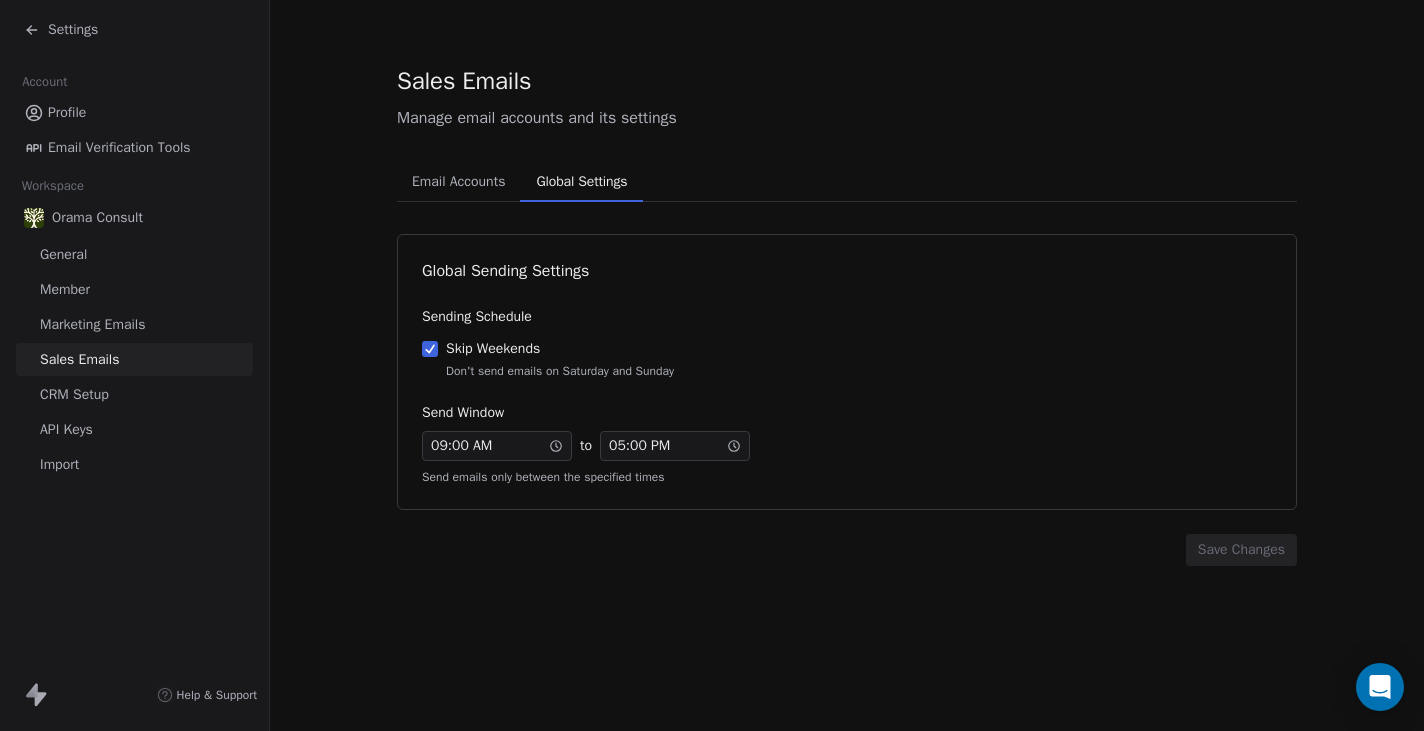 click on "Global Settings" at bounding box center [581, 182] 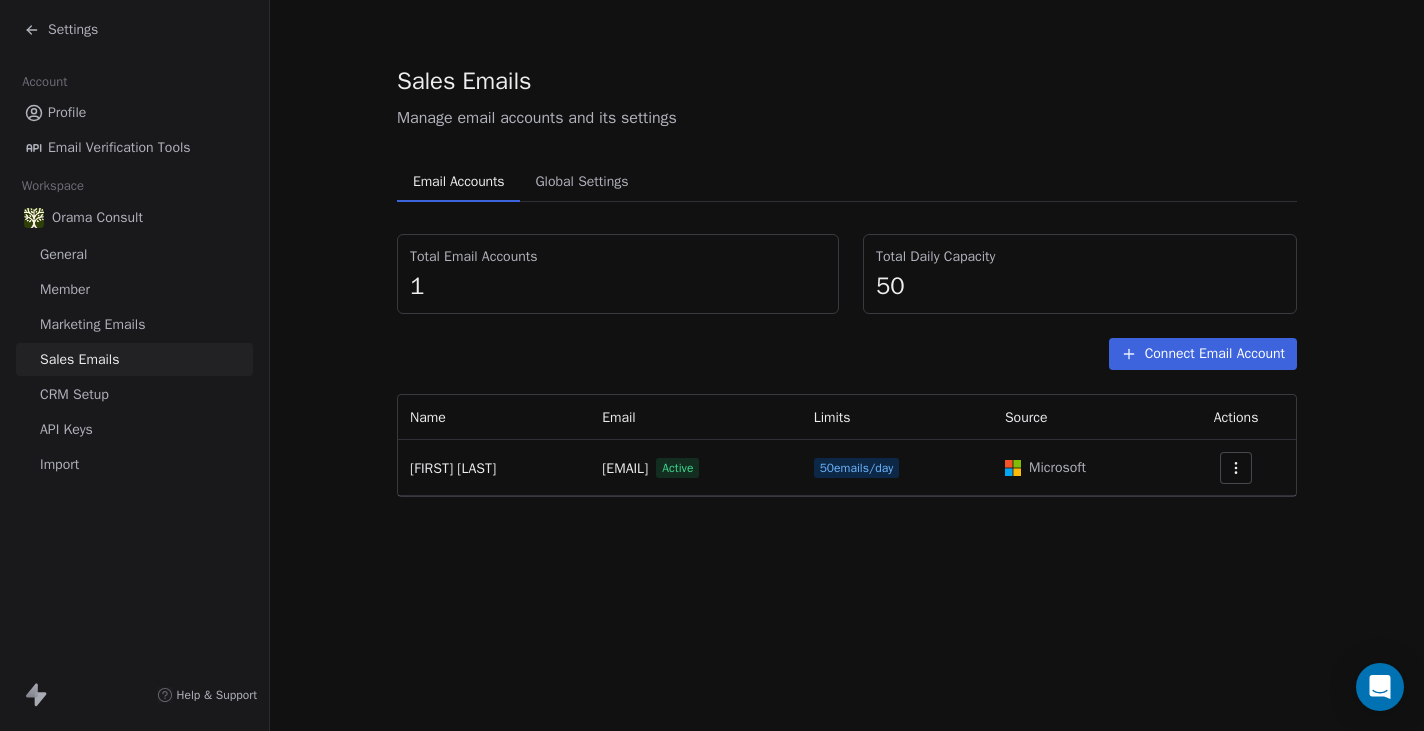 click on "Email Accounts" at bounding box center (458, 182) 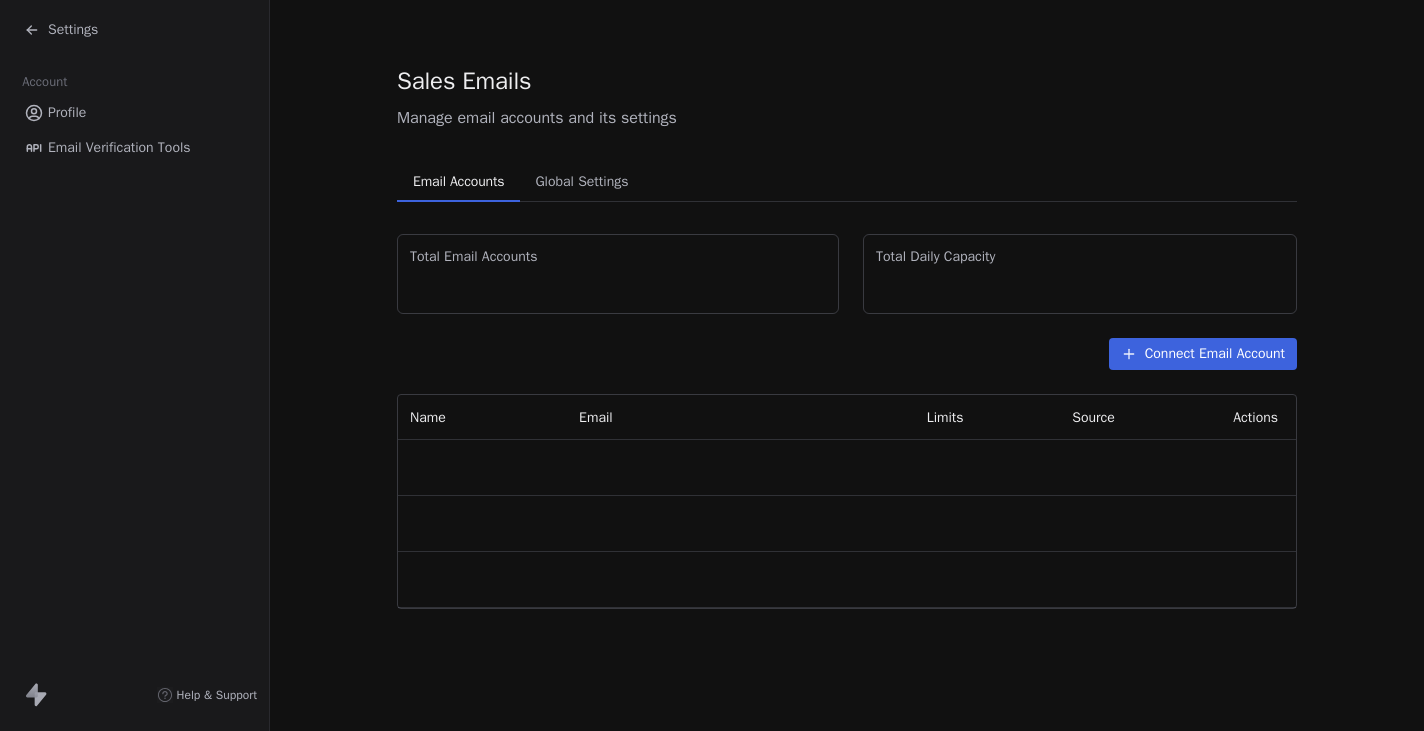 scroll, scrollTop: 0, scrollLeft: 0, axis: both 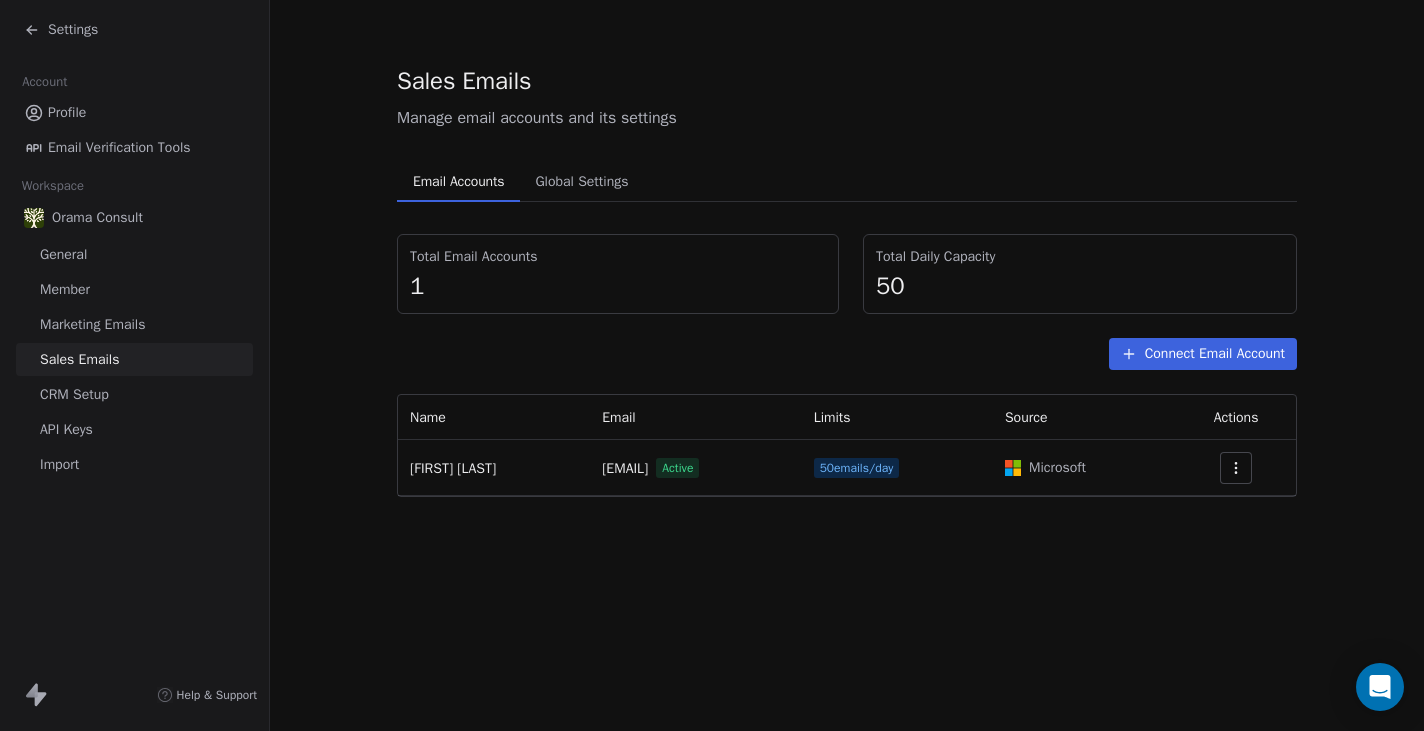 click on "Manage email accounts and its settings" at bounding box center [847, 118] 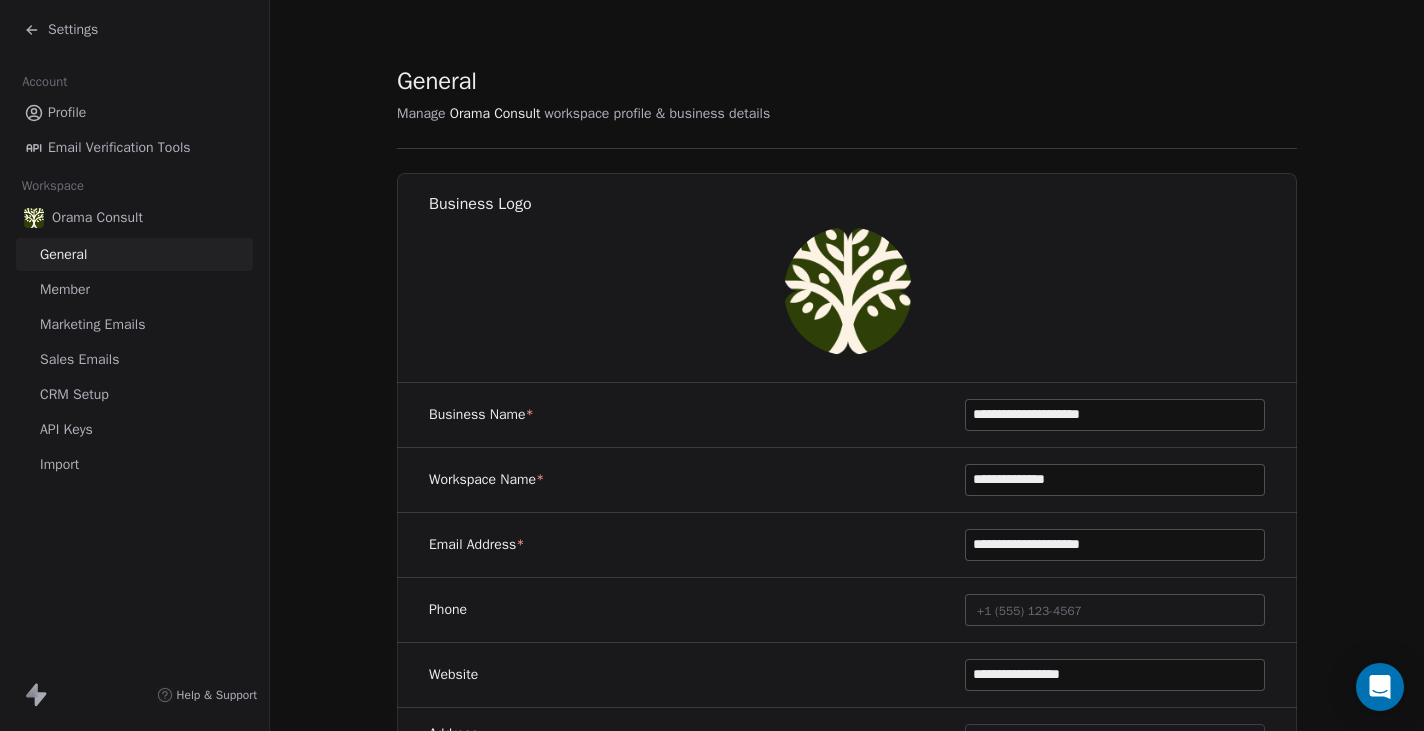 click on "Member" at bounding box center (65, 289) 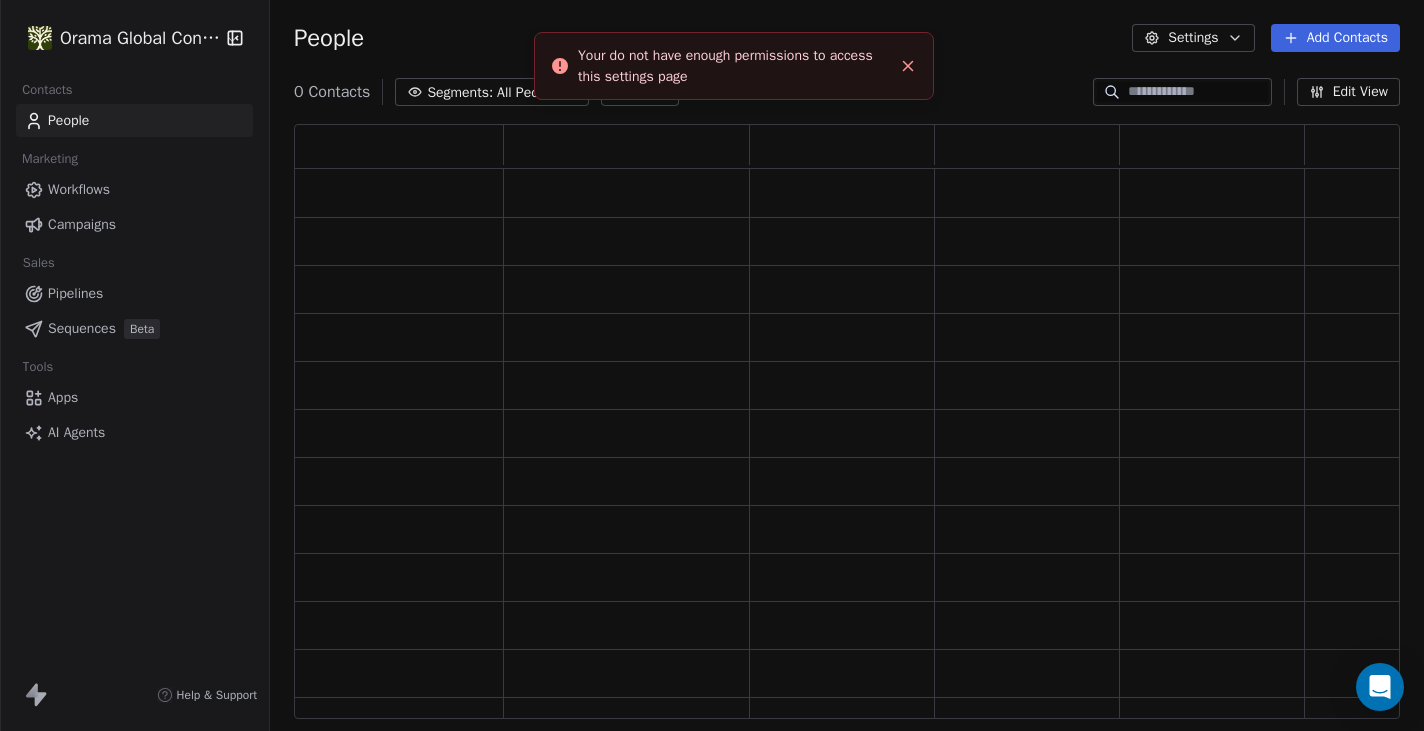 scroll, scrollTop: 596, scrollLeft: 1106, axis: both 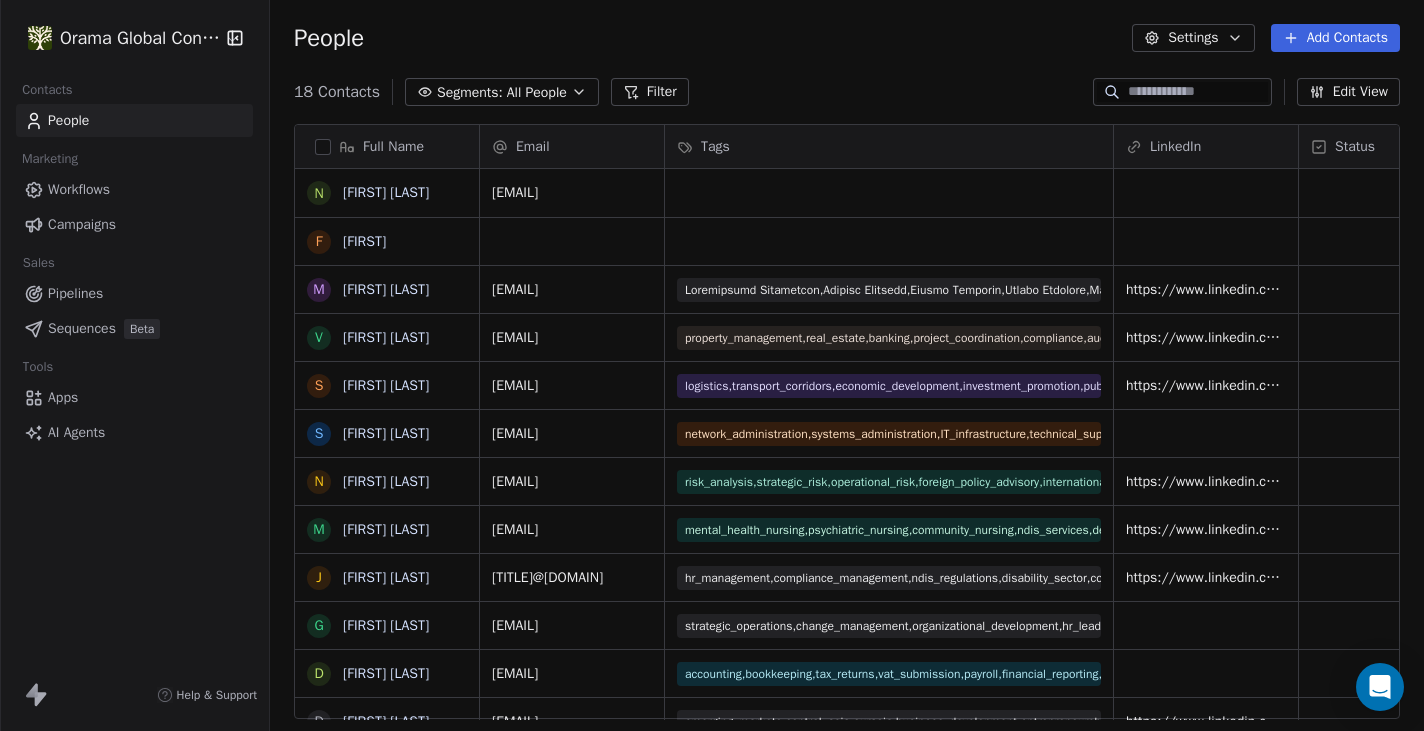 click on "Sequences" at bounding box center (82, 328) 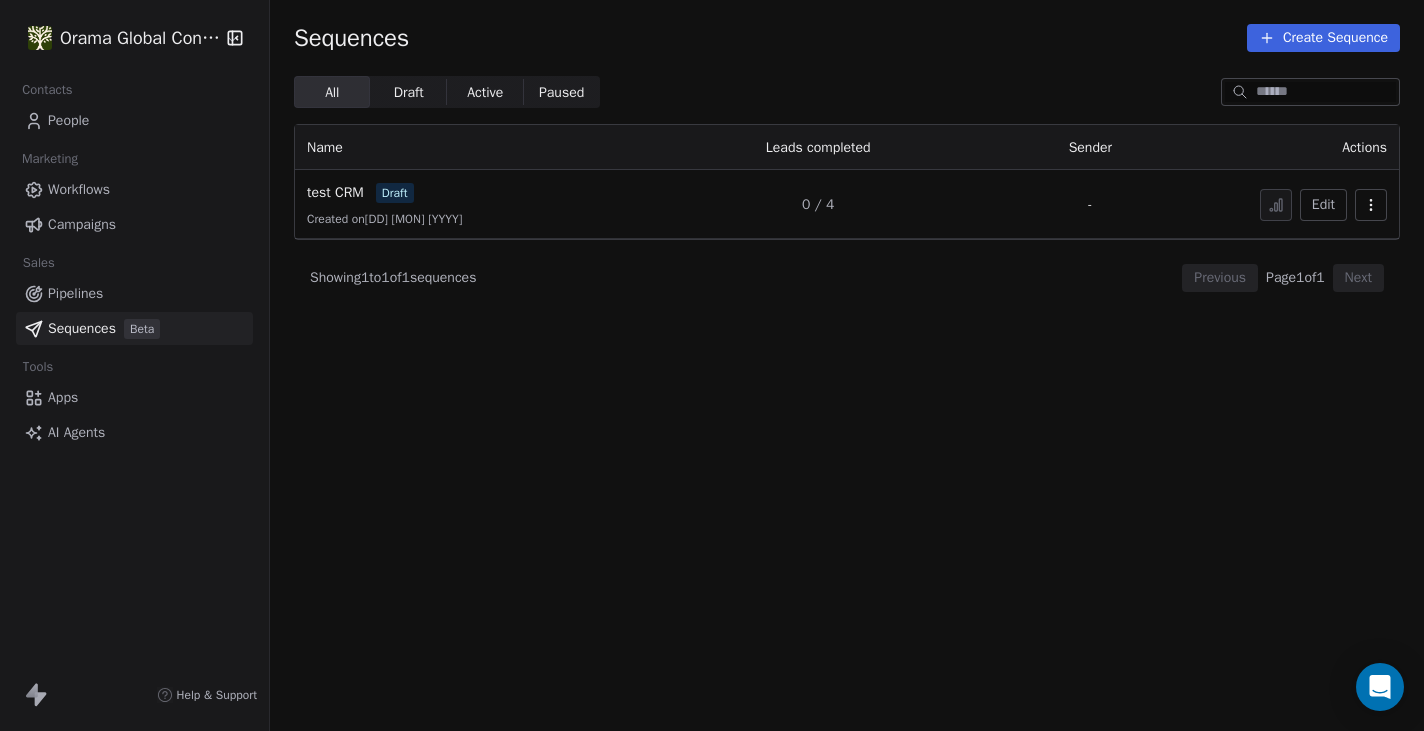 click on "Create Sequence" at bounding box center (1323, 38) 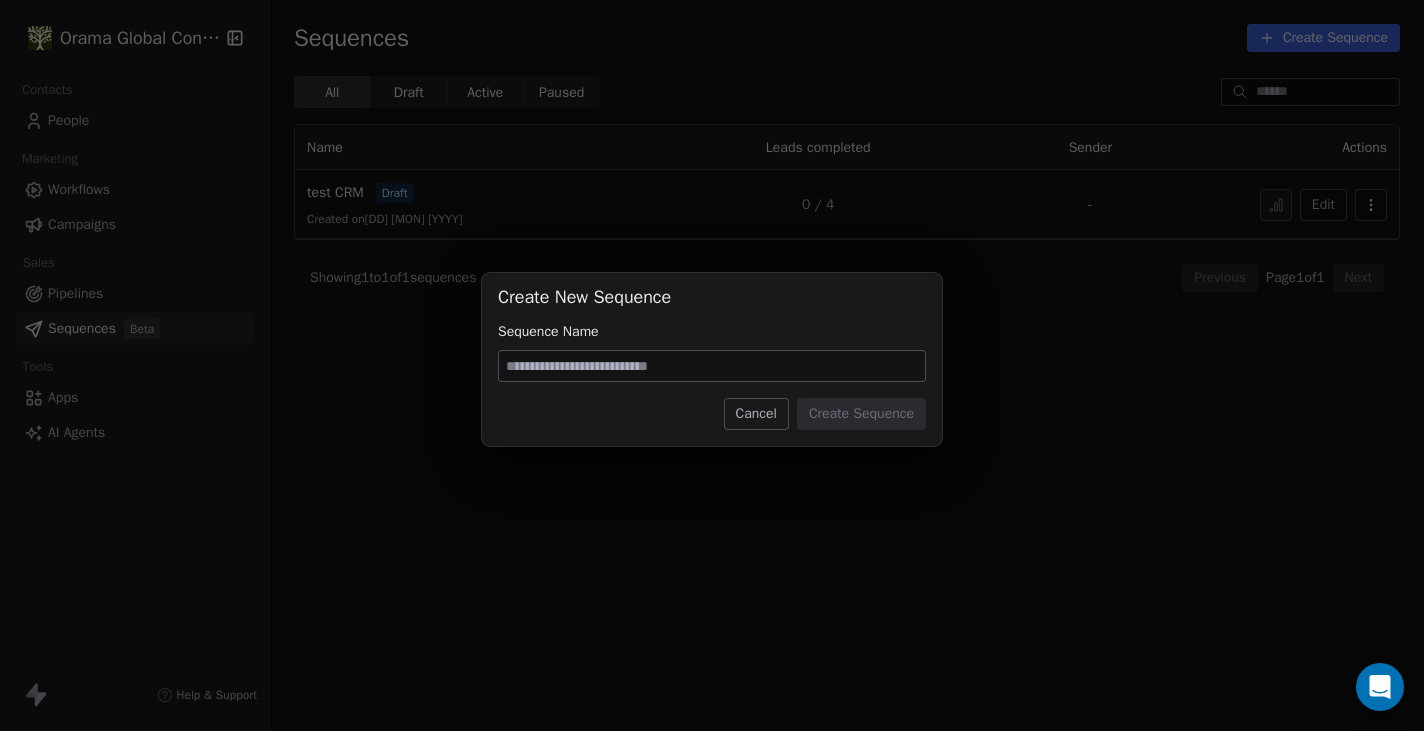 click at bounding box center [712, 366] 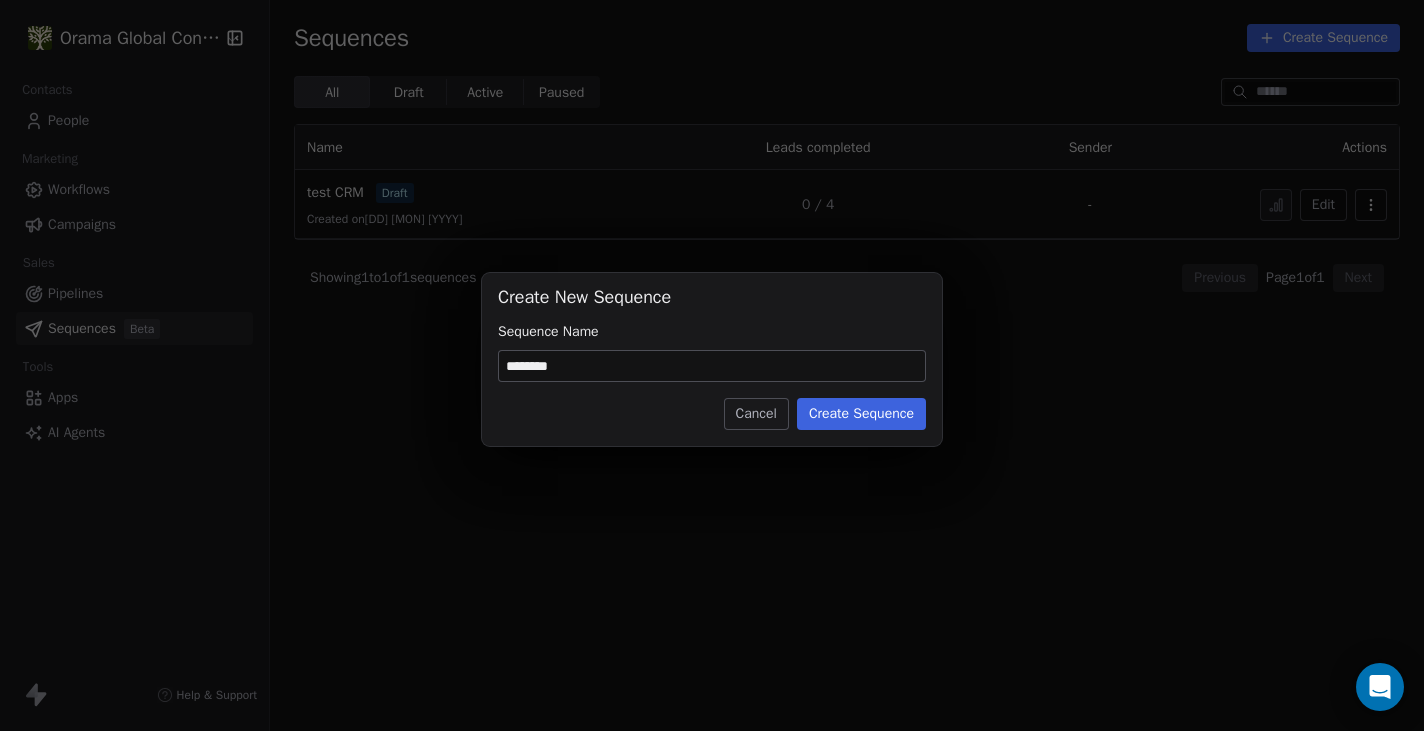 type on "********" 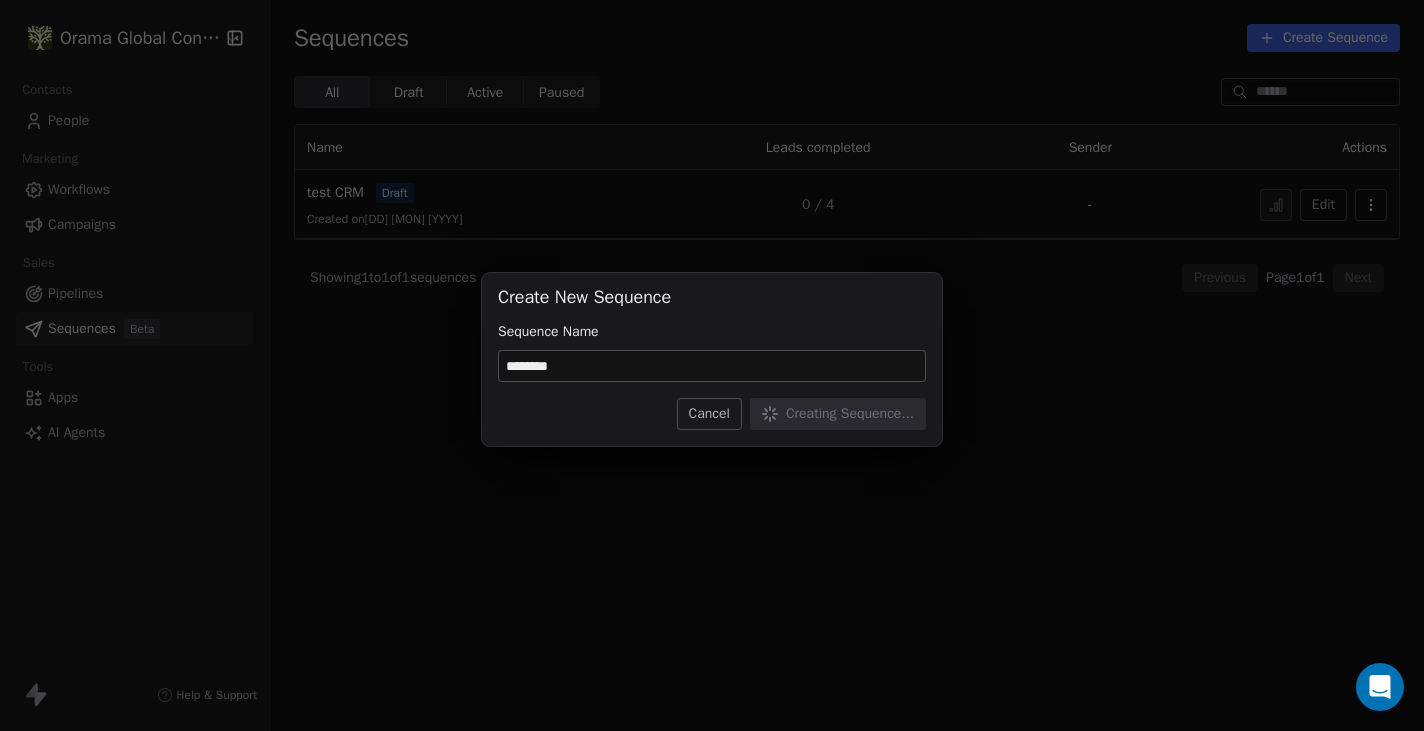 type 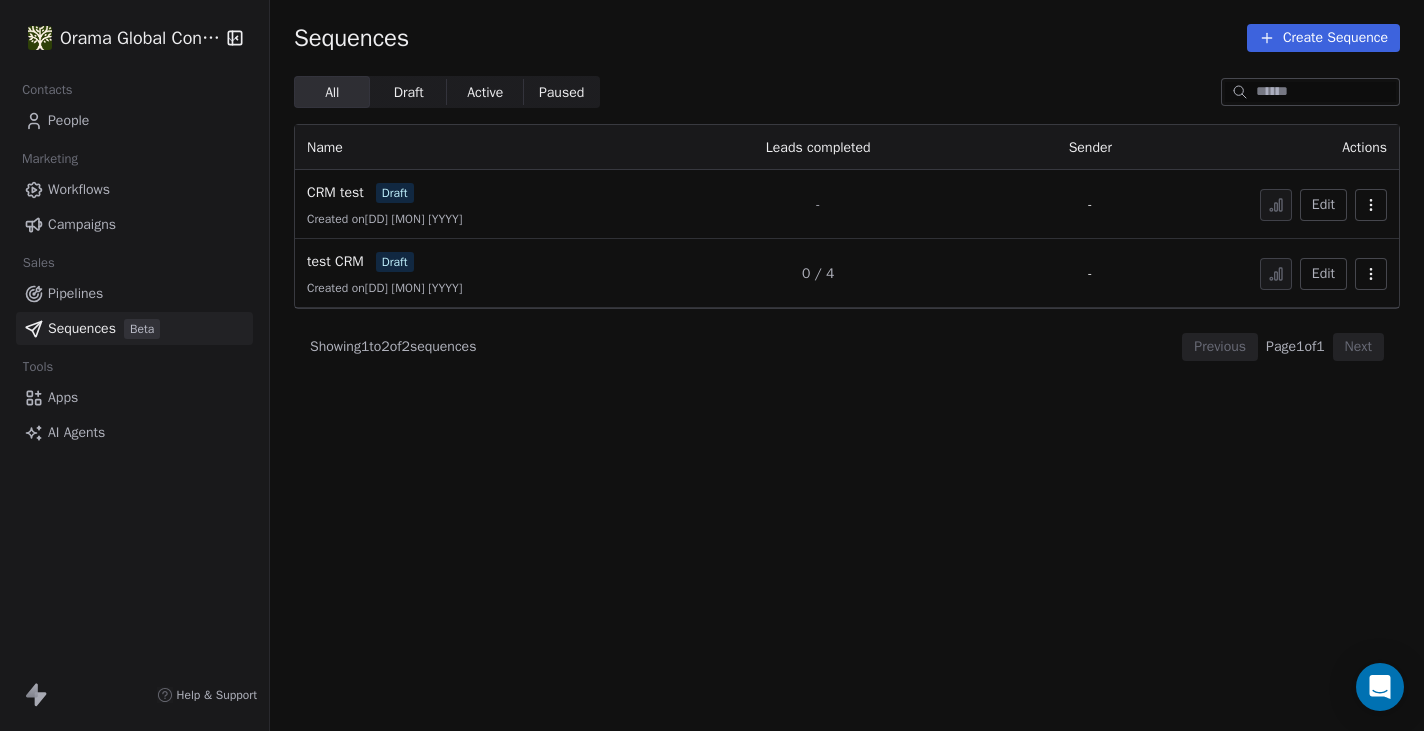 click at bounding box center (1371, 205) 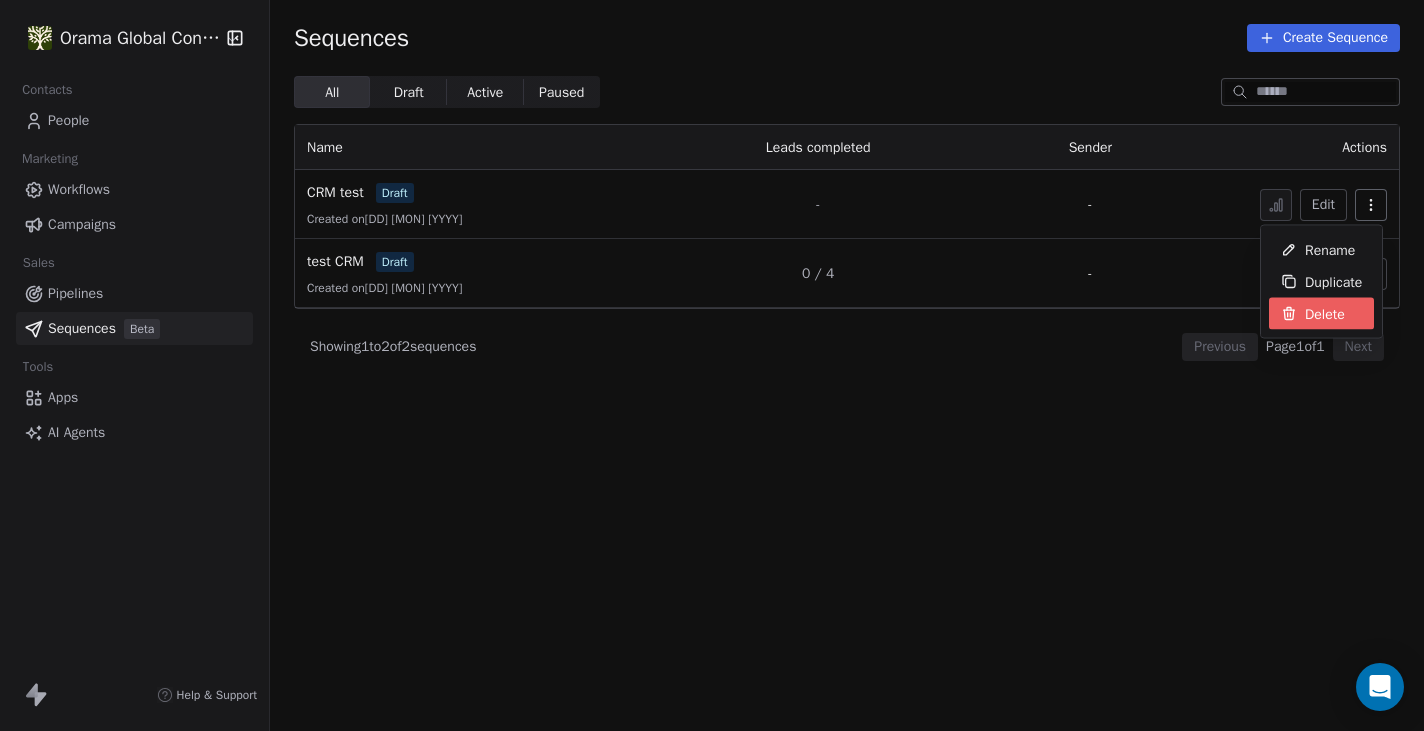 click on "Delete" at bounding box center [1325, 313] 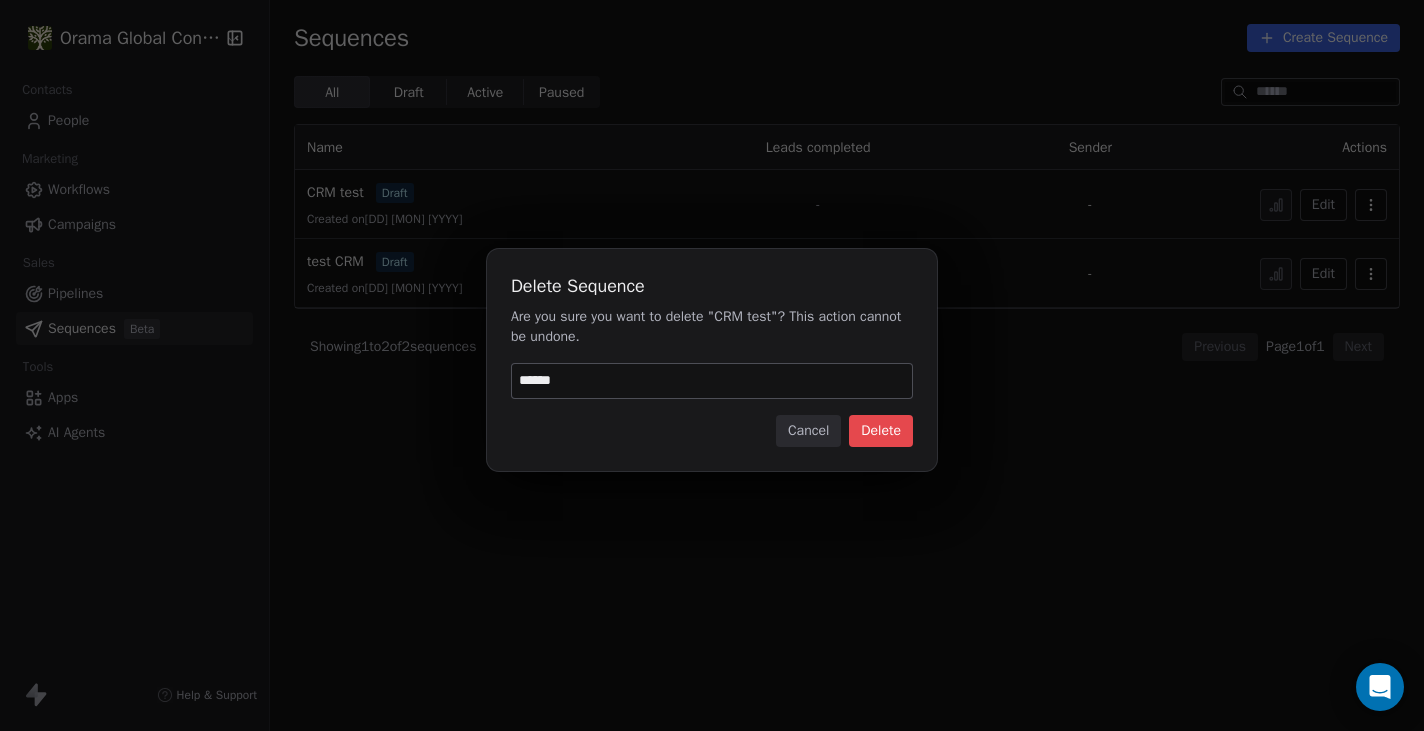 type on "******" 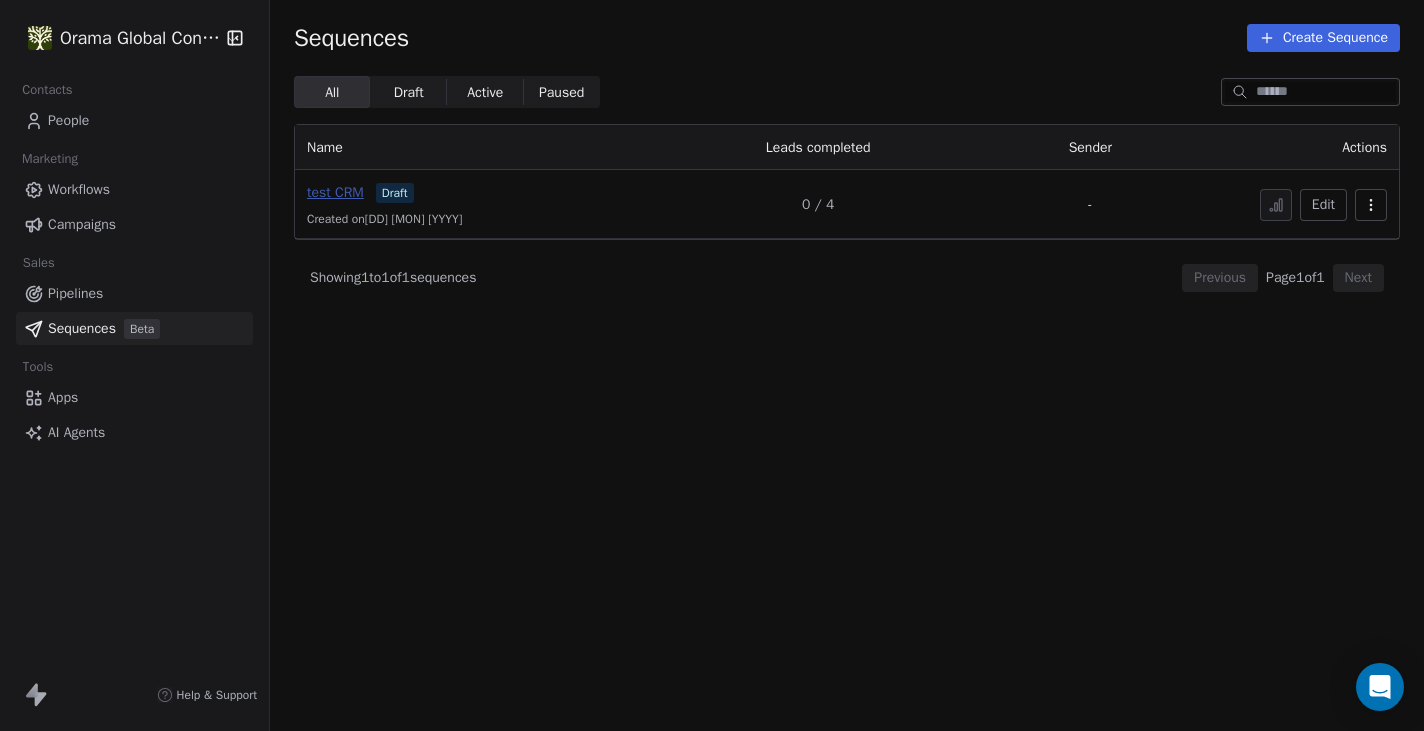click on "test CRM" at bounding box center [335, 192] 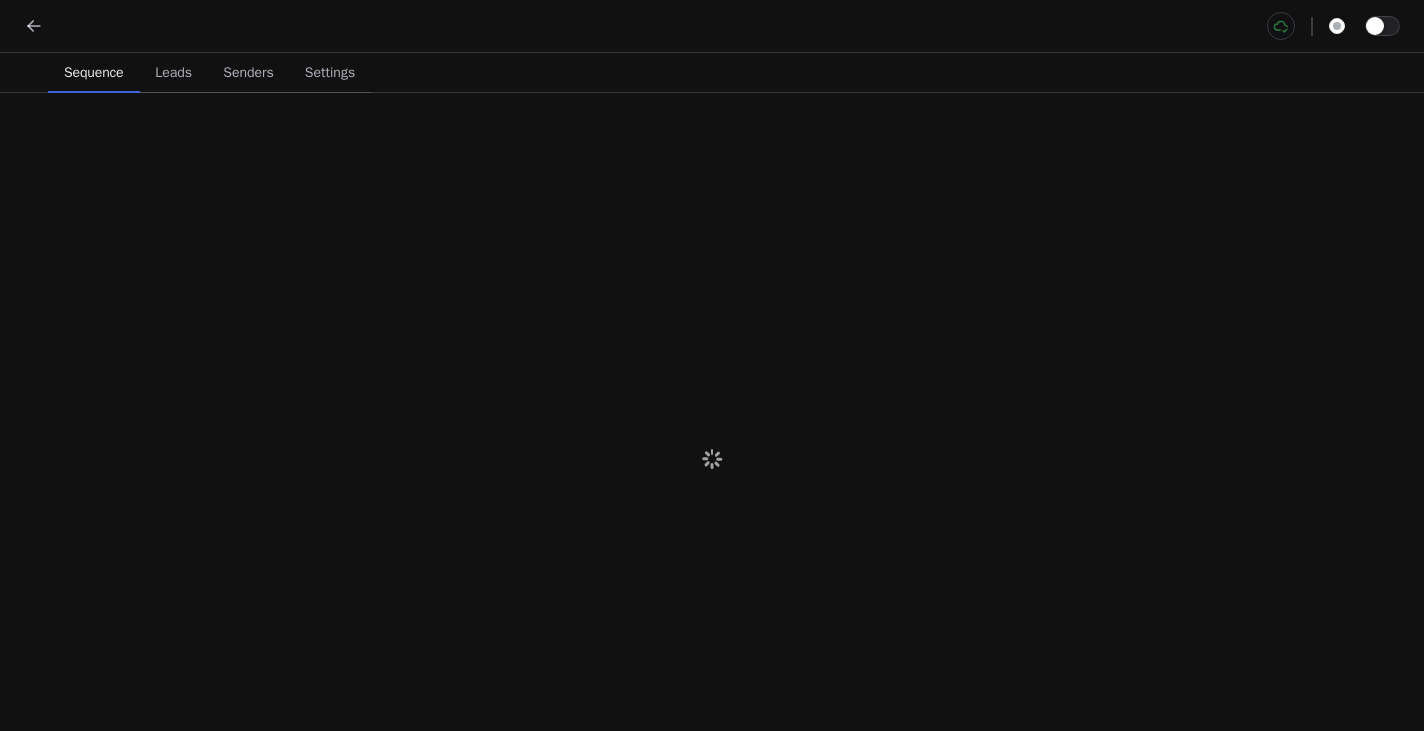 scroll, scrollTop: 0, scrollLeft: 0, axis: both 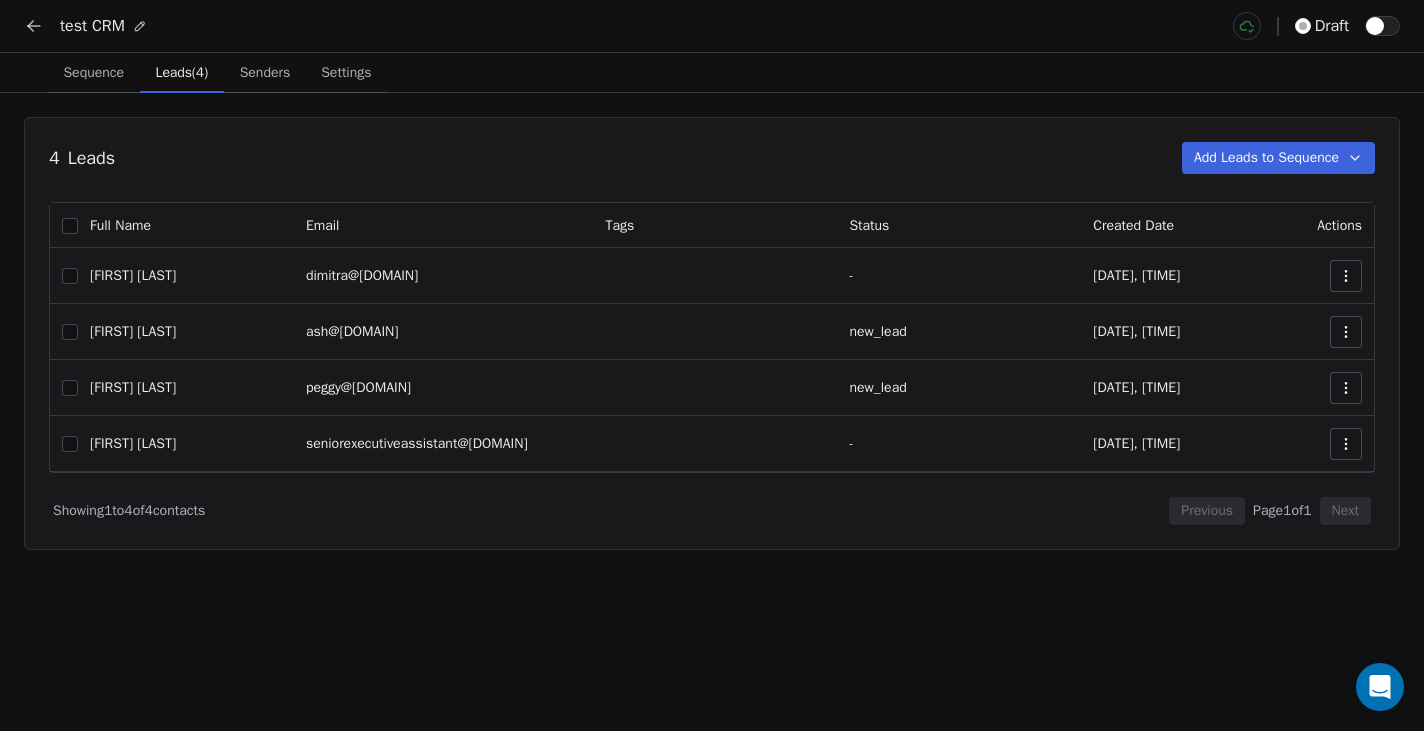 click on "Leads (4)" at bounding box center [182, 73] 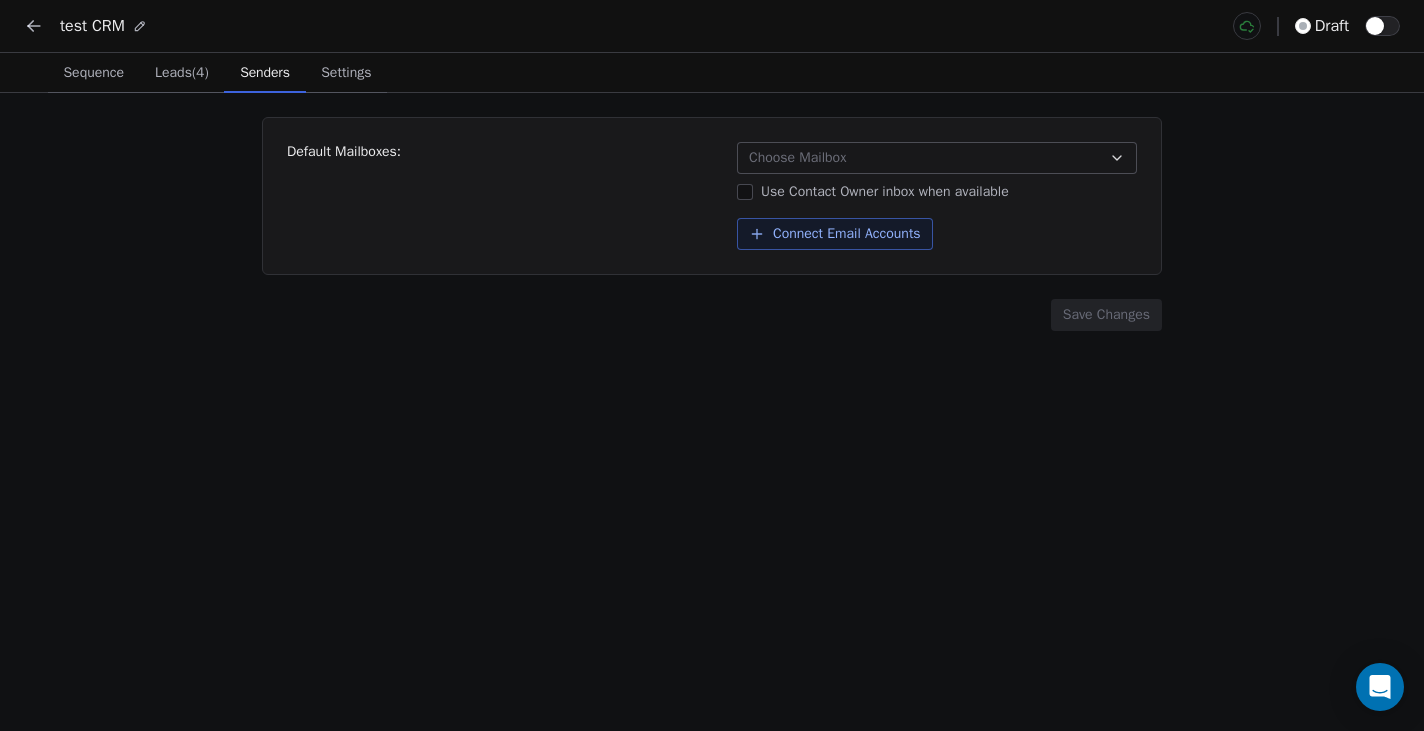 click on "Senders" at bounding box center (265, 73) 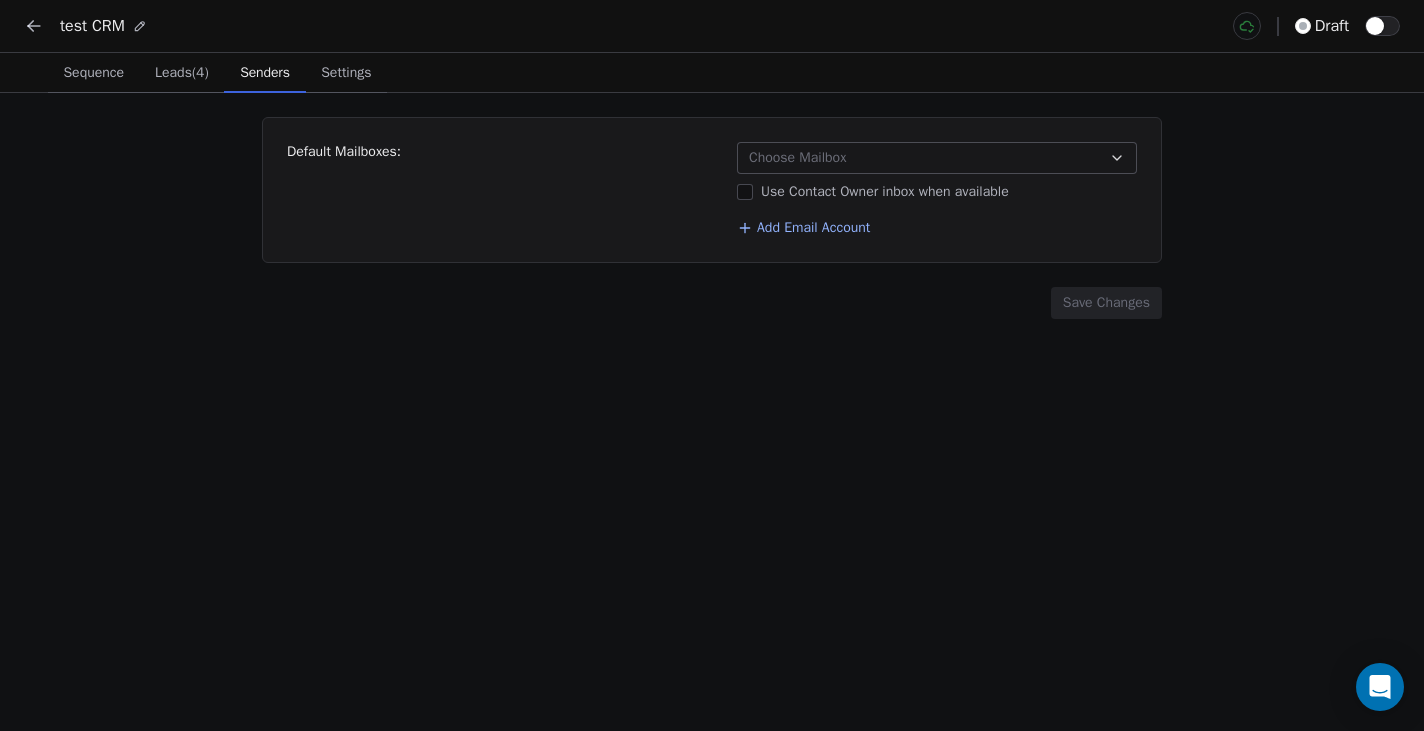click on "Leads (4)" at bounding box center (182, 73) 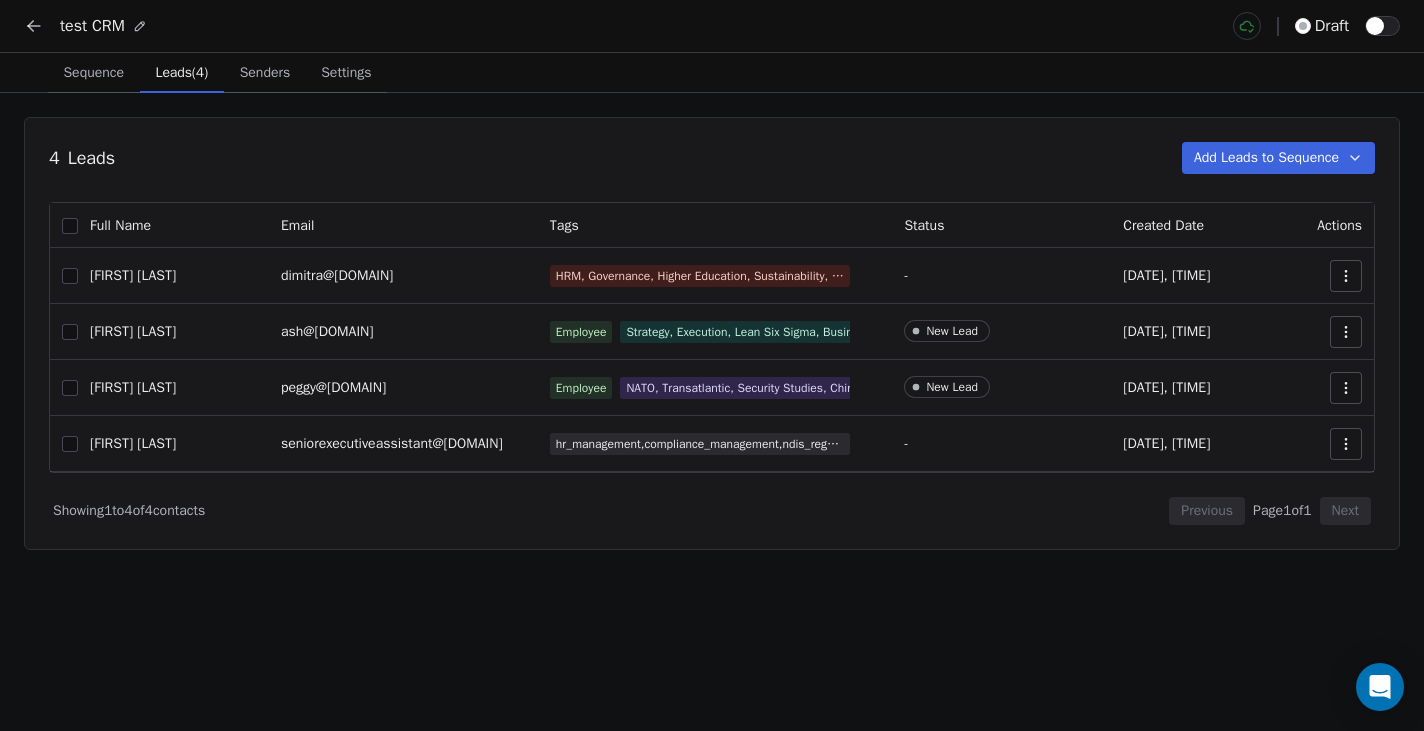 click at bounding box center (70, 388) 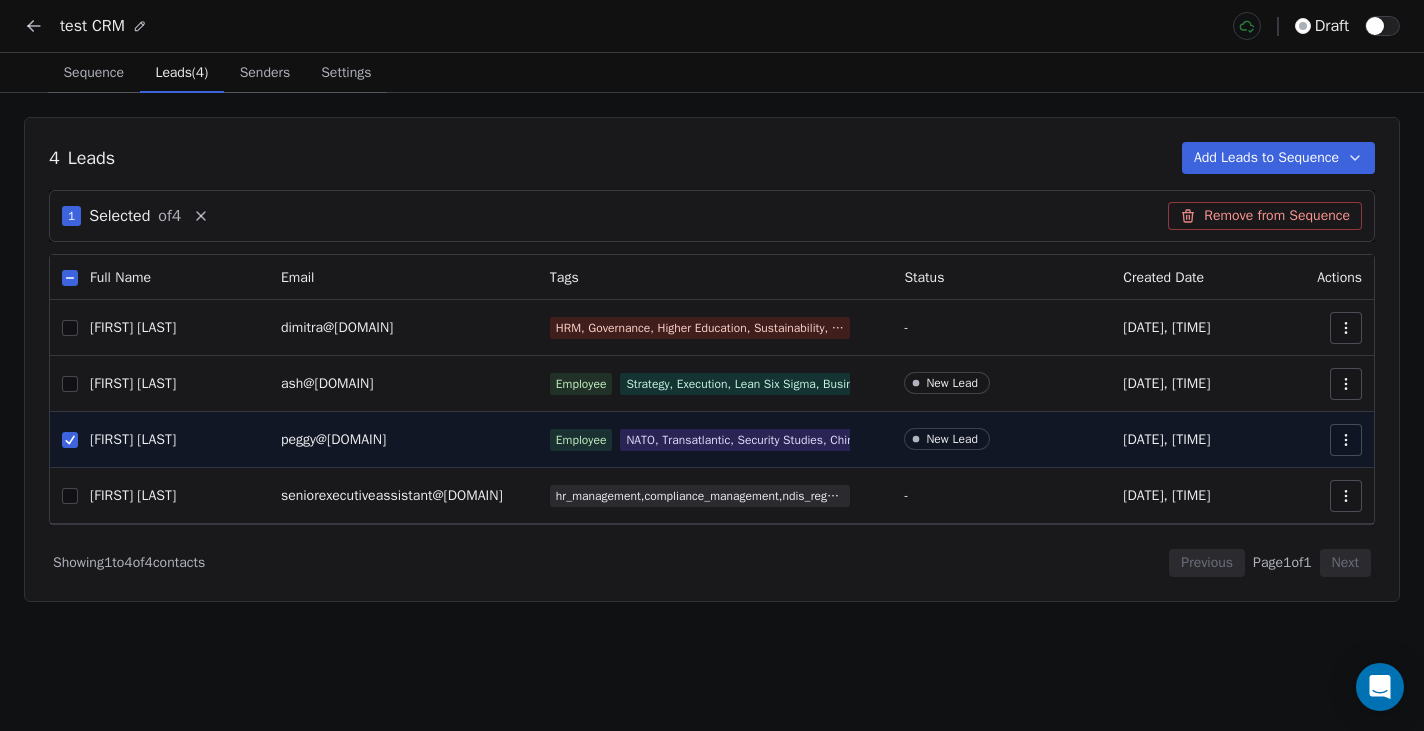 click at bounding box center (70, 384) 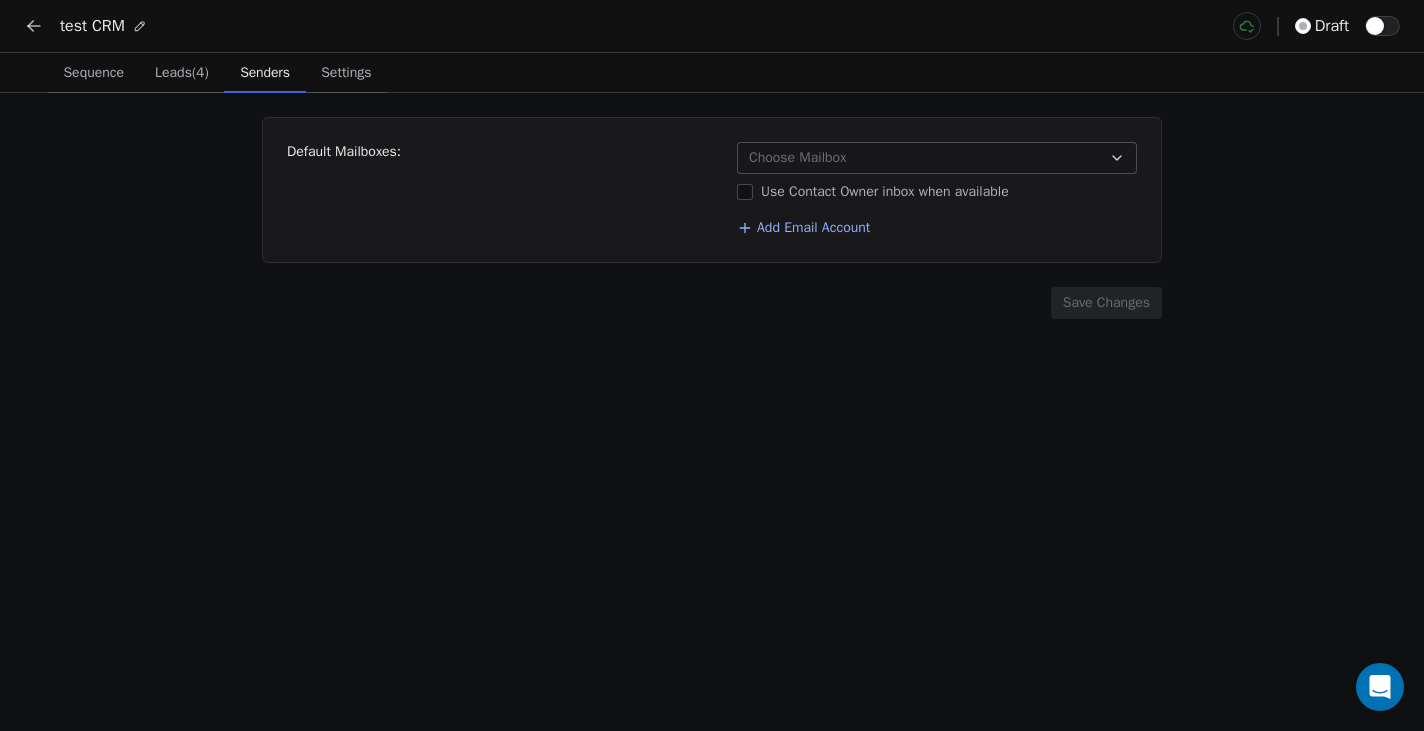 click on "Senders" at bounding box center (265, 73) 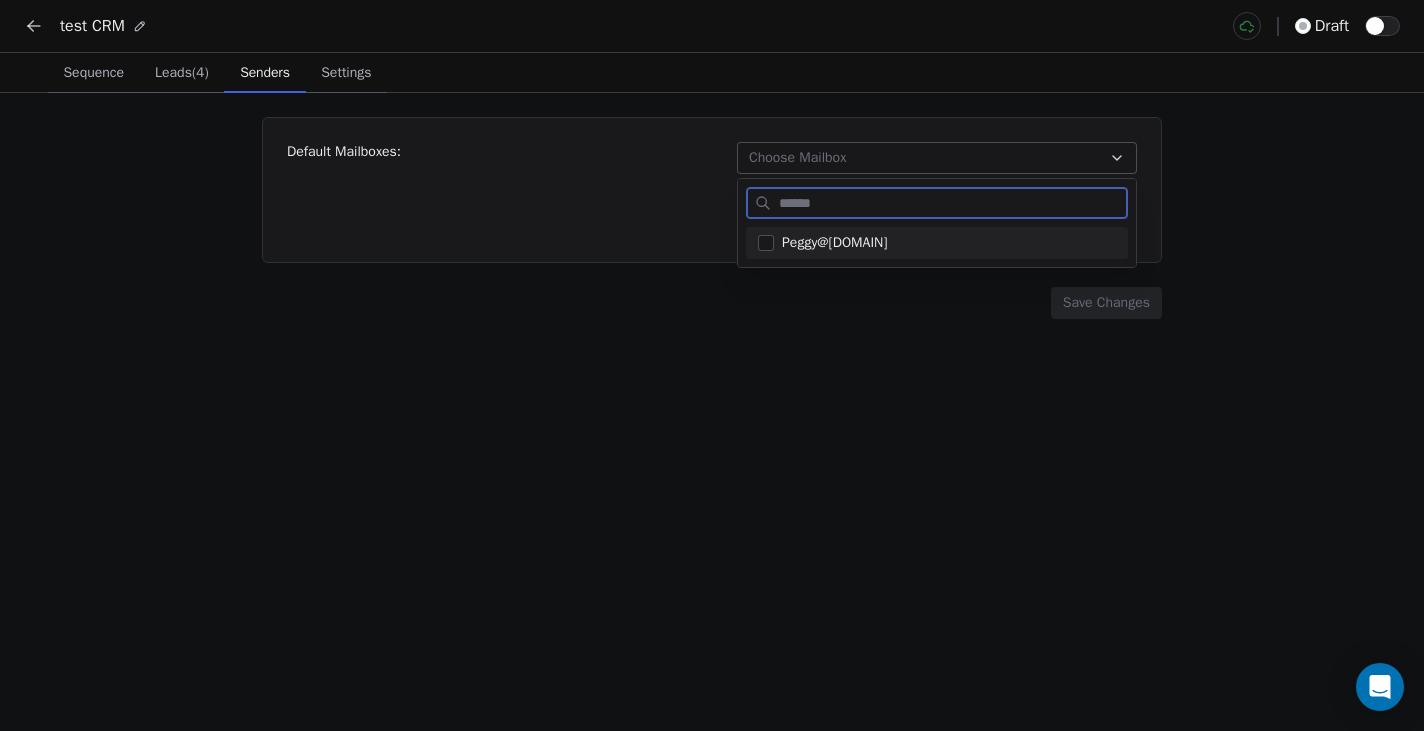 click at bounding box center [766, 243] 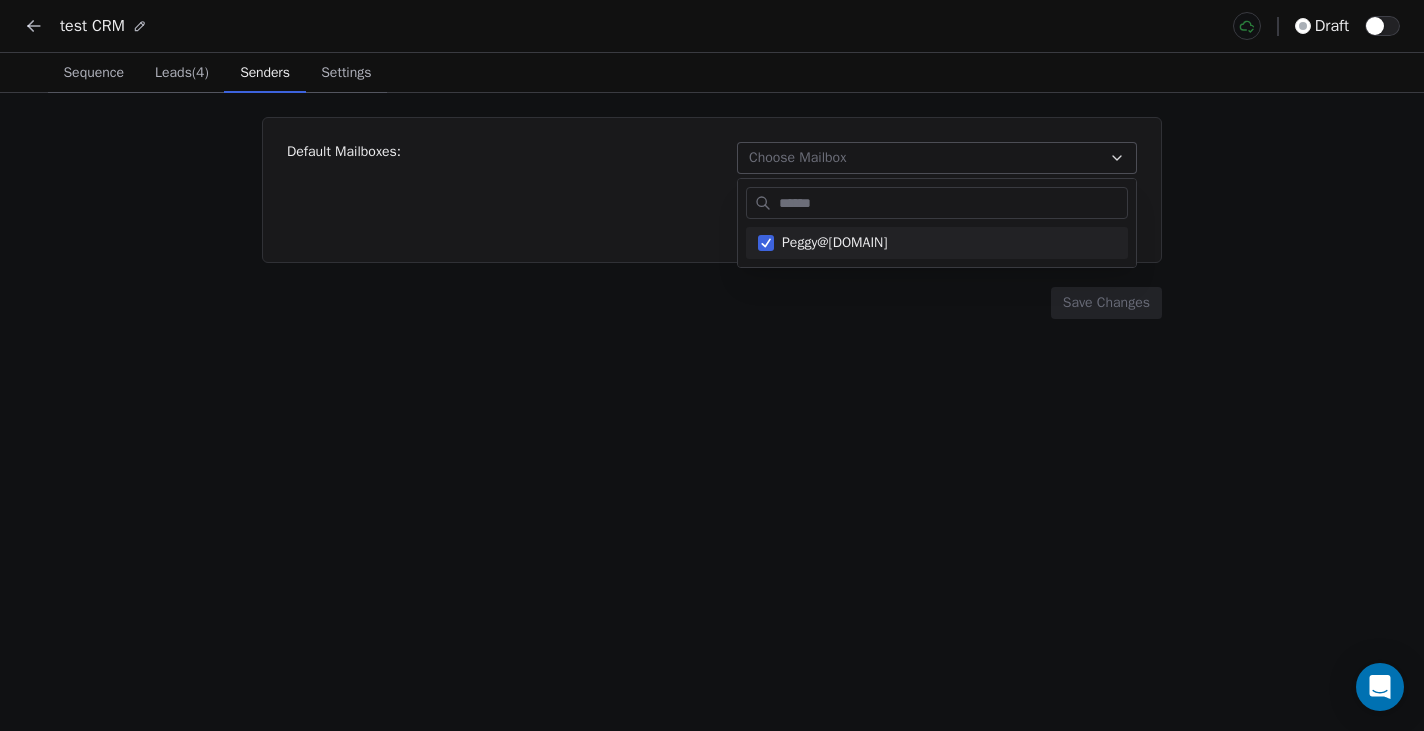 click on "test CRM draft Sequence Sequence Leads (4) Leads (4) Senders Senders Settings Settings Default Mailboxes: Choose Mailbox Use Contact Owner inbox when available Add Email Account Save Changes
Peggy@orama-consult.com" at bounding box center [712, 365] 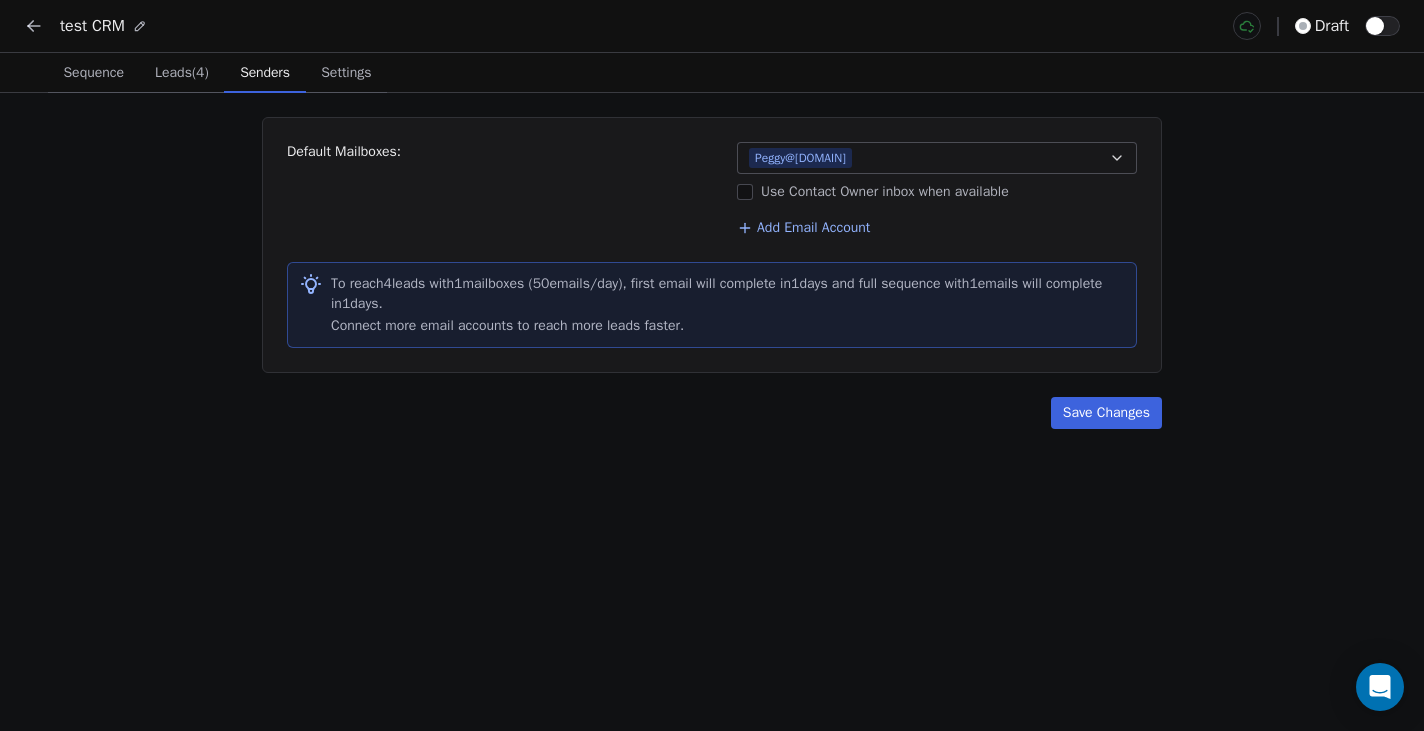 click on "Save Changes" at bounding box center [1106, 413] 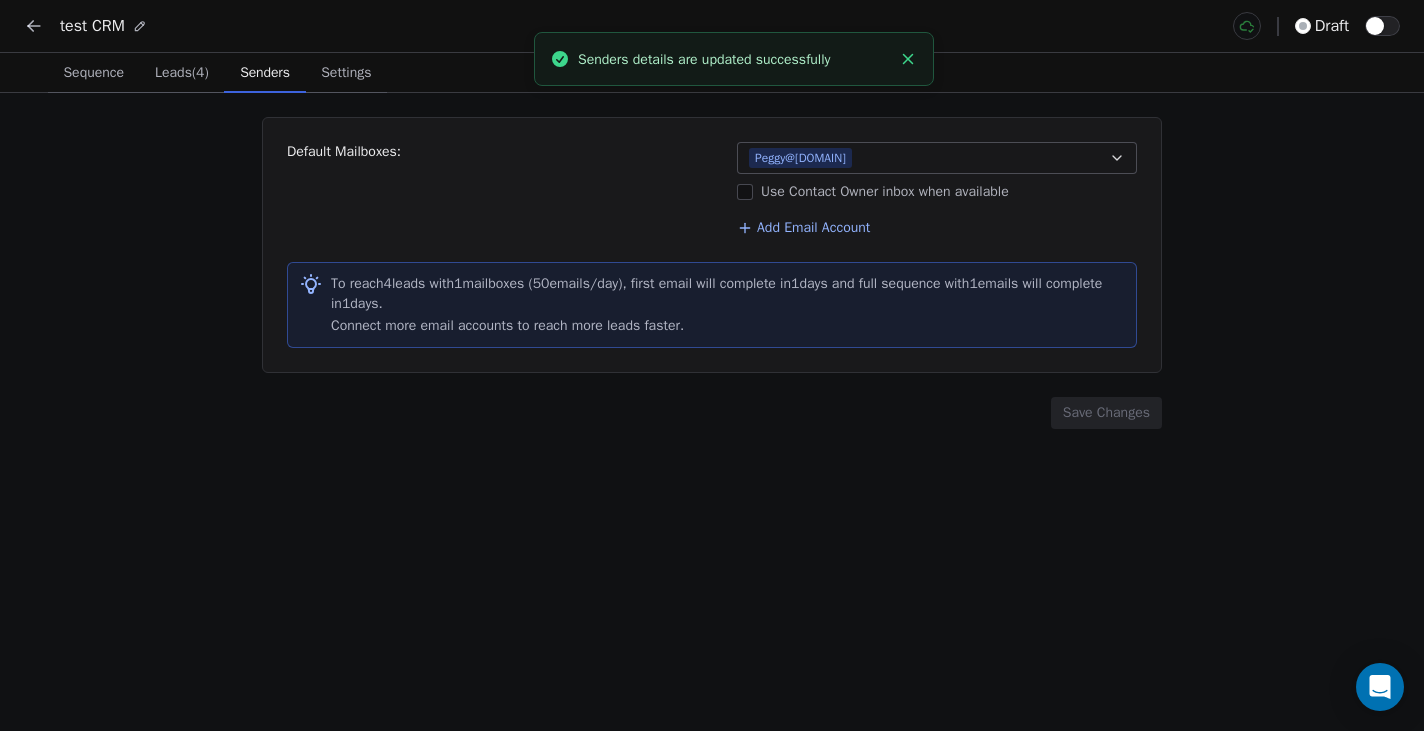 click 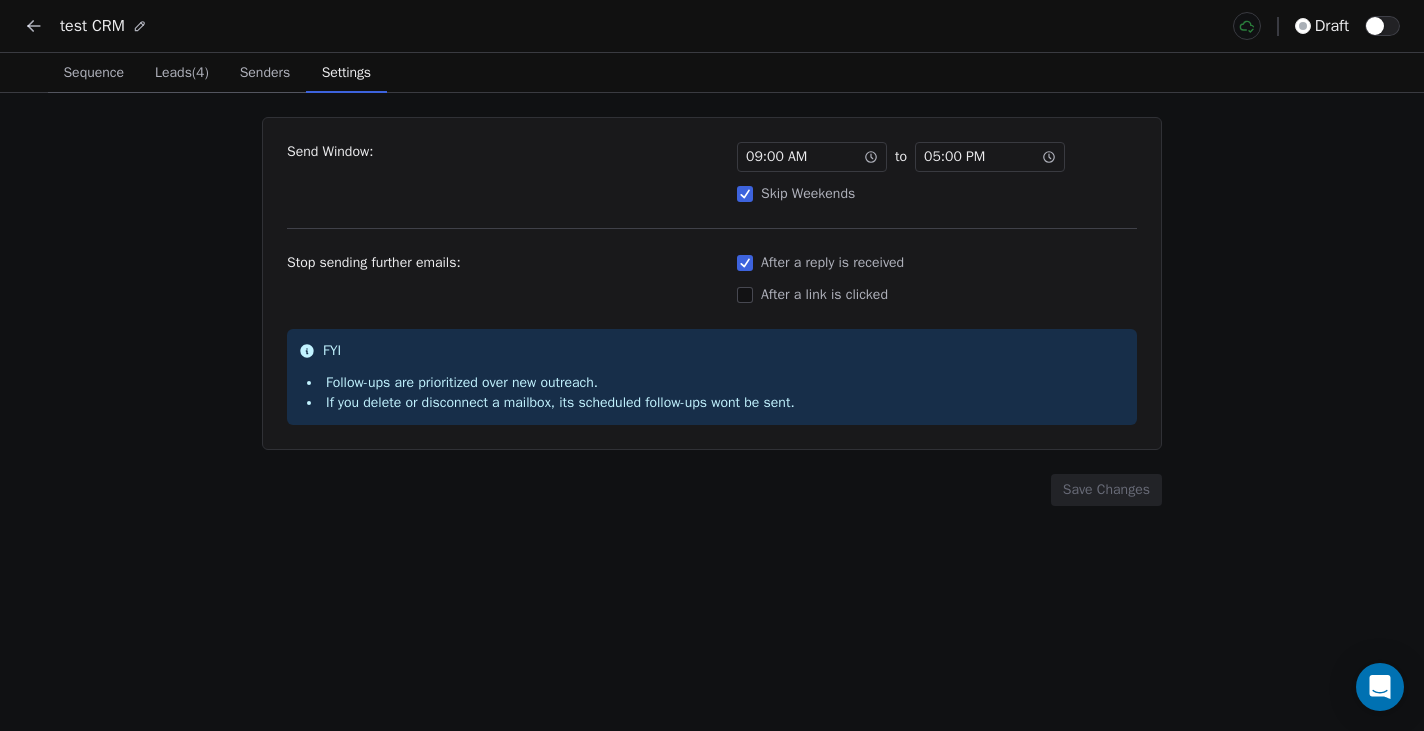 click on "Settings" at bounding box center [346, 73] 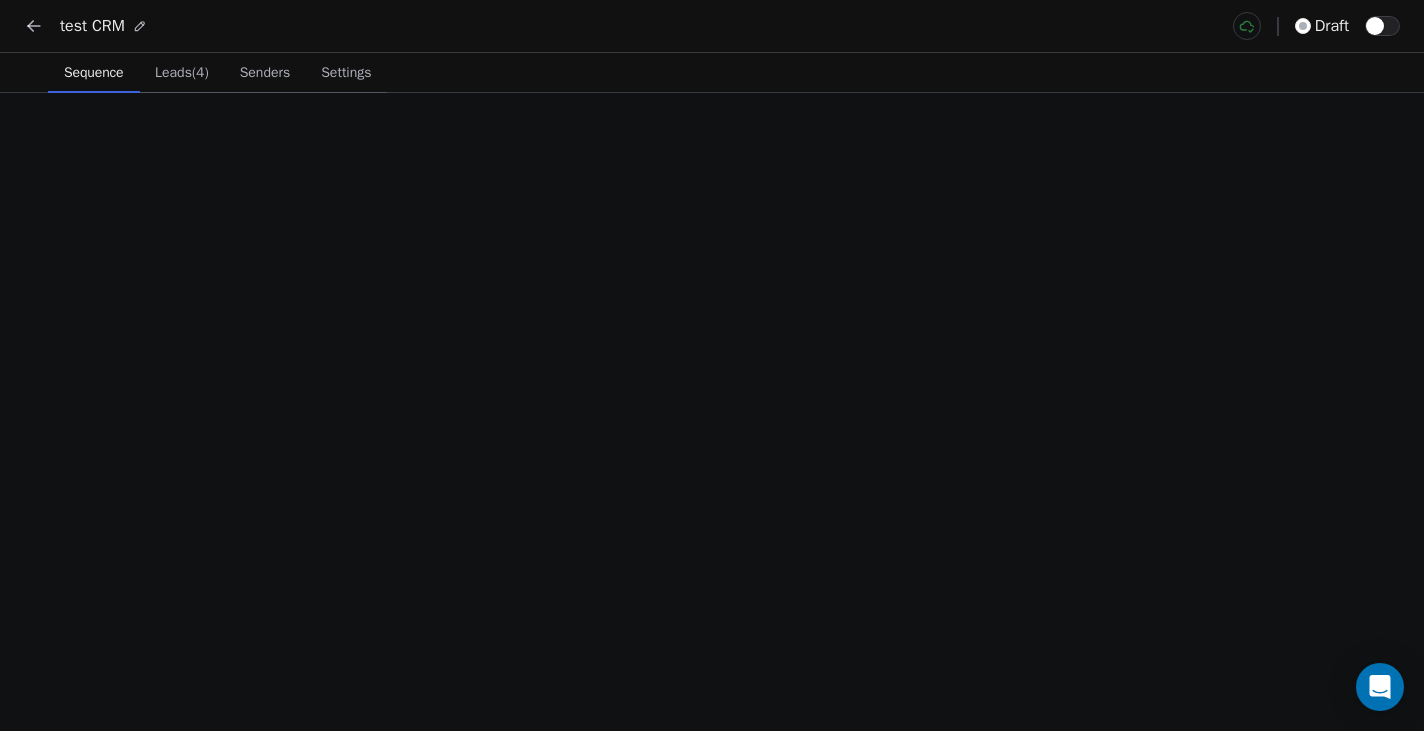 click on "Sequence" at bounding box center (94, 73) 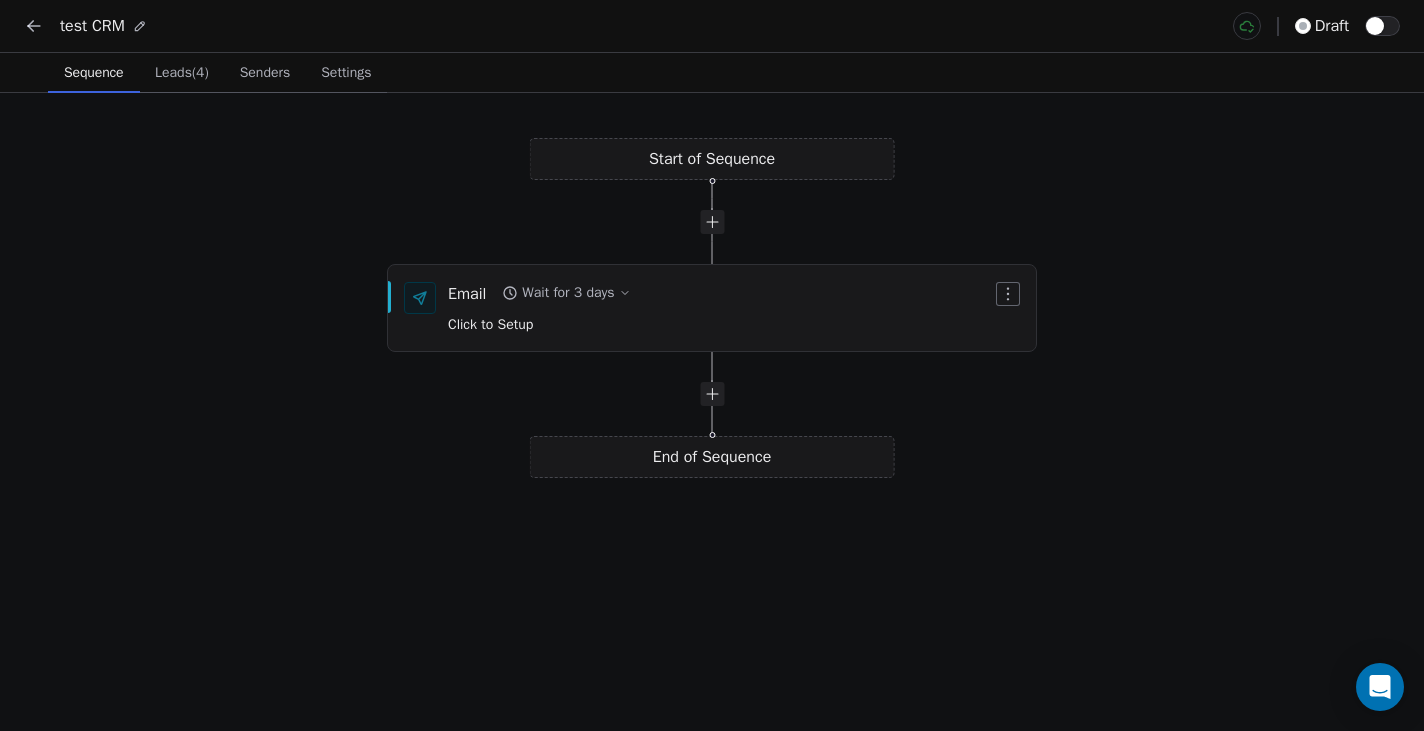 click at bounding box center [1382, 26] 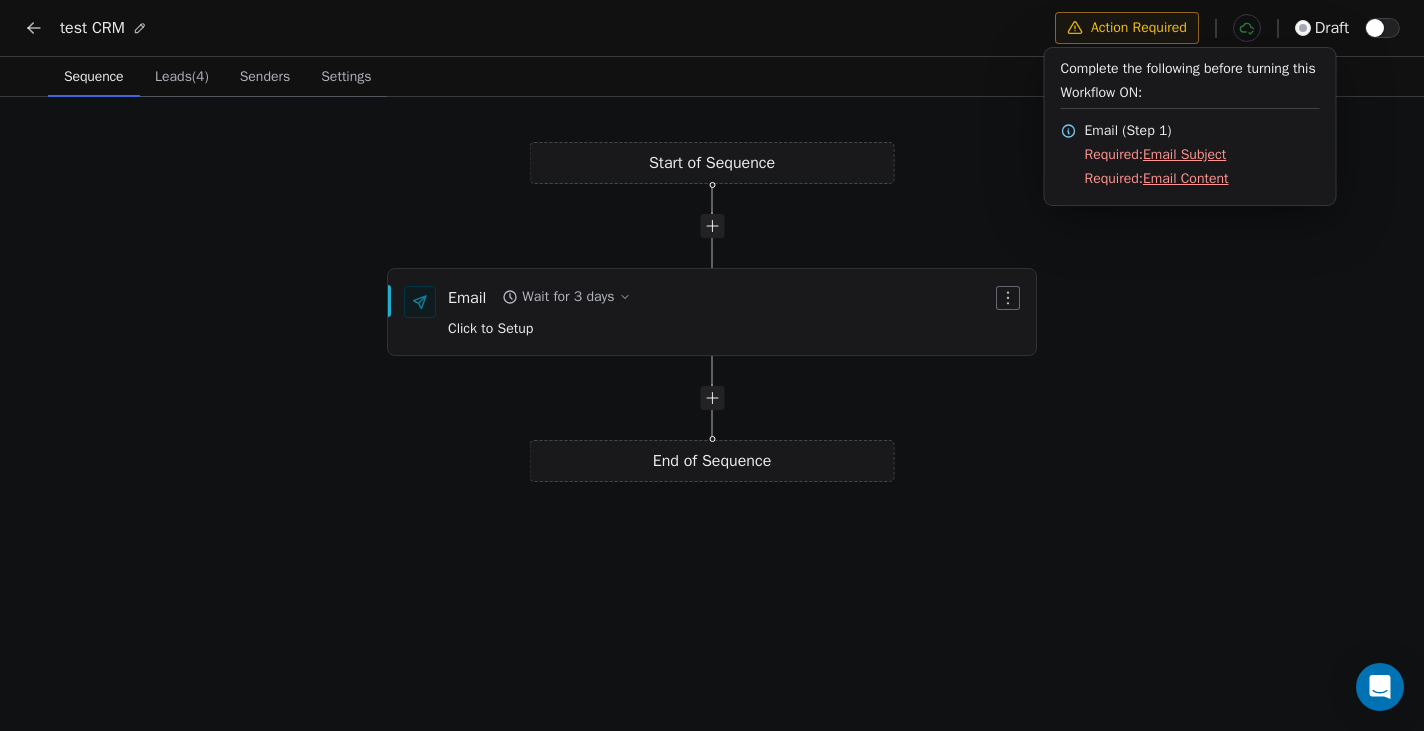 click on "Email Subject" at bounding box center (1184, 154) 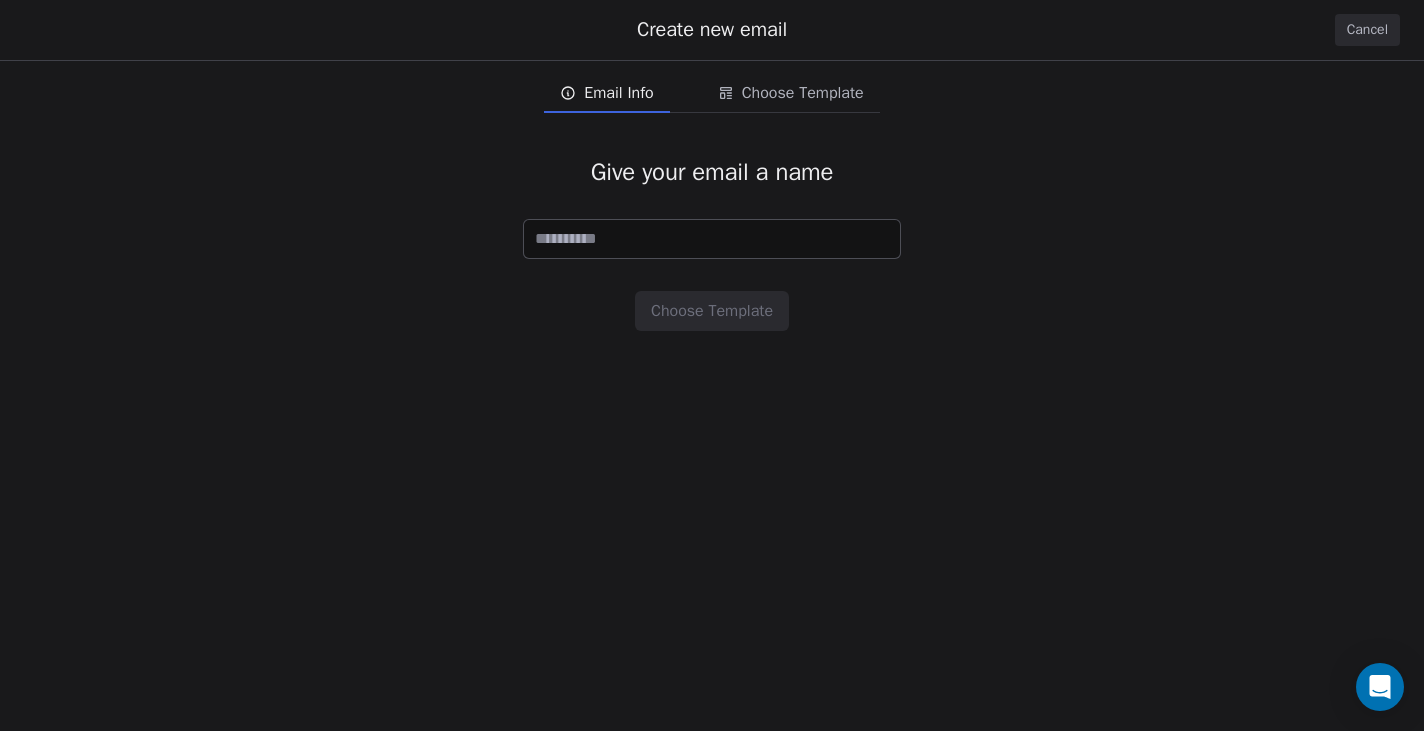 click at bounding box center (712, 239) 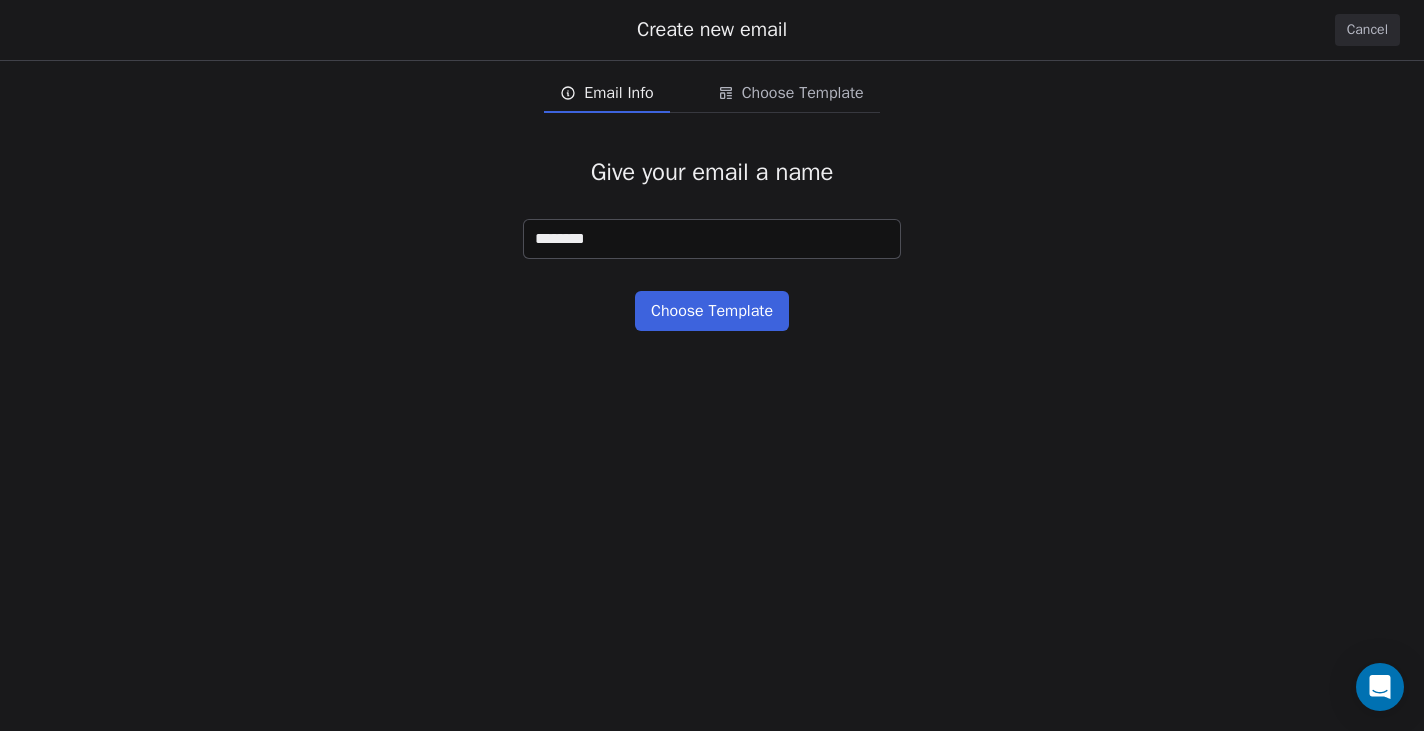 type on "********" 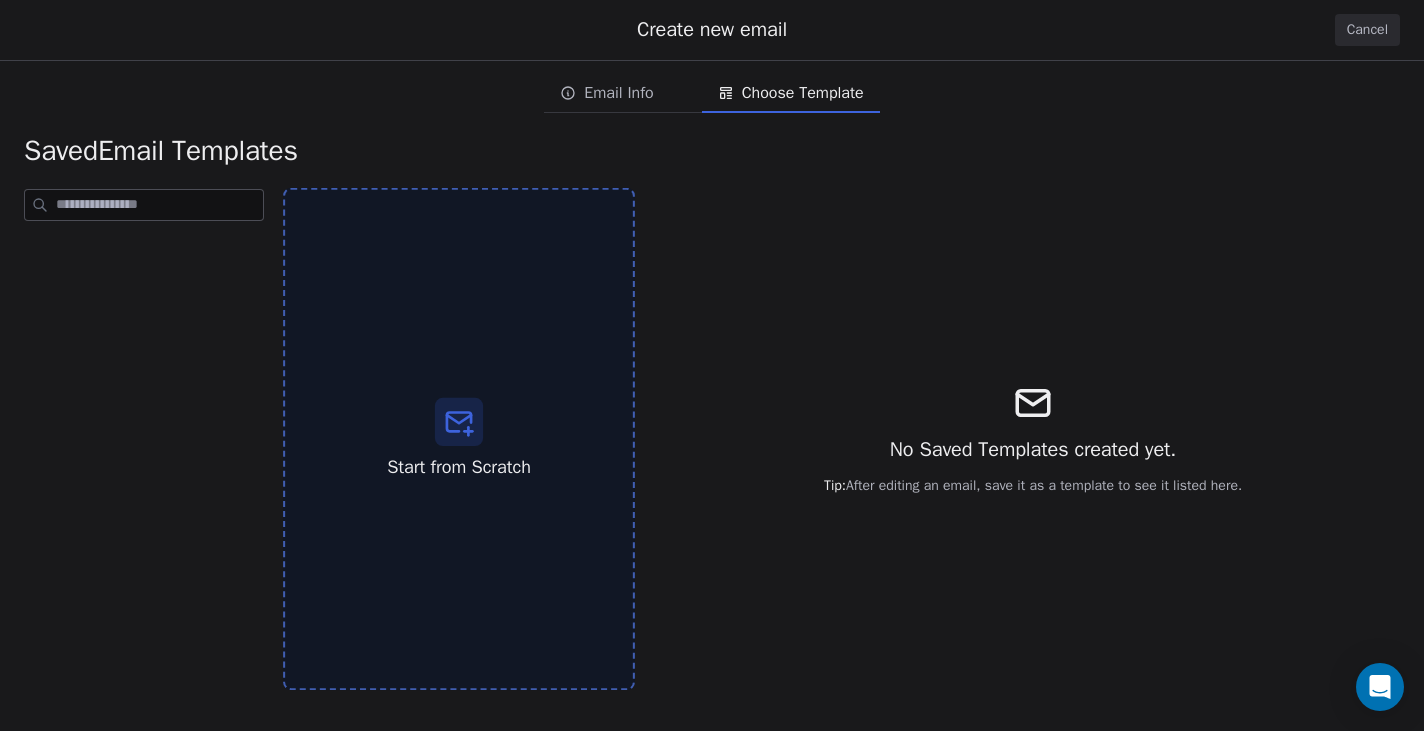 click 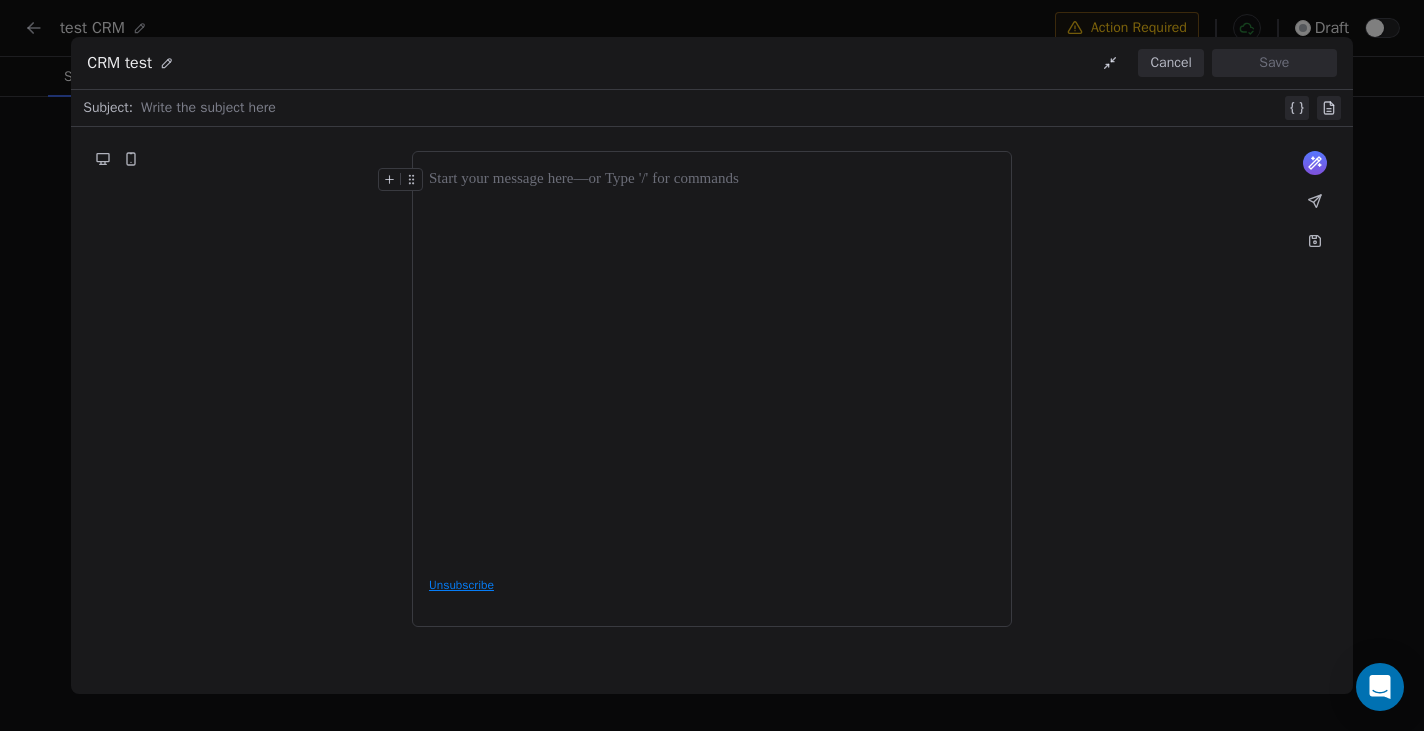 click at bounding box center [712, 180] 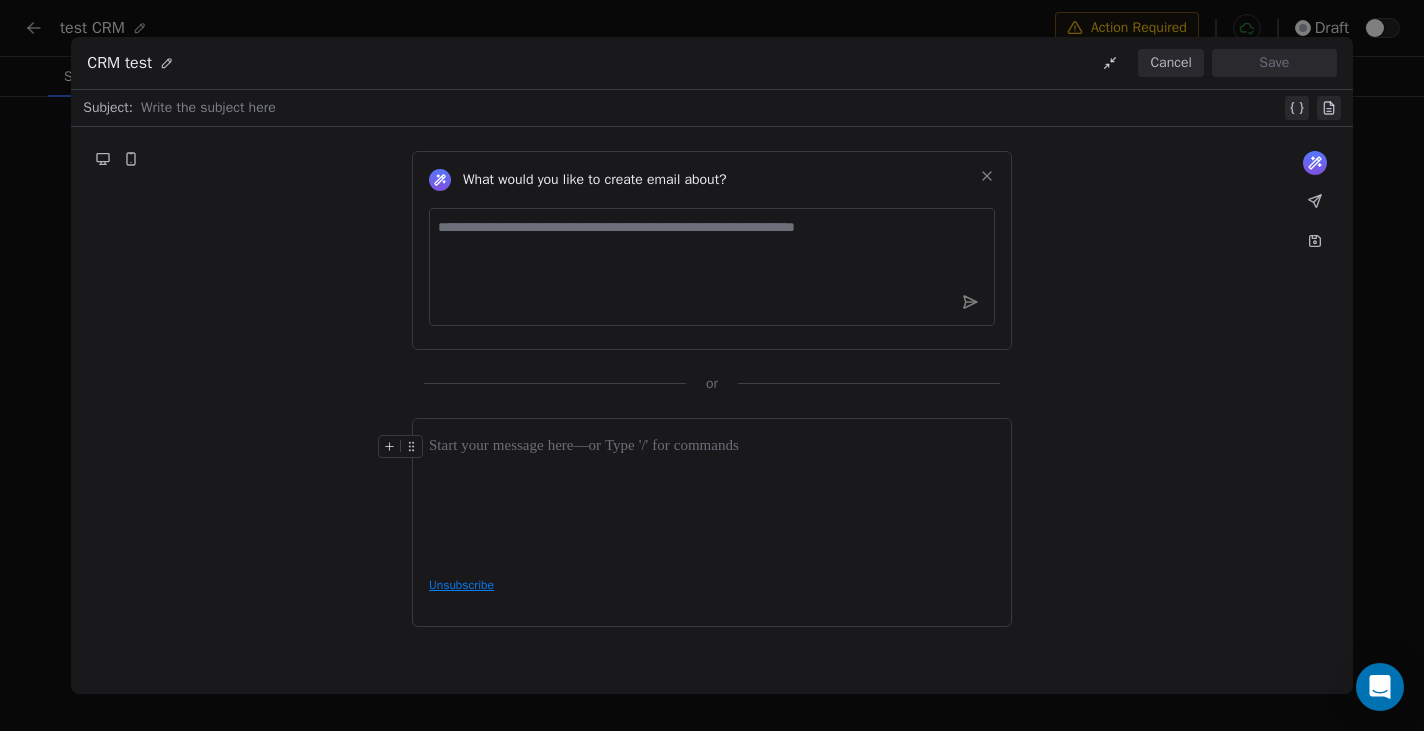click at bounding box center [712, 267] 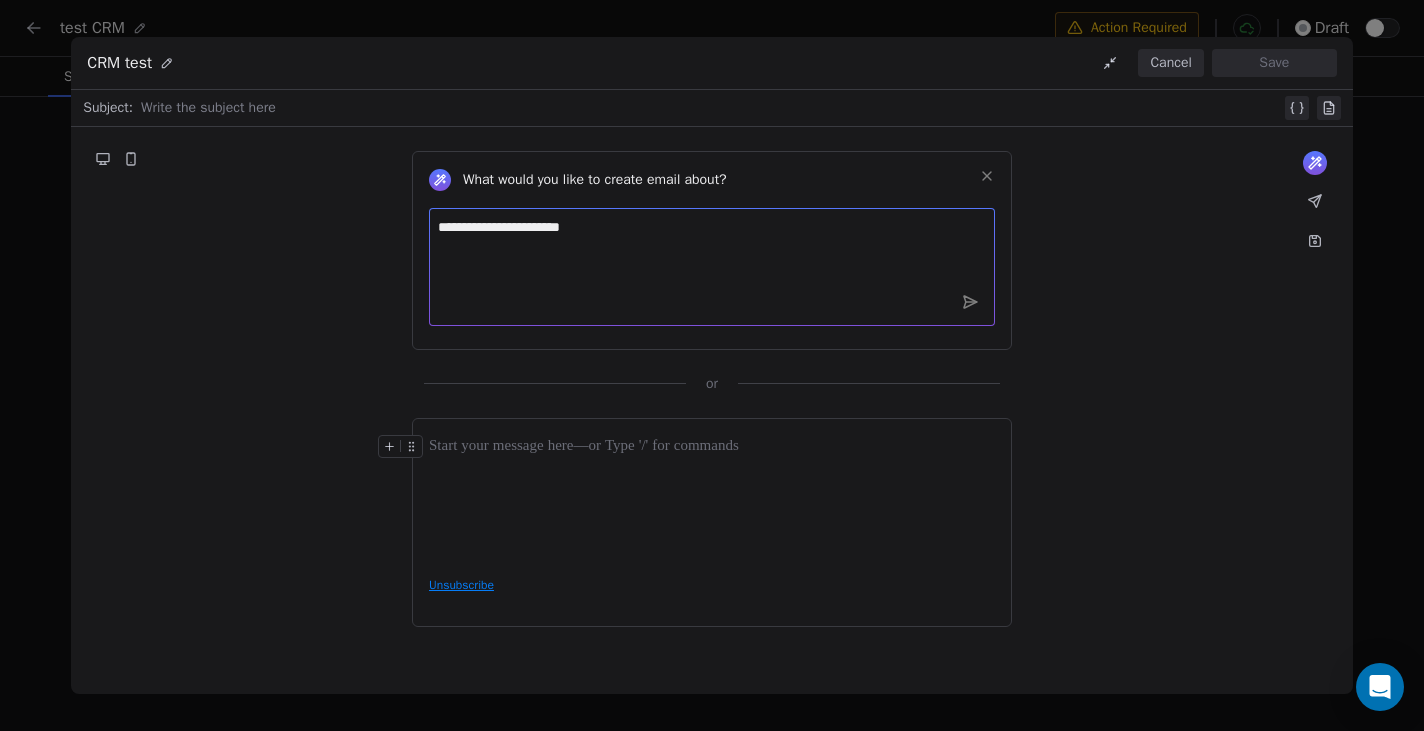 type on "**********" 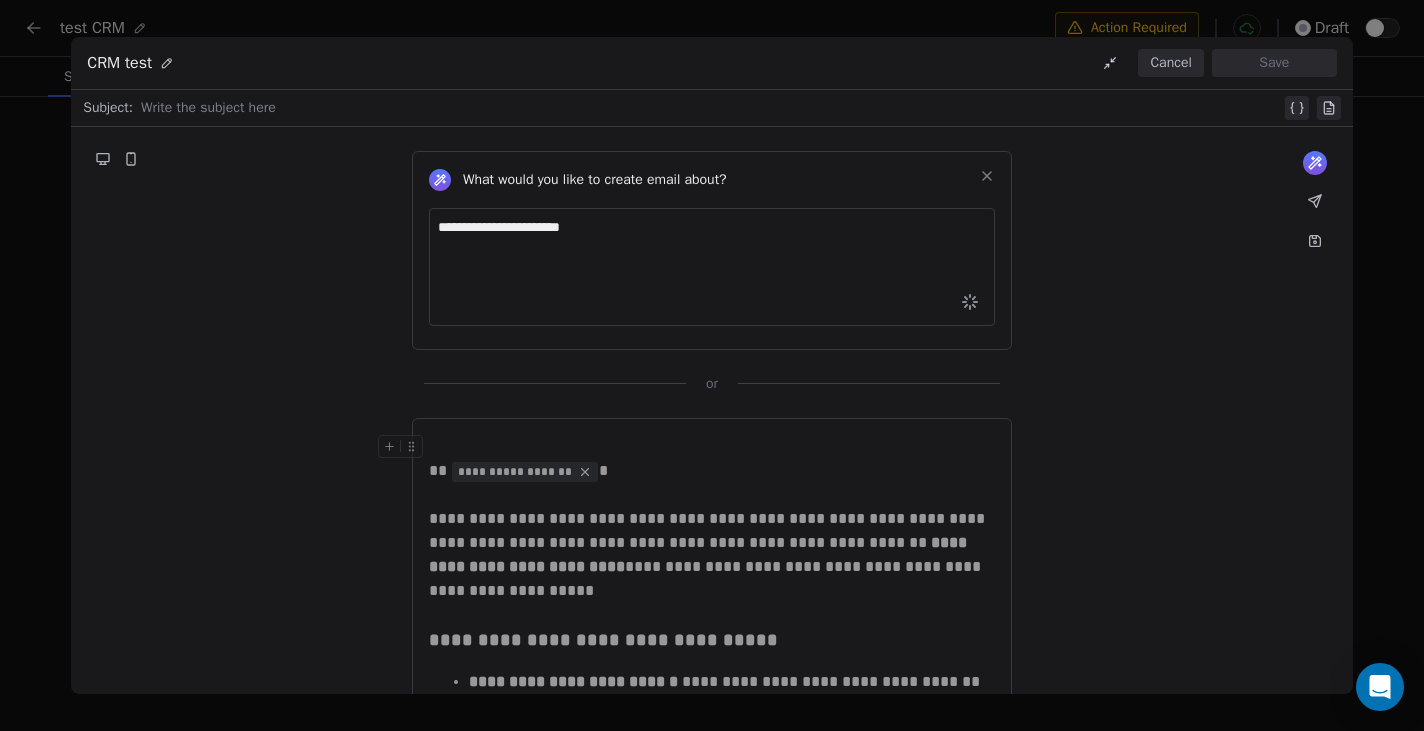 type 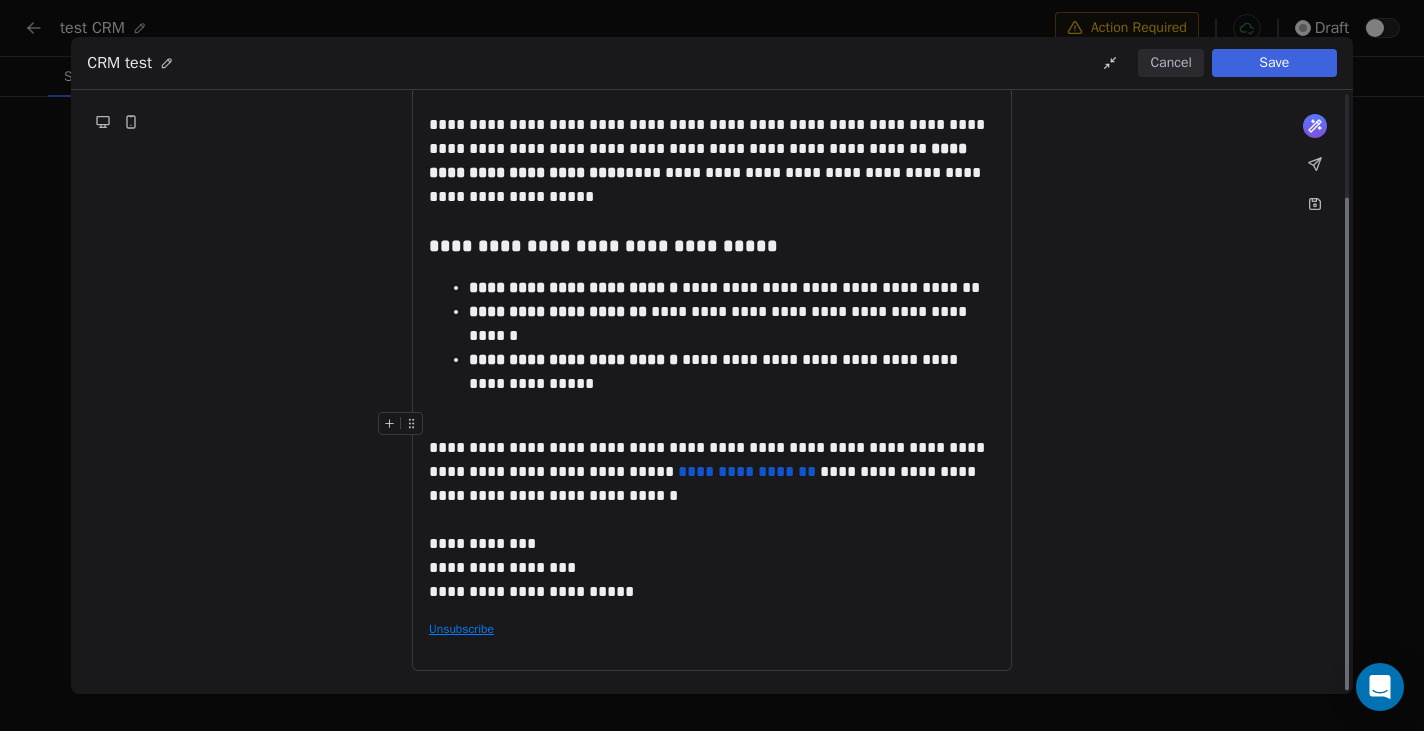 scroll, scrollTop: 127, scrollLeft: 0, axis: vertical 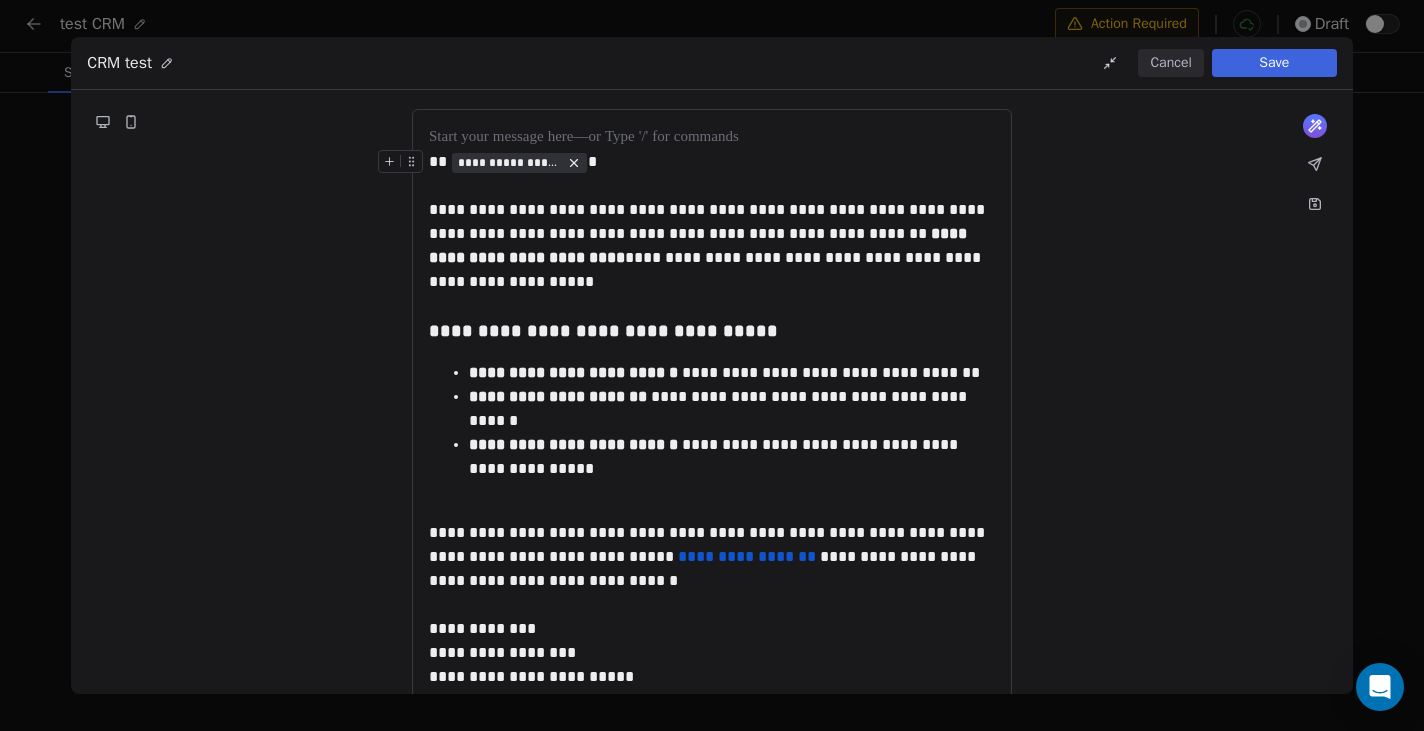 click 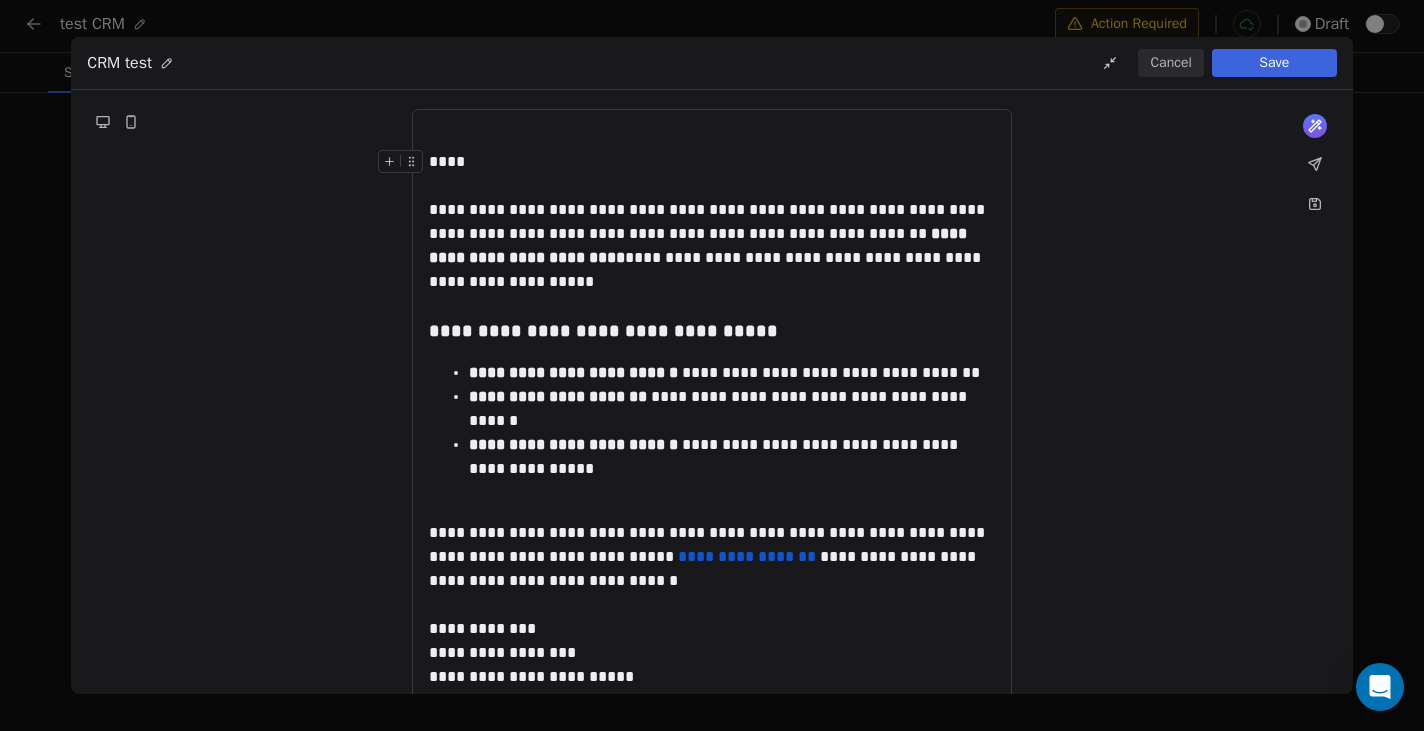 type 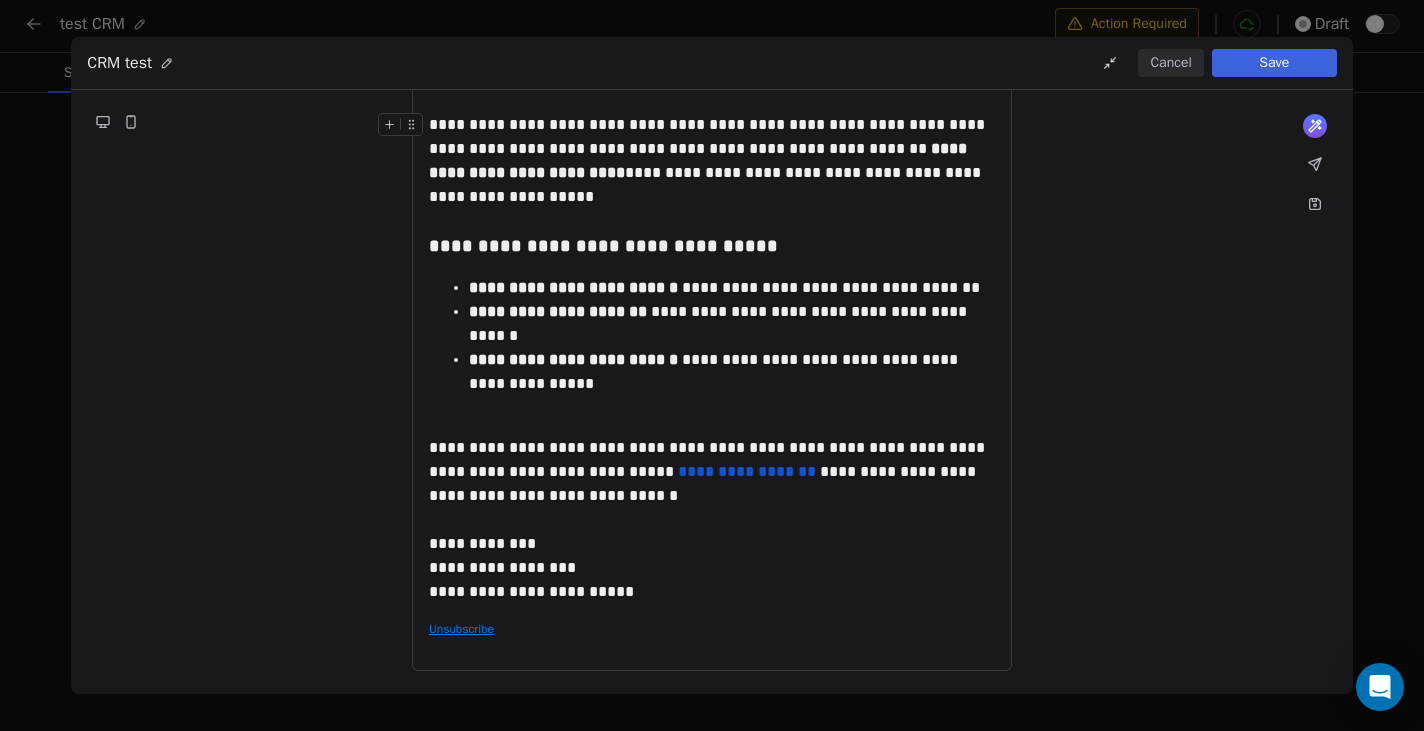 click on "Save" at bounding box center (1274, 63) 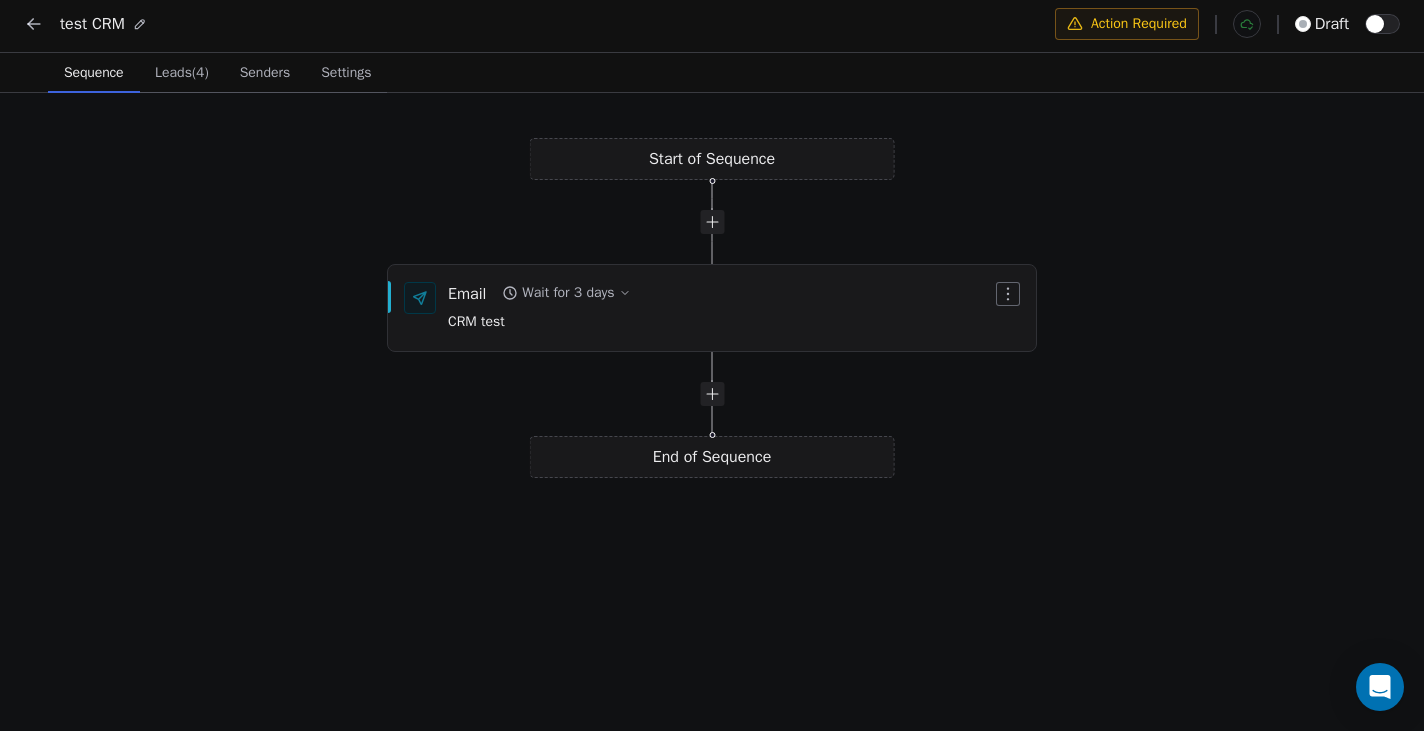 click at bounding box center (1375, 24) 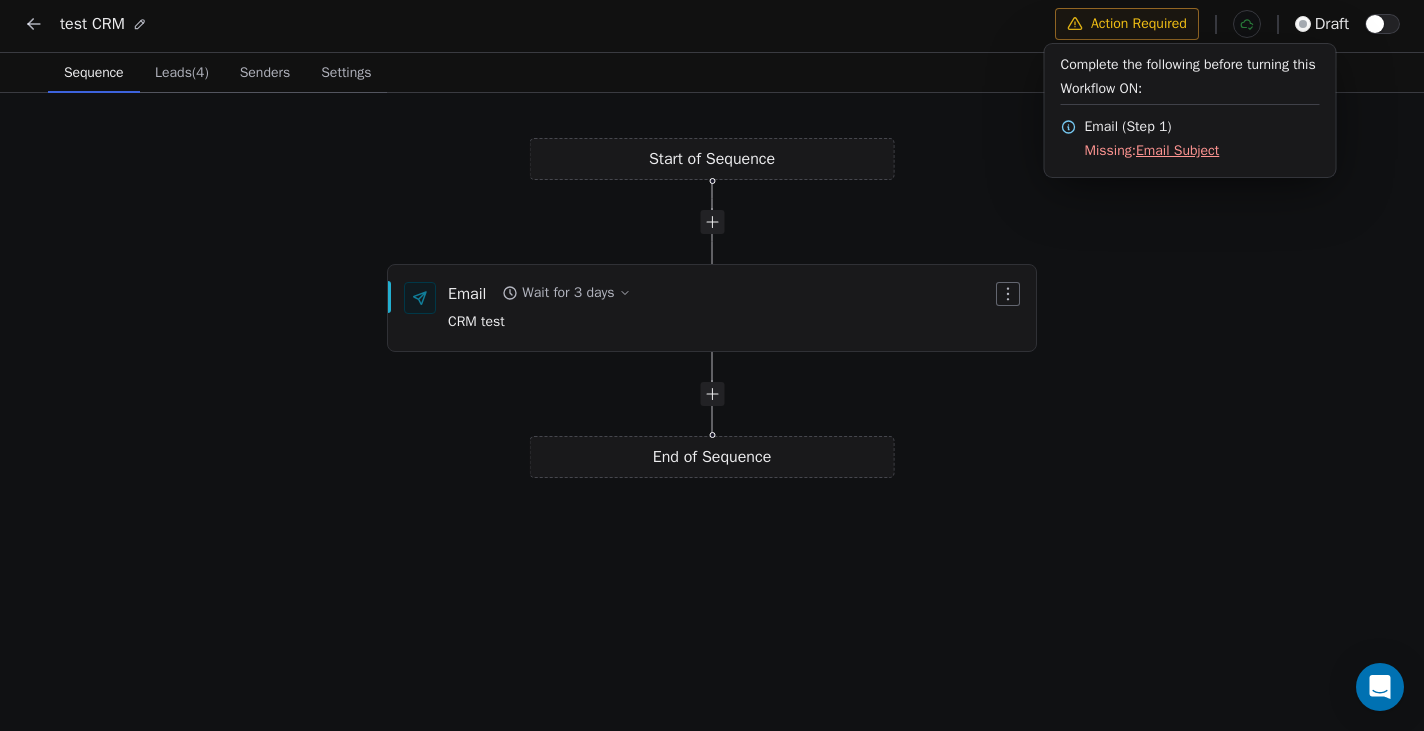 click on "Email Subject" at bounding box center [1177, 150] 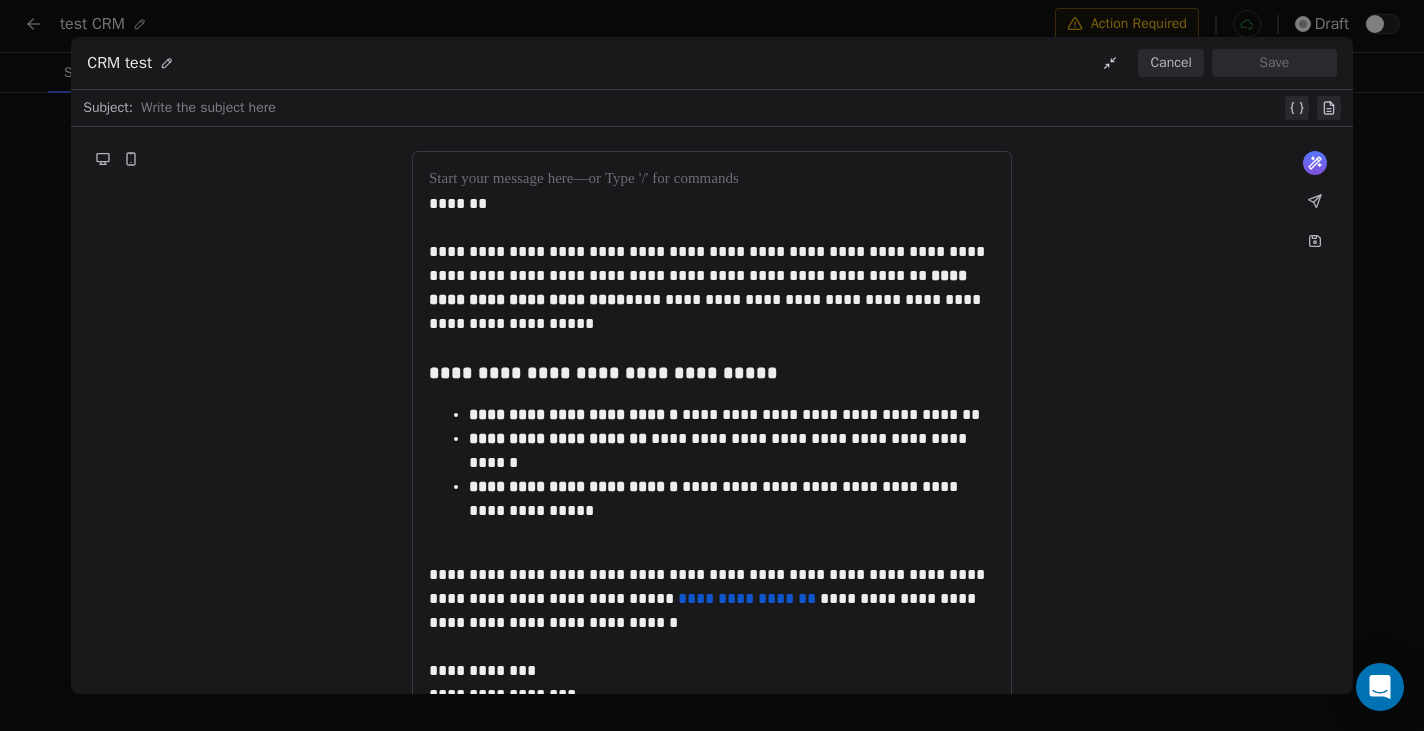 scroll, scrollTop: 36, scrollLeft: 0, axis: vertical 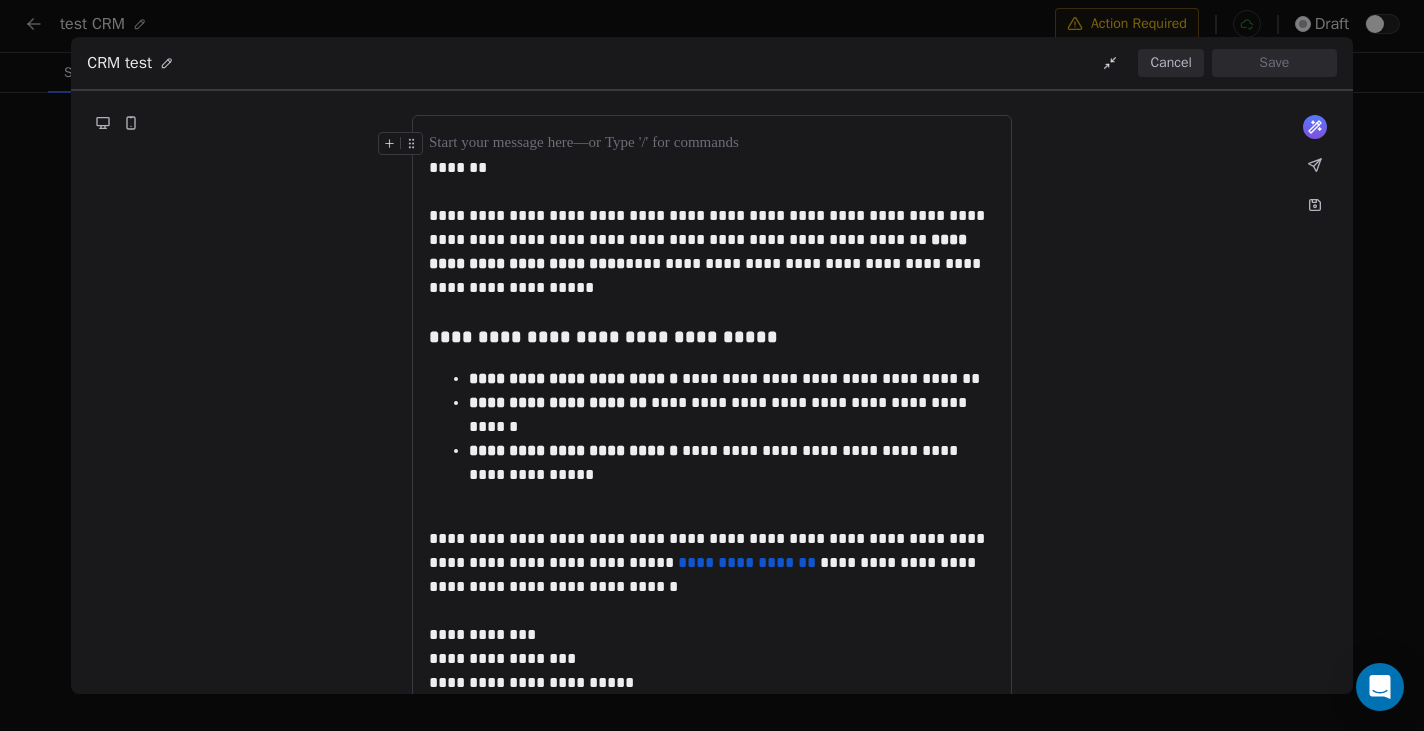 click at bounding box center (712, 144) 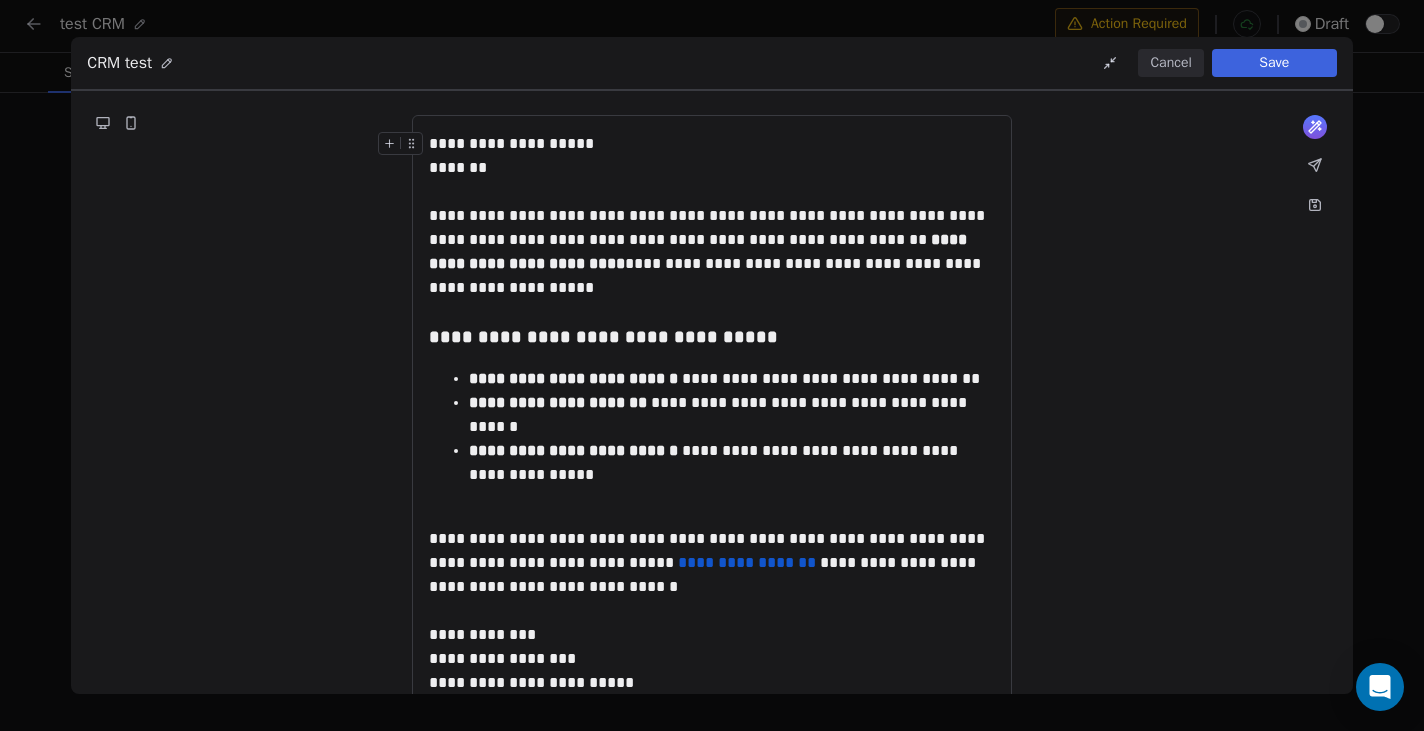 click on "Save" at bounding box center [1274, 63] 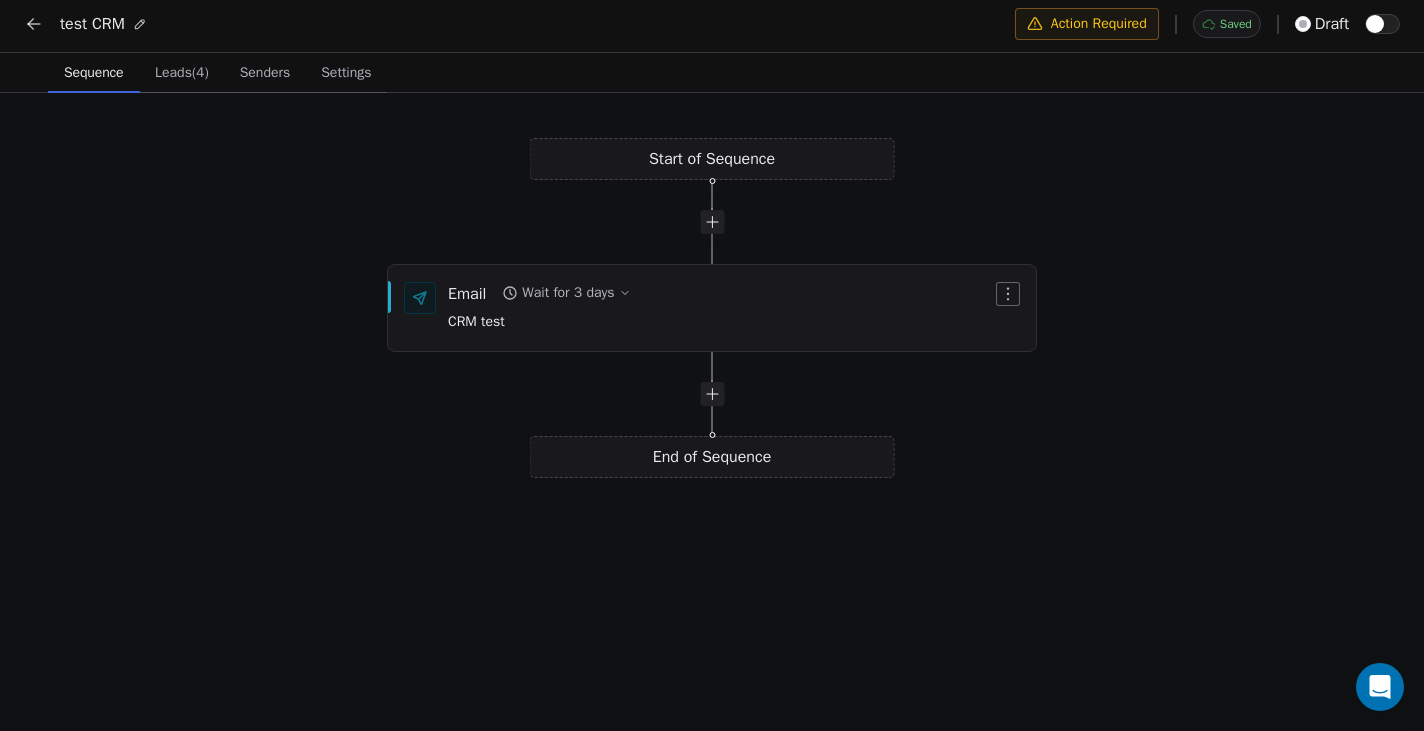 click at bounding box center [1375, 24] 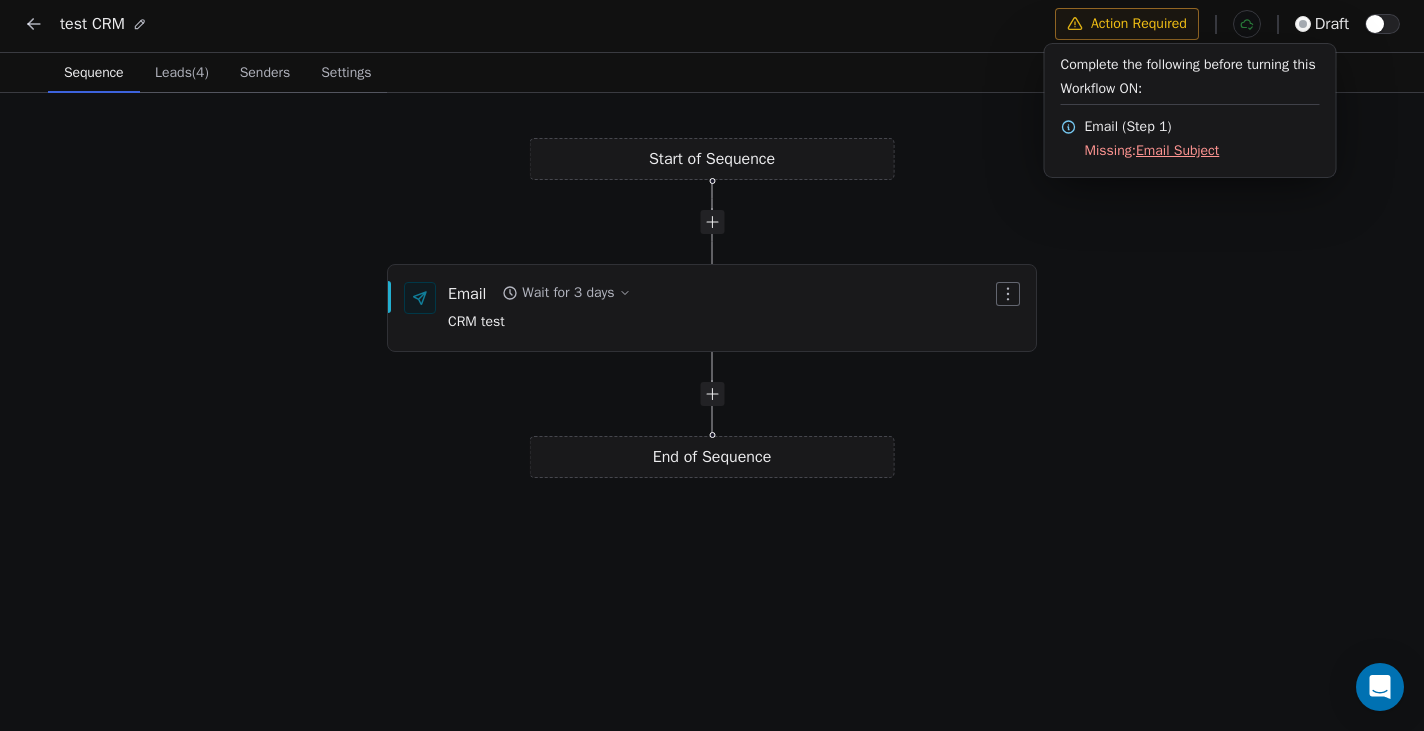 click on "Email Subject" at bounding box center (1177, 150) 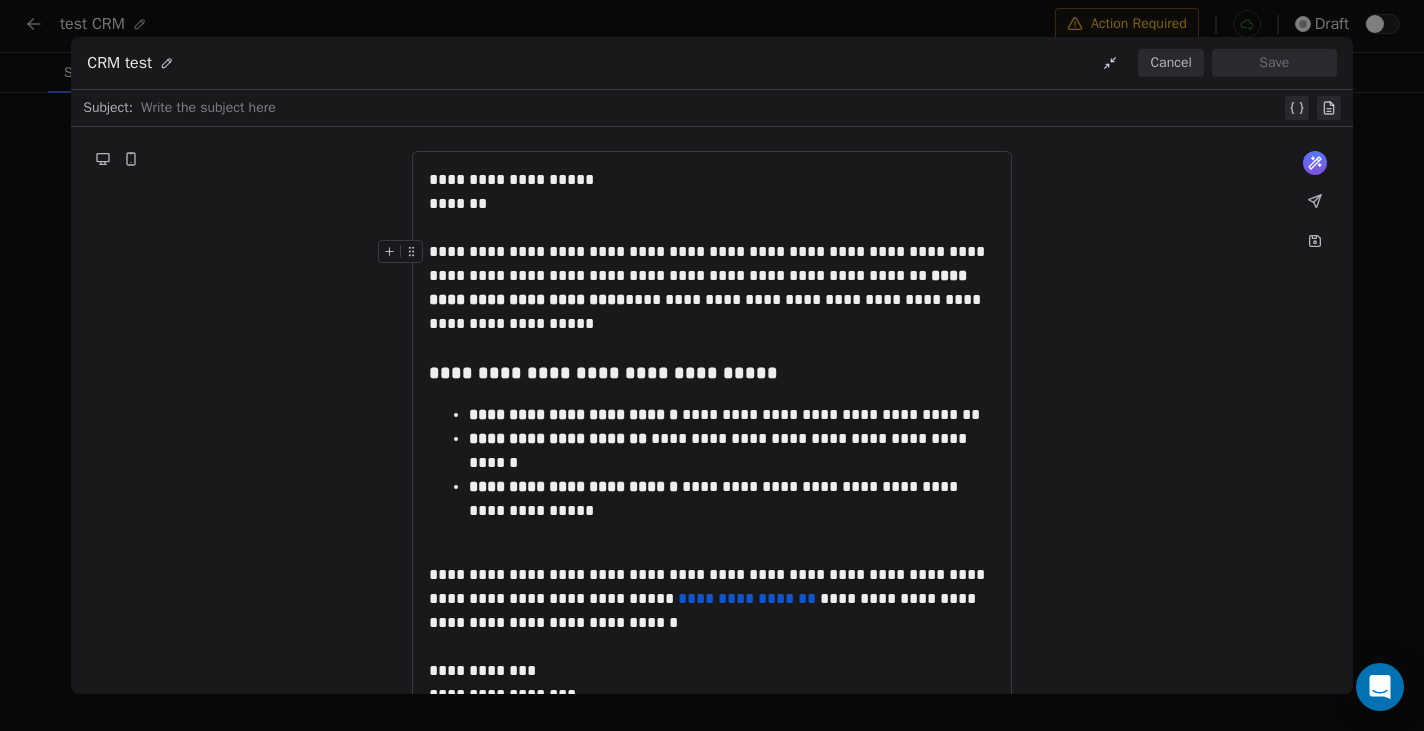 click at bounding box center [711, 108] 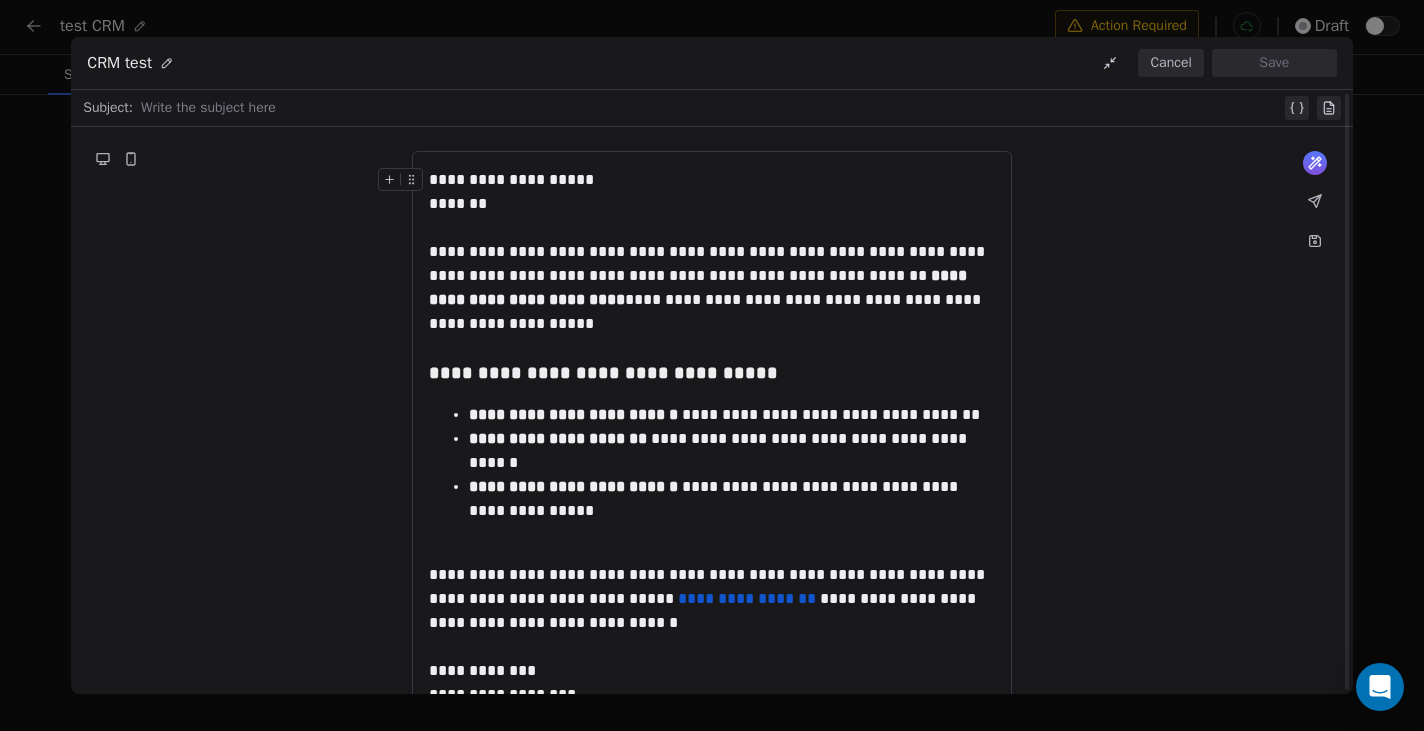 scroll, scrollTop: 7, scrollLeft: 1, axis: both 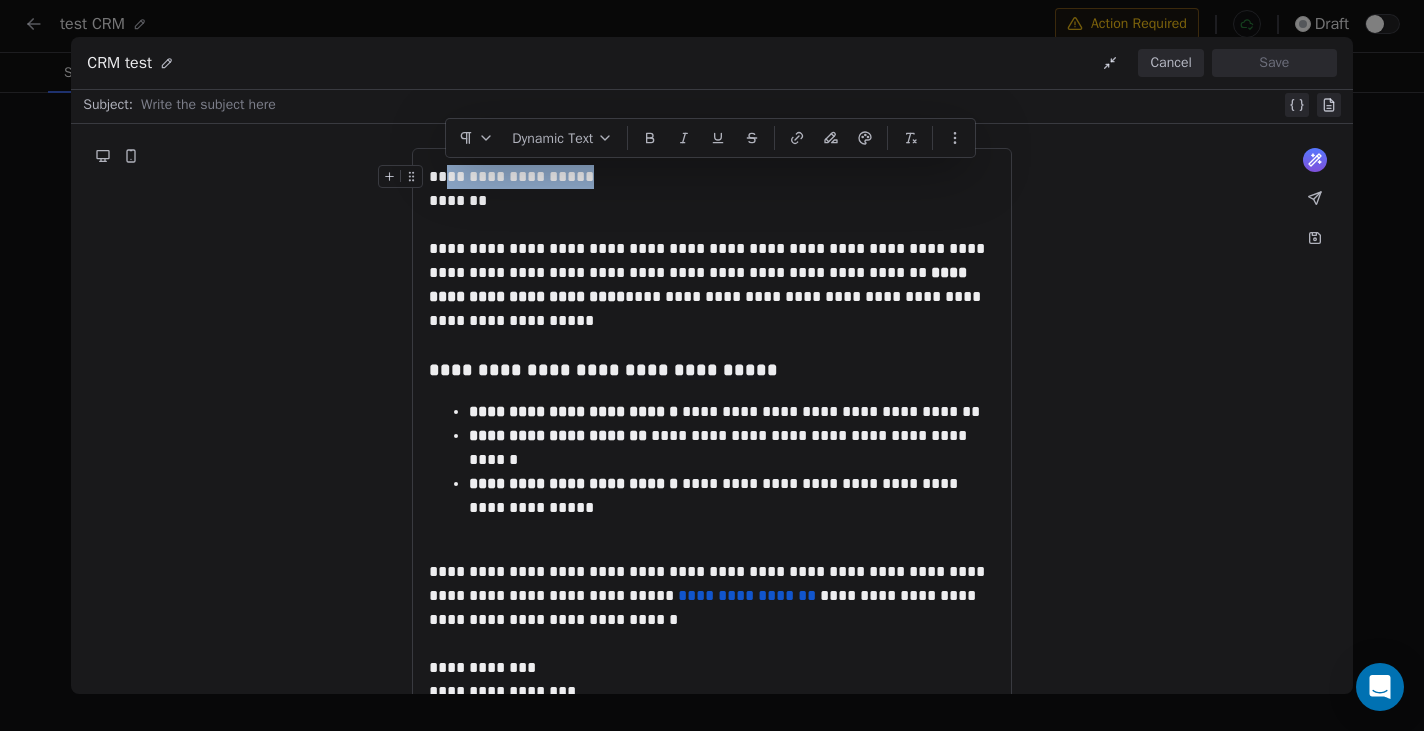 drag, startPoint x: 604, startPoint y: 182, endPoint x: 445, endPoint y: 183, distance: 159.00314 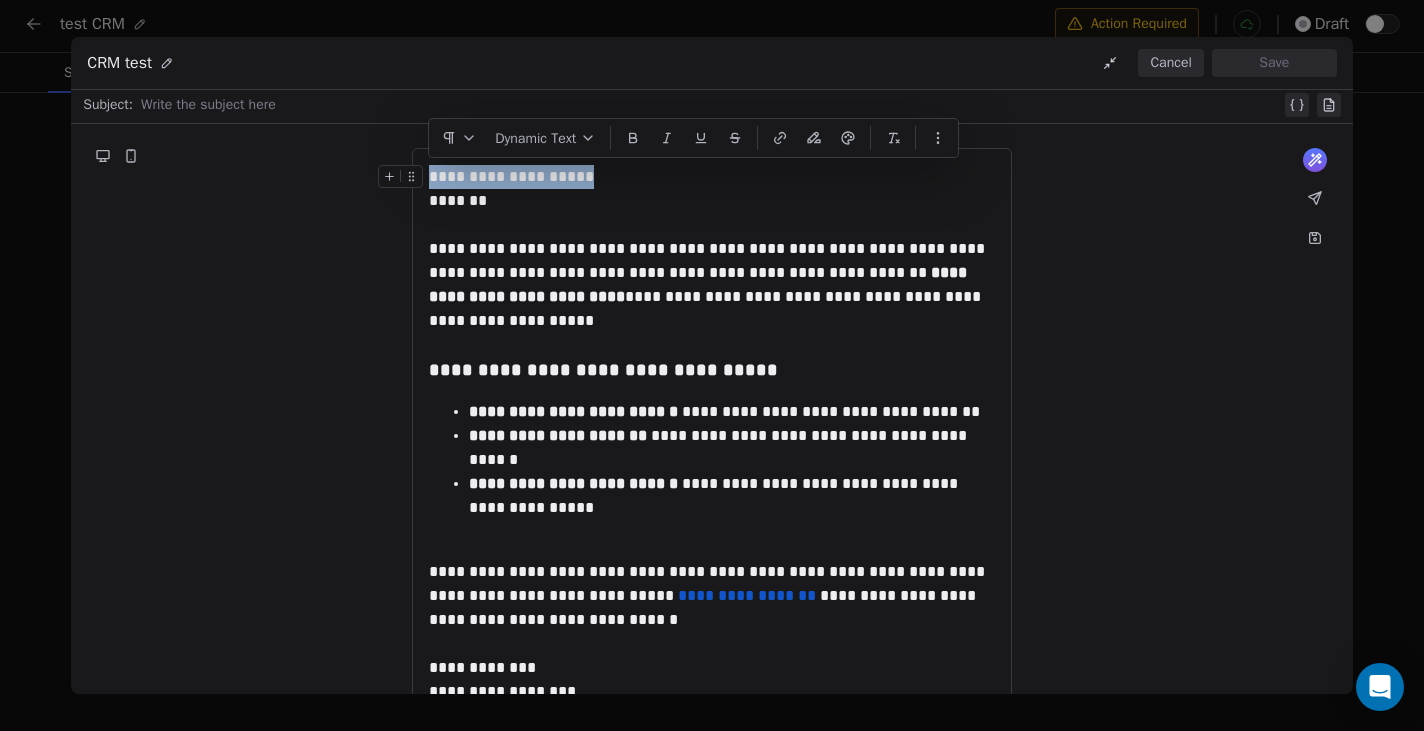 drag, startPoint x: 433, startPoint y: 177, endPoint x: 600, endPoint y: 182, distance: 167.07483 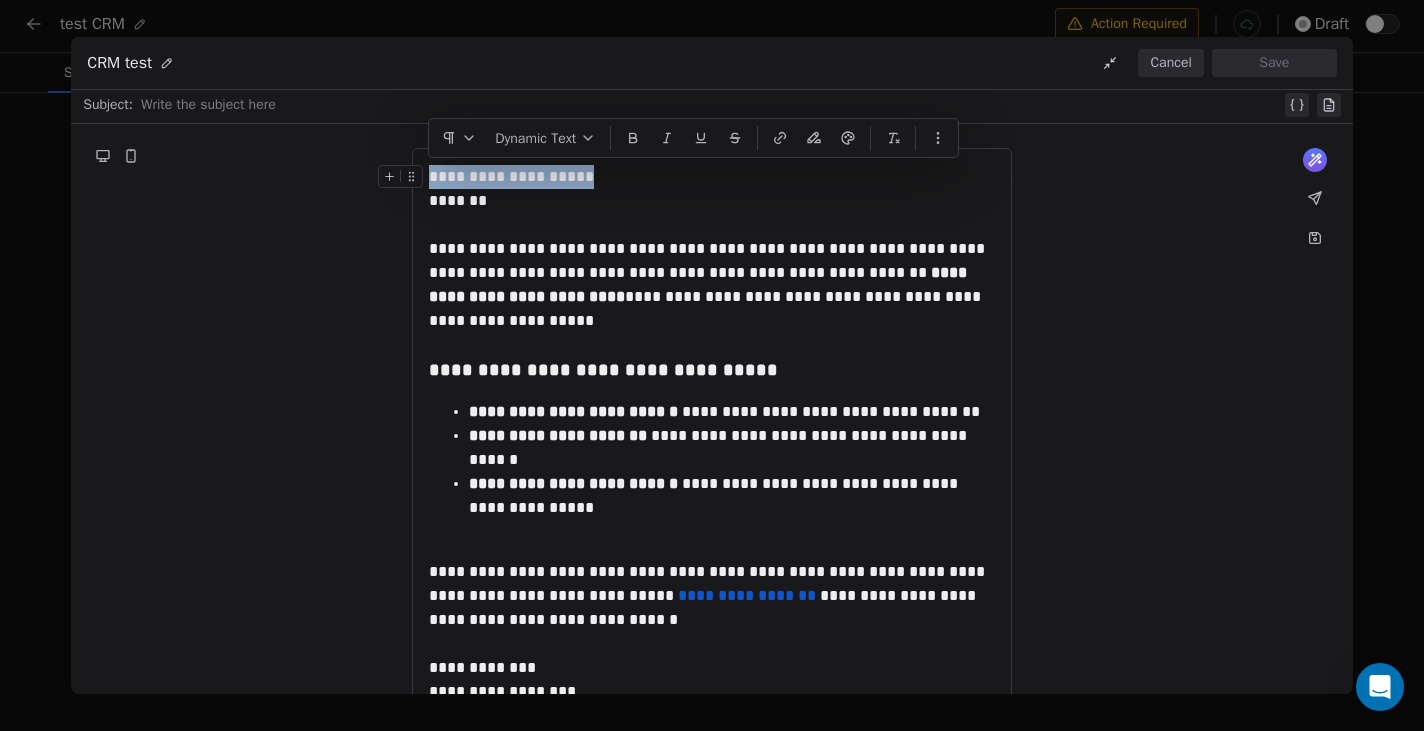 click on "**********" at bounding box center [712, 177] 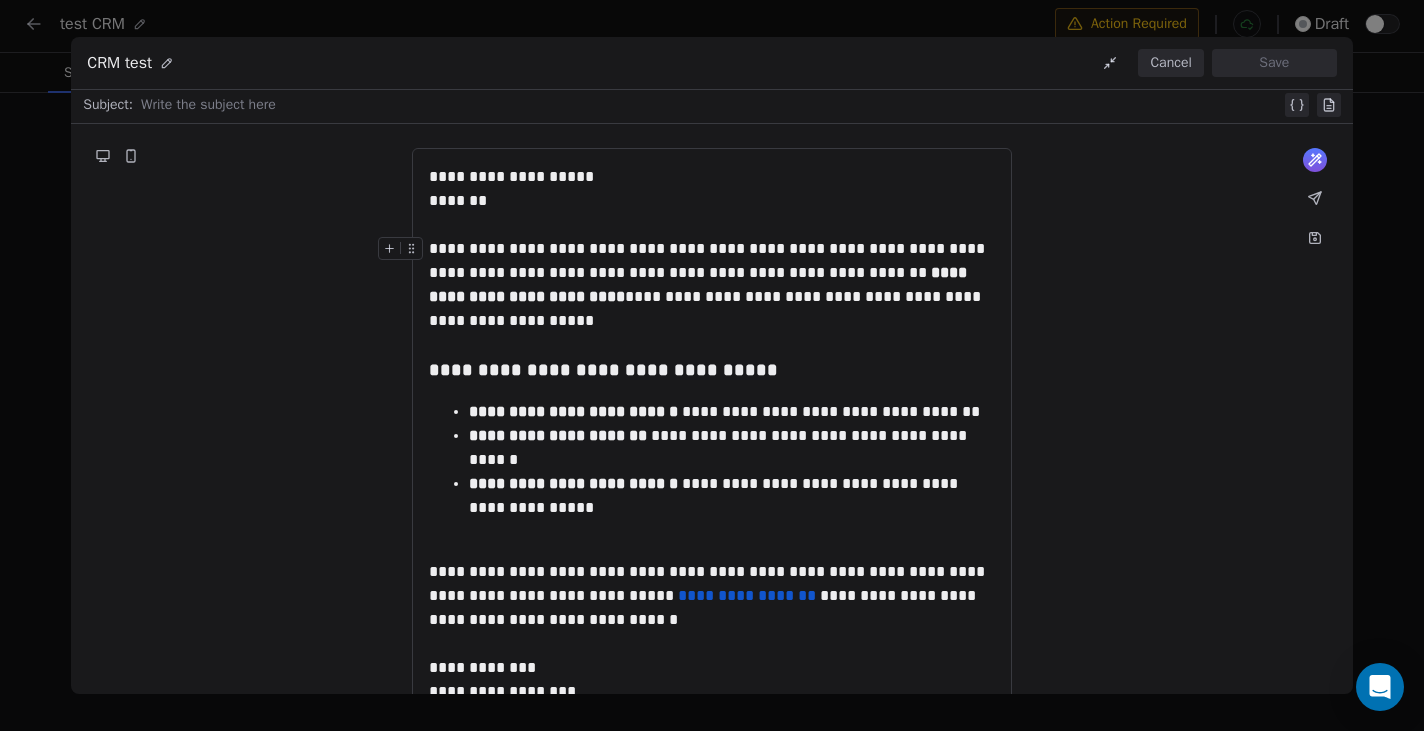 click at bounding box center (711, 105) 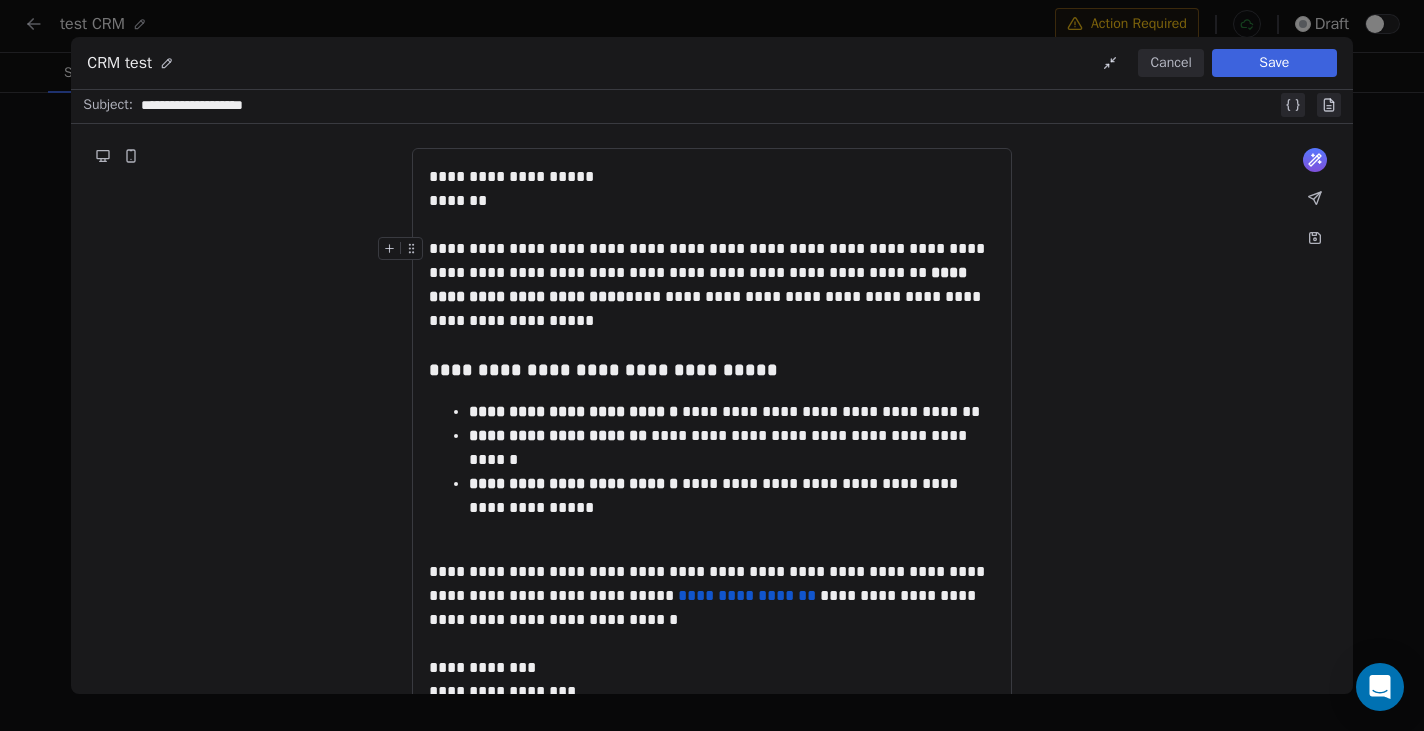 click on "Save" at bounding box center [1274, 63] 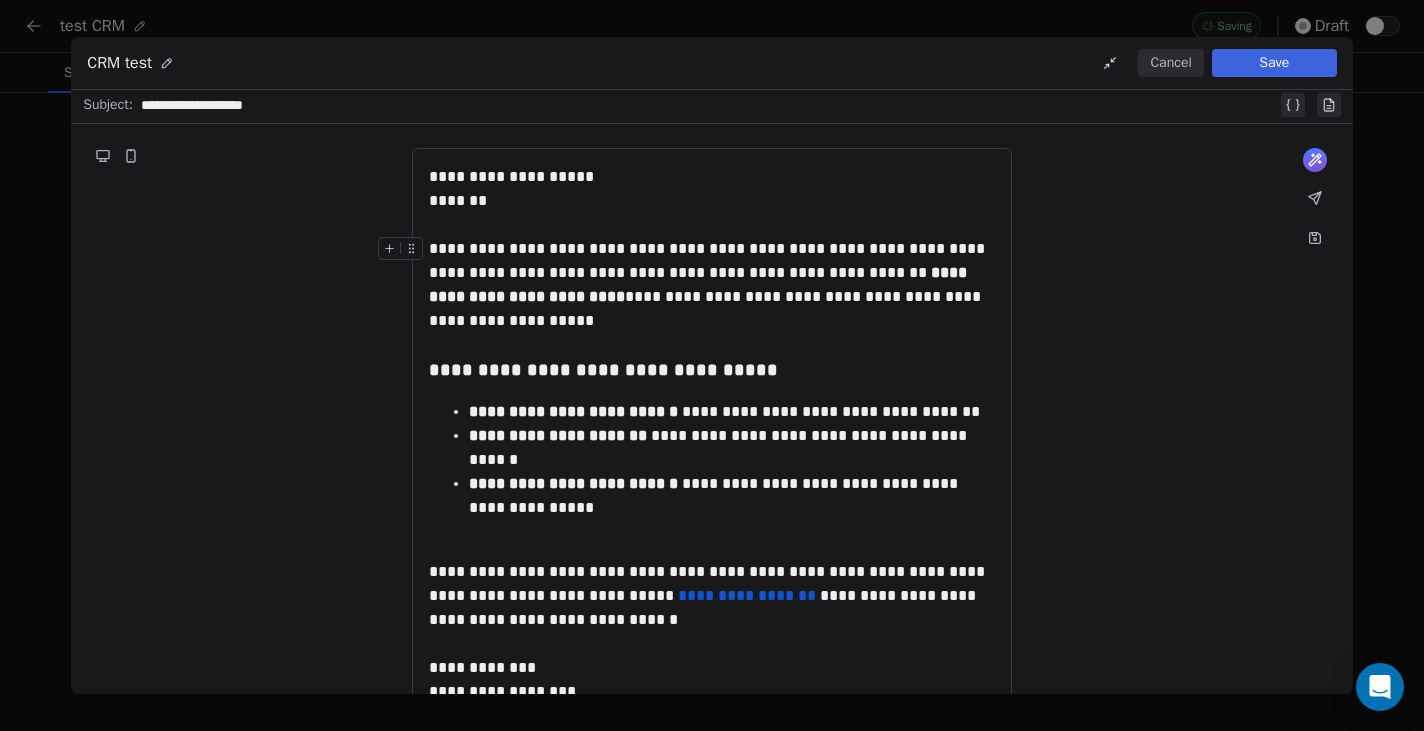 scroll, scrollTop: 0, scrollLeft: 0, axis: both 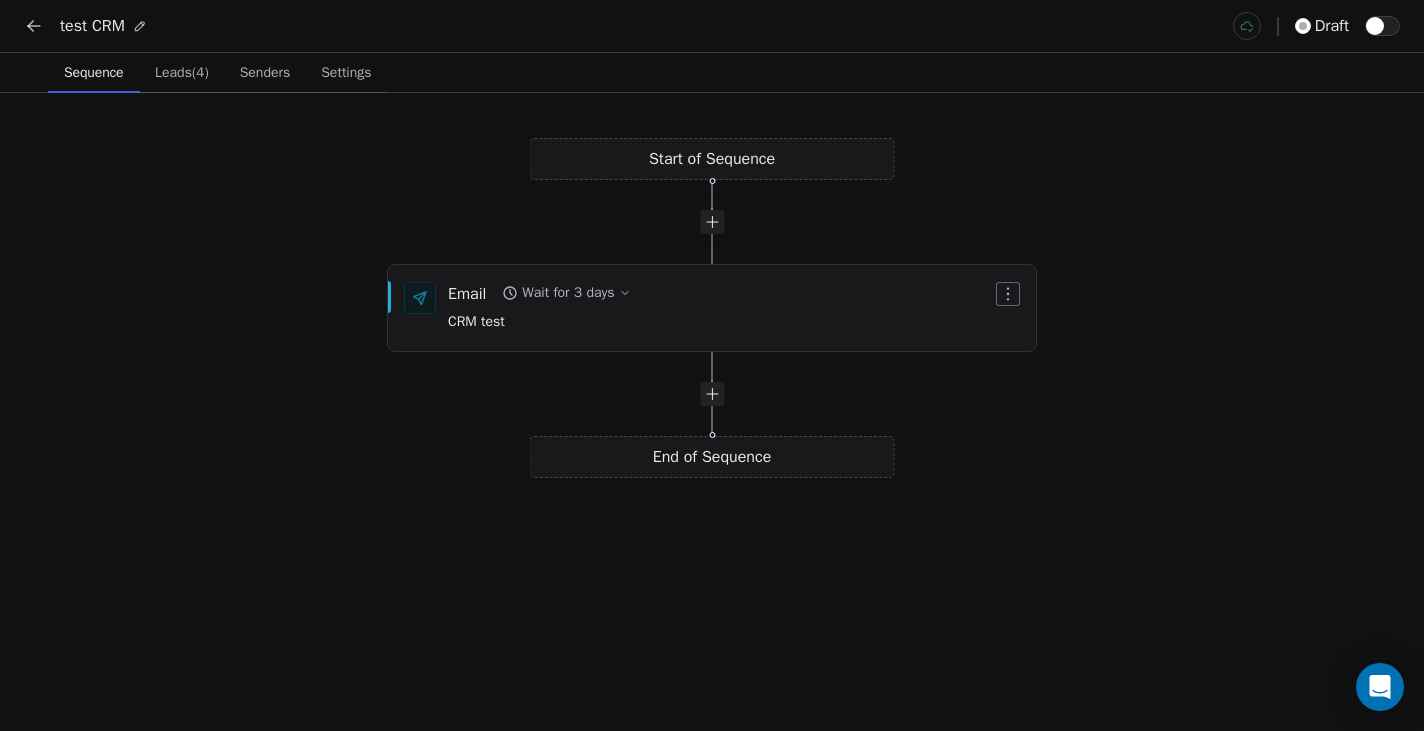 click at bounding box center (1375, 26) 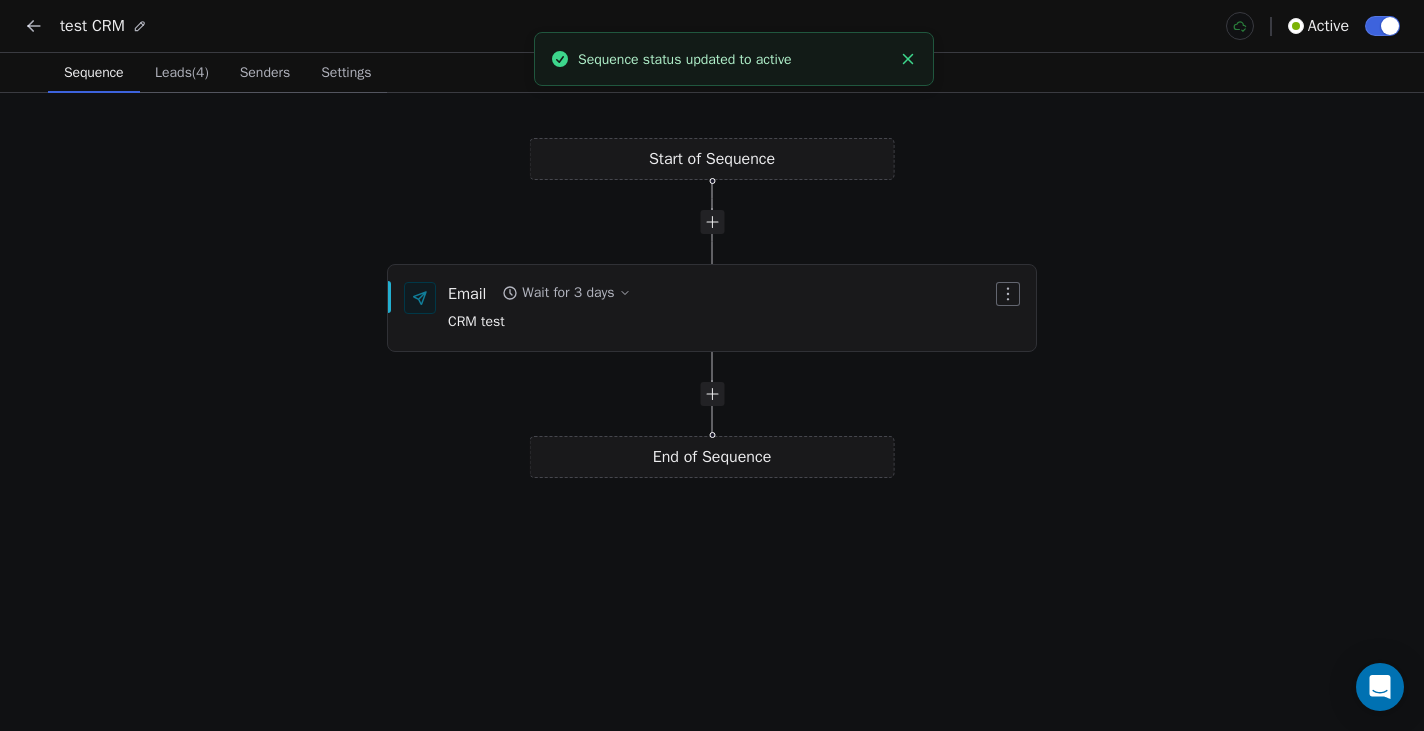 click on "Sequence" at bounding box center (94, 73) 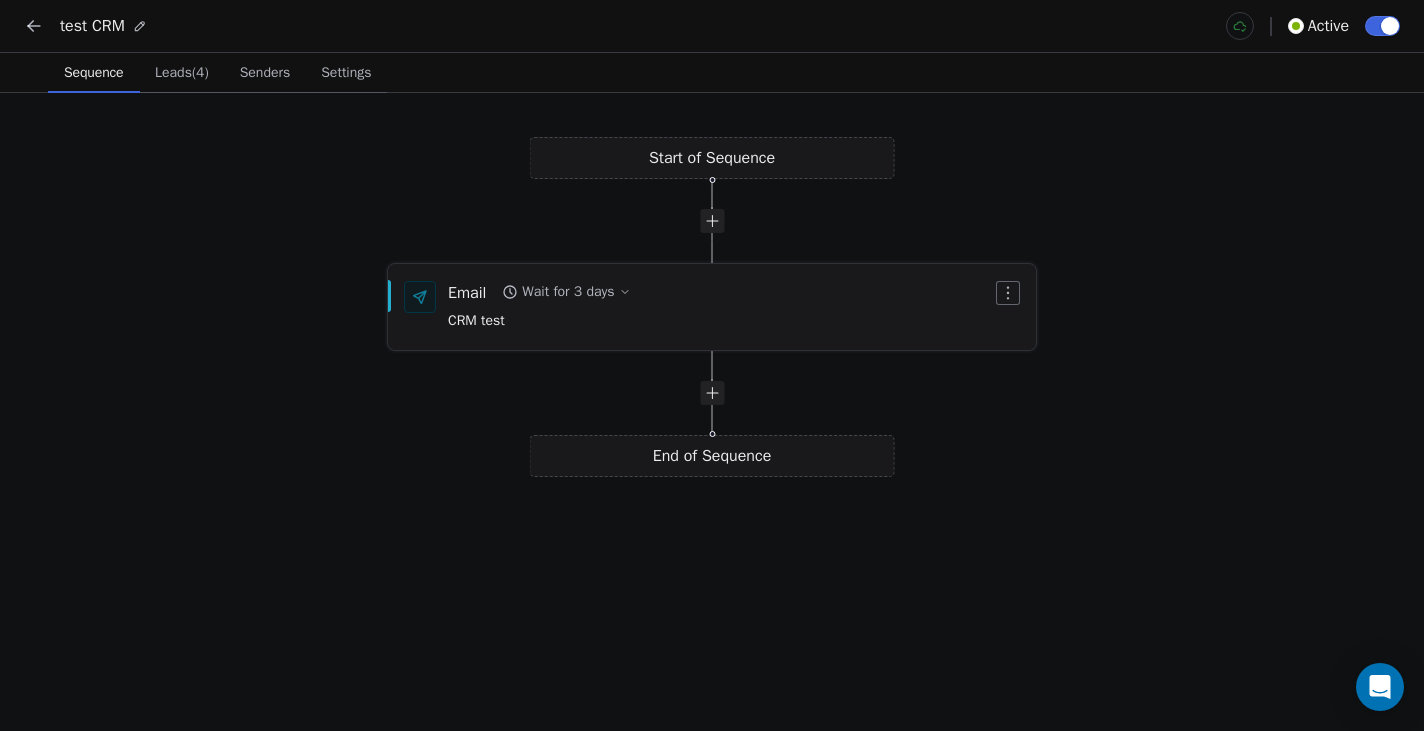 click on "Wait for 3 days" at bounding box center (568, 292) 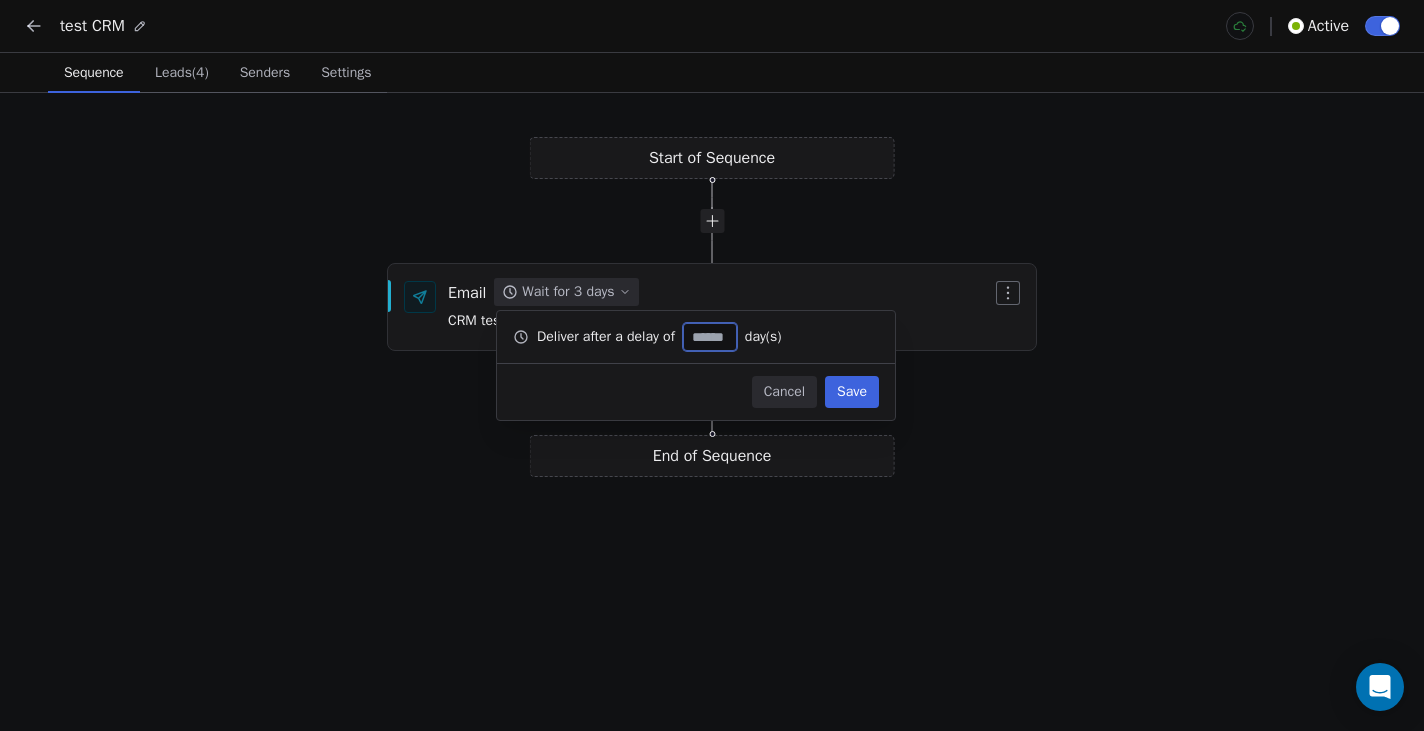 type on "*" 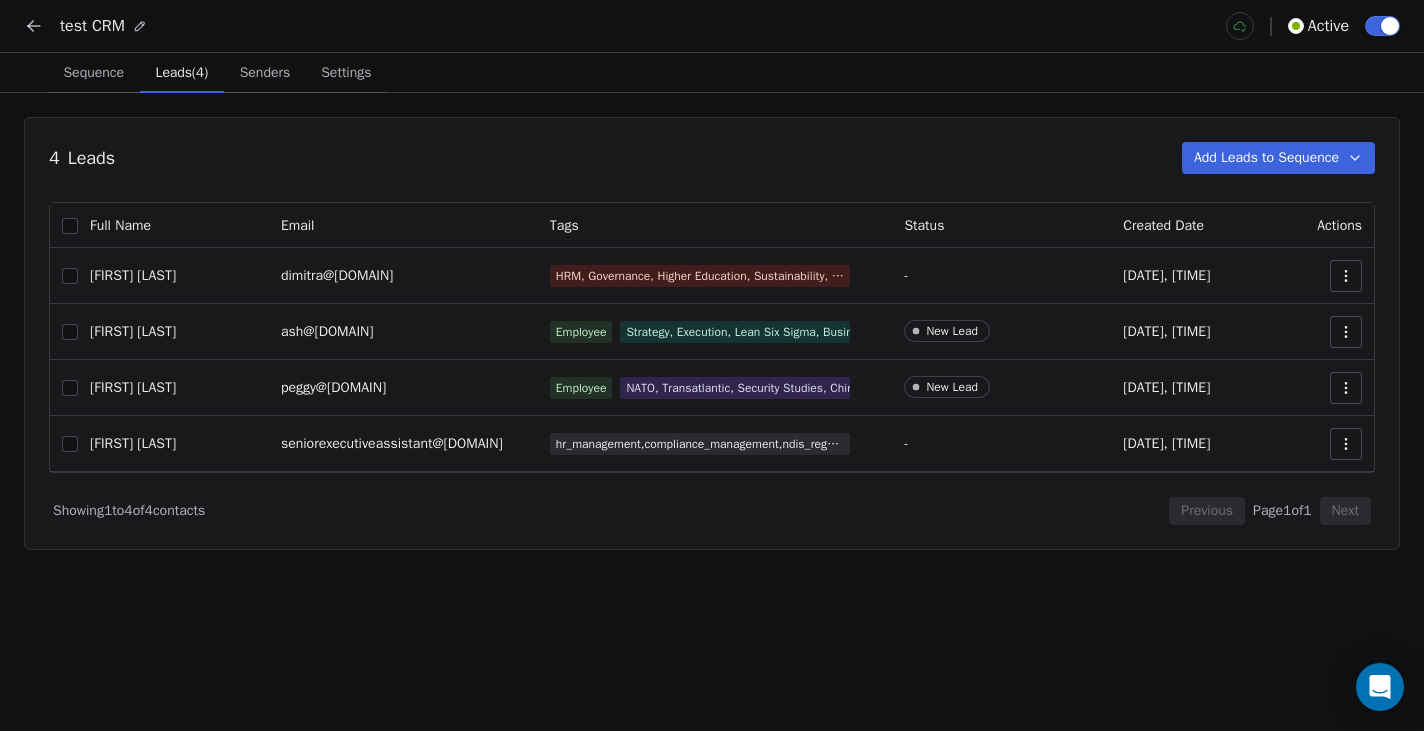 click 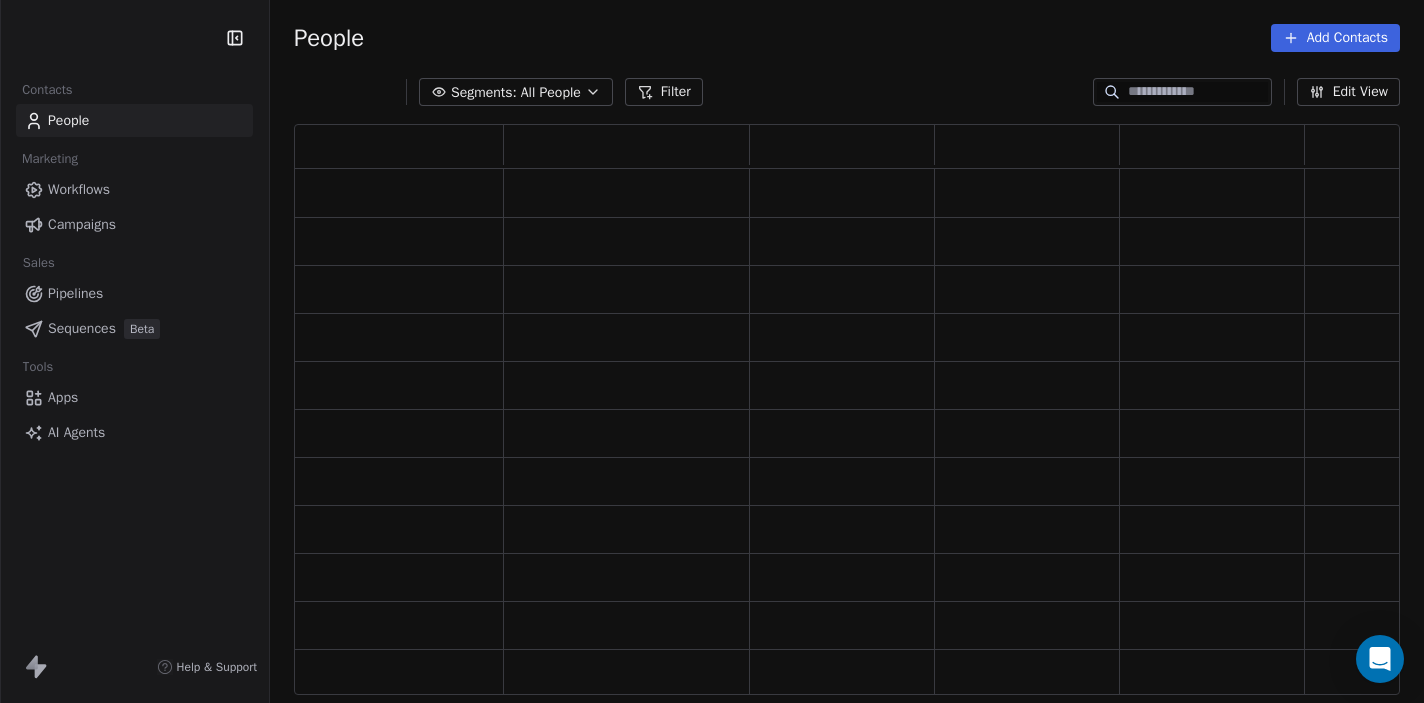 scroll, scrollTop: 0, scrollLeft: 0, axis: both 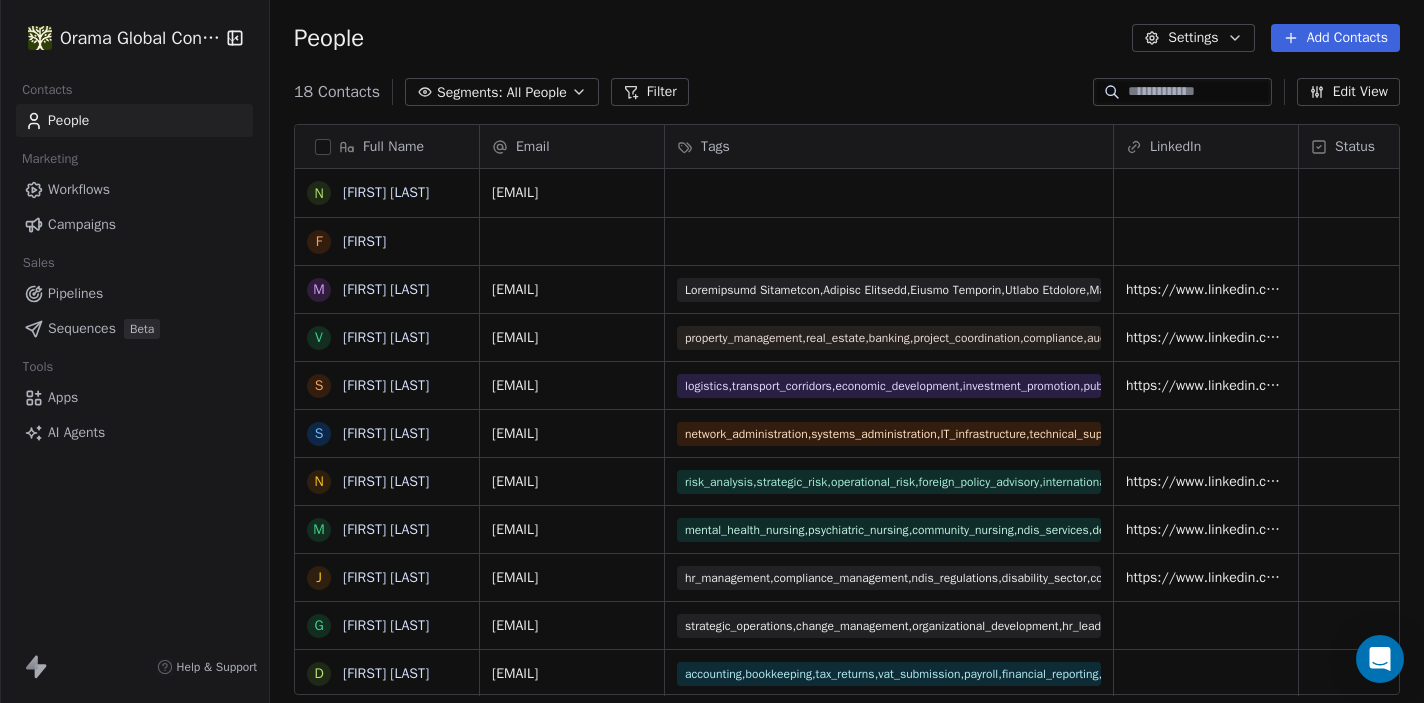 click on "Sequences" at bounding box center [82, 328] 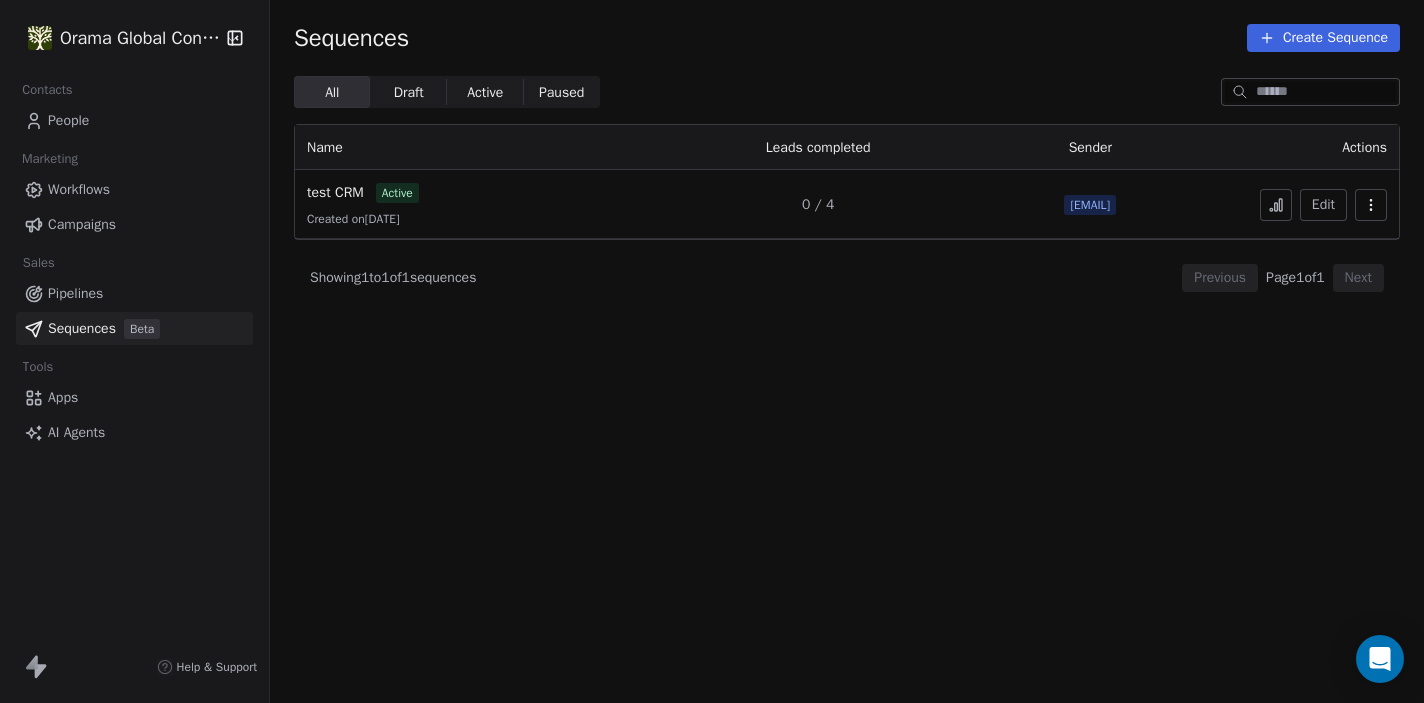 click on "Created on [DATE]" at bounding box center (469, 219) 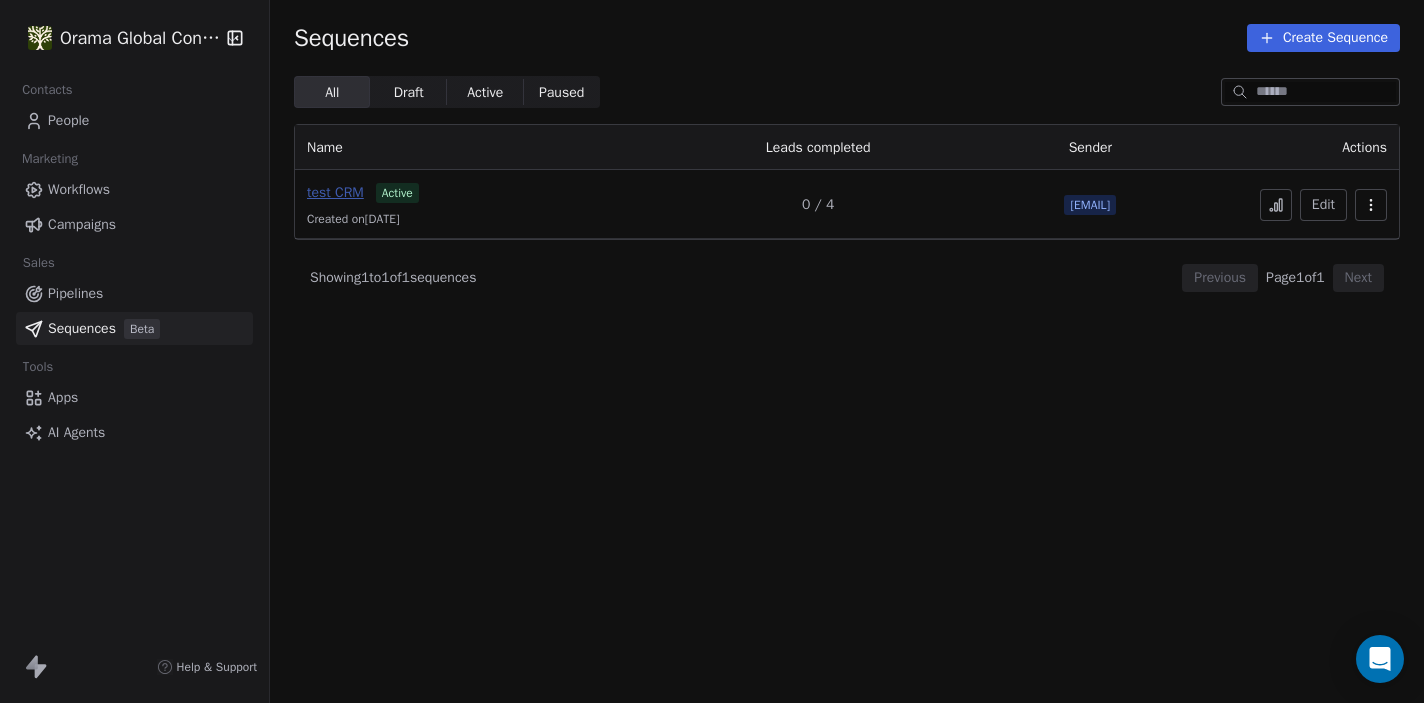 click on "test CRM" at bounding box center [335, 192] 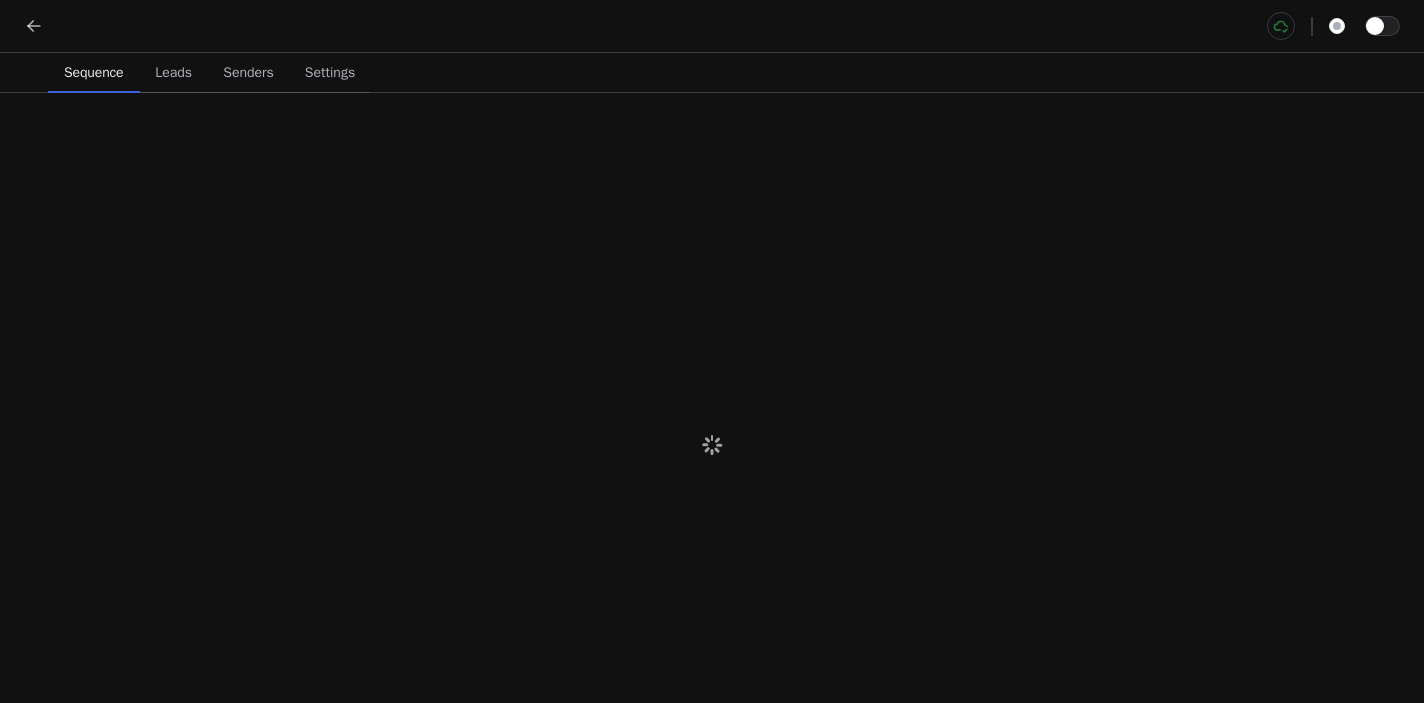 scroll, scrollTop: 0, scrollLeft: 0, axis: both 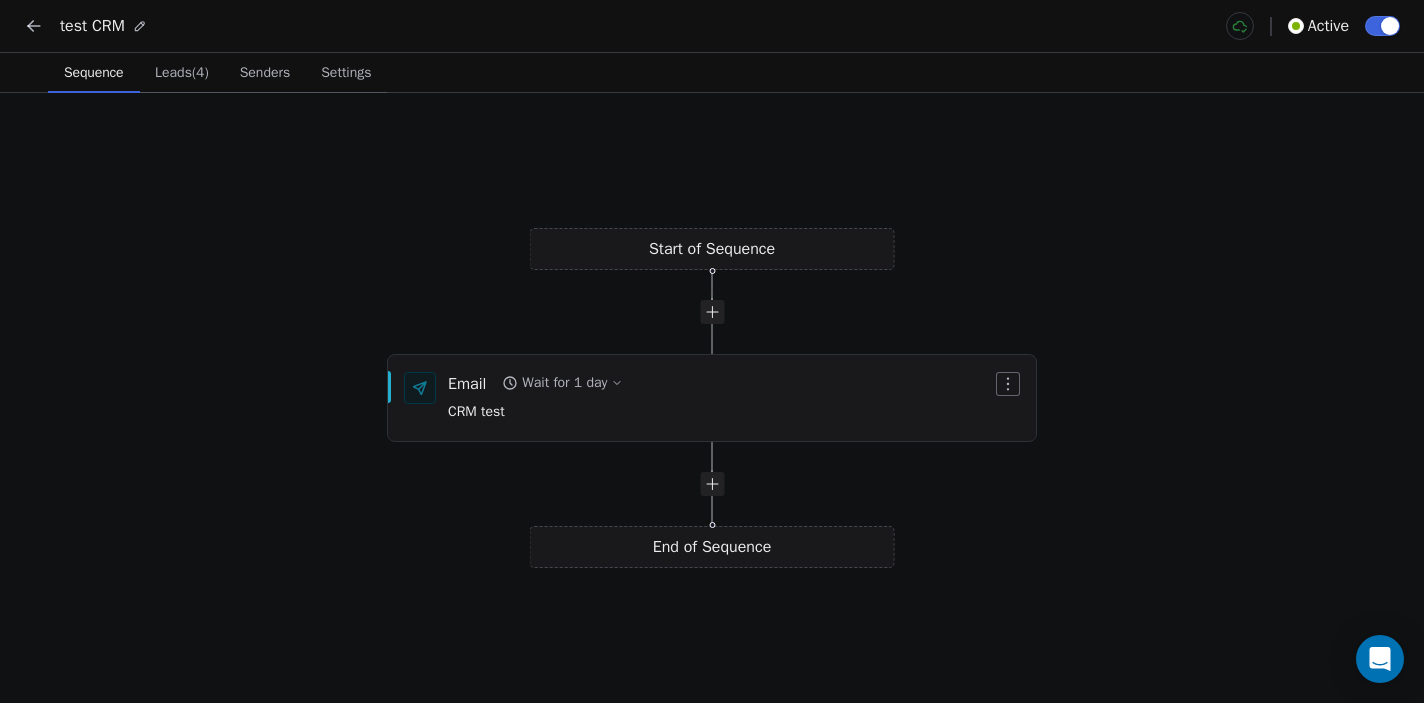 click on "Leads (4) Leads (4)" at bounding box center (182, 73) 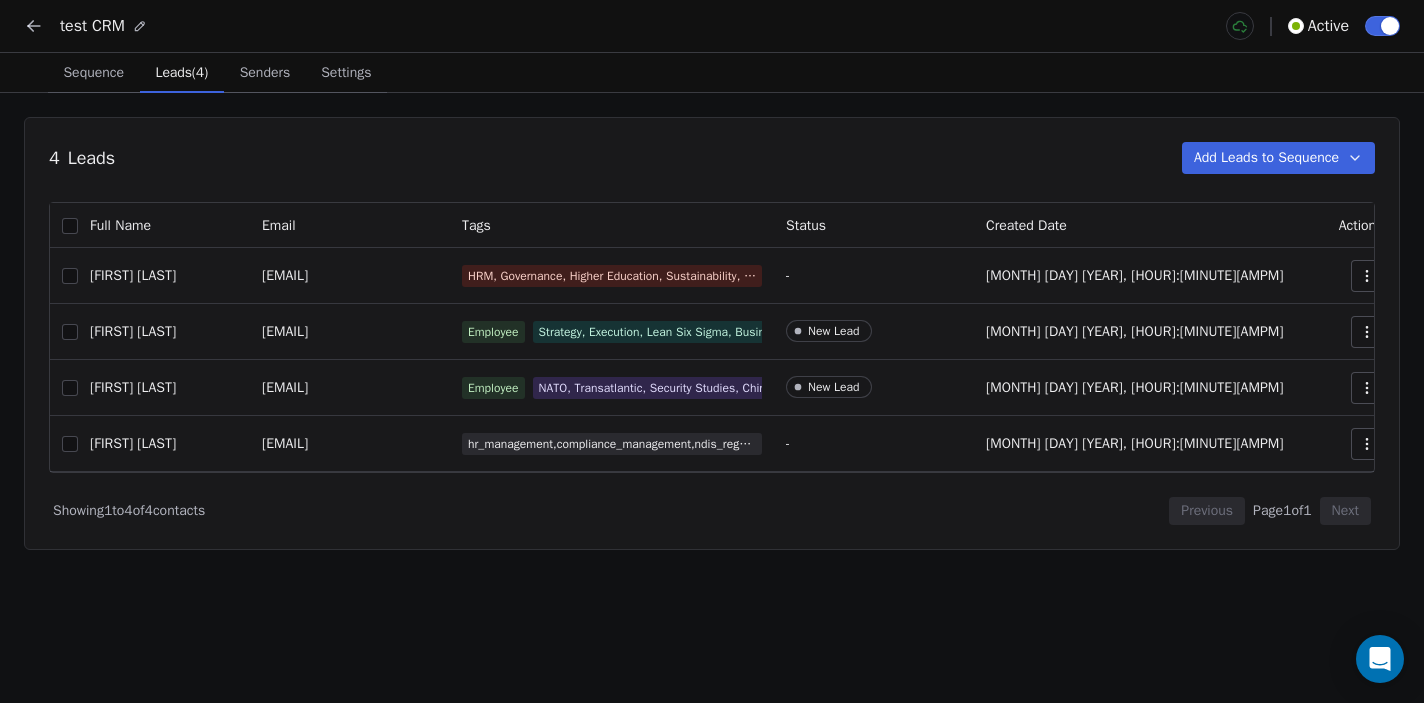 click on "Senders" at bounding box center (265, 73) 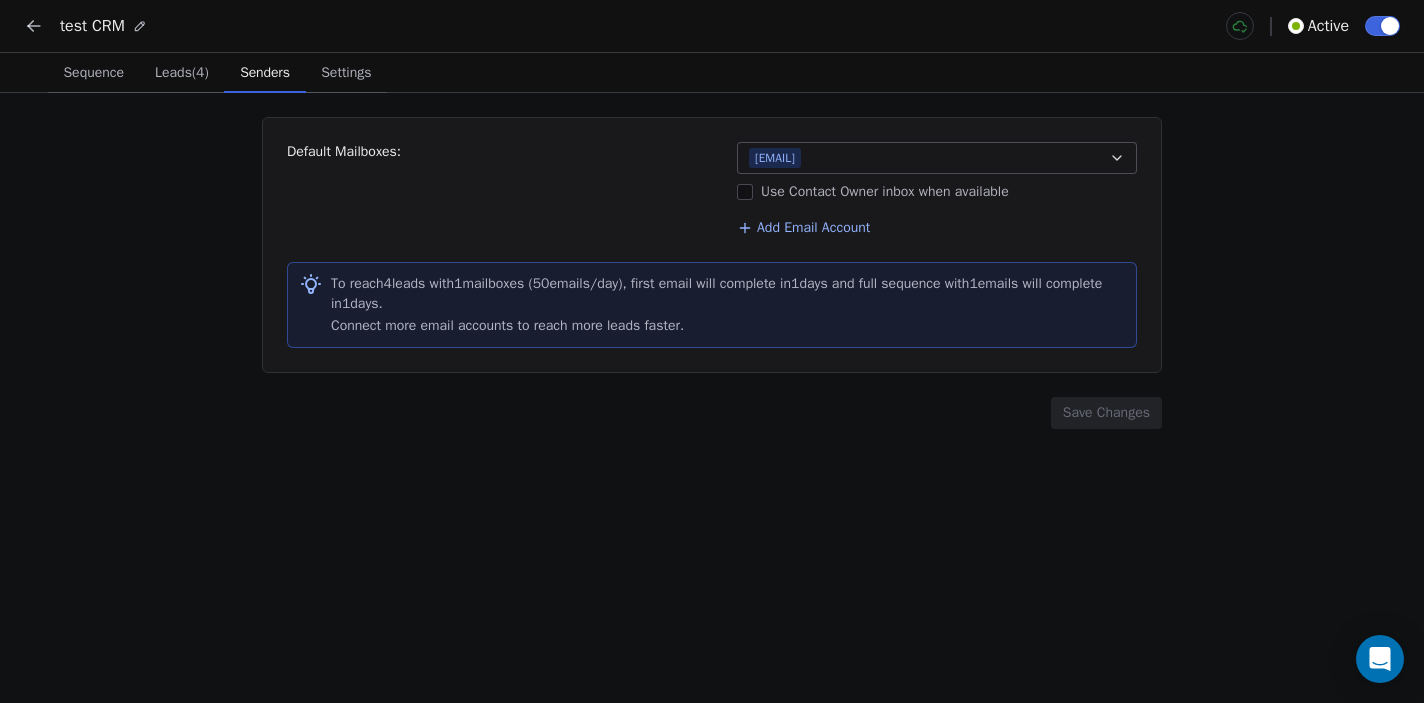 click on "Settings" at bounding box center [346, 73] 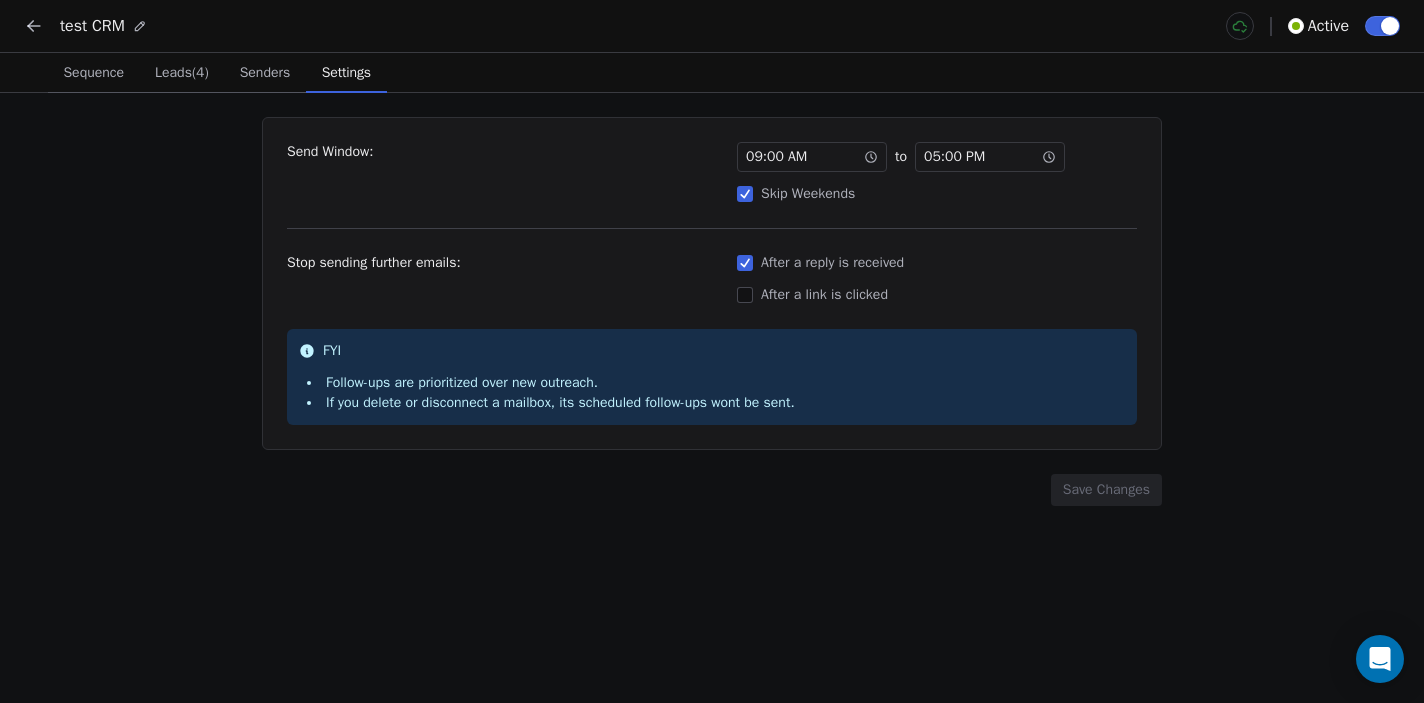 click on "Leads (4)" at bounding box center [182, 73] 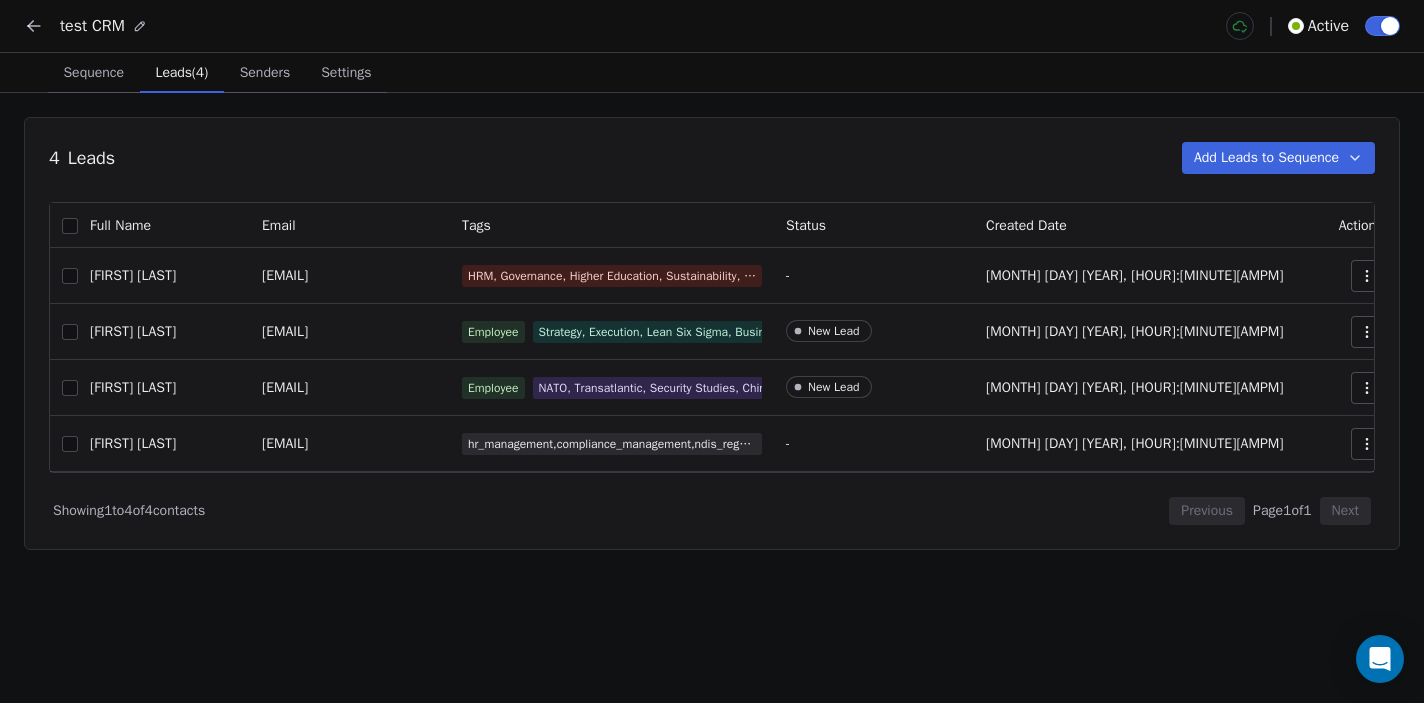 click on "Sequence" at bounding box center (93, 73) 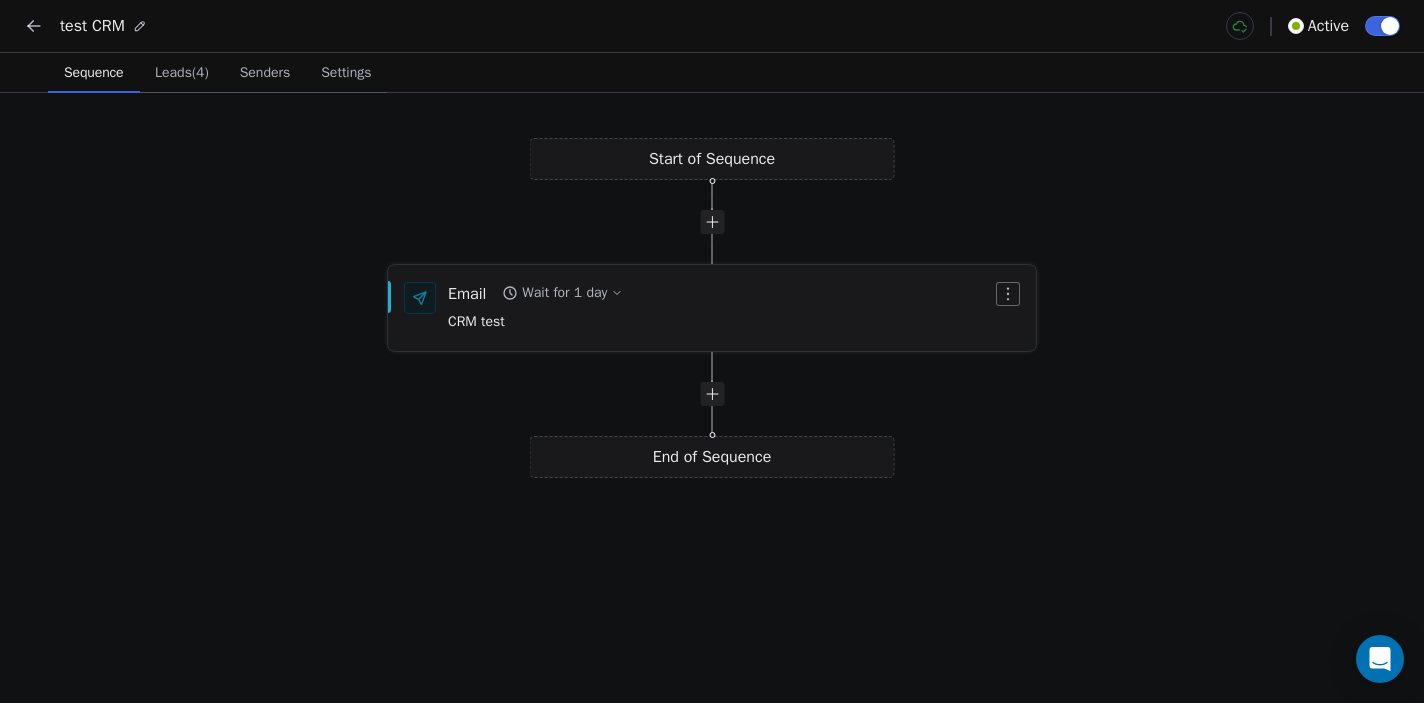 click on "Email Wait for 1 day CRM test" at bounding box center (698, 308) 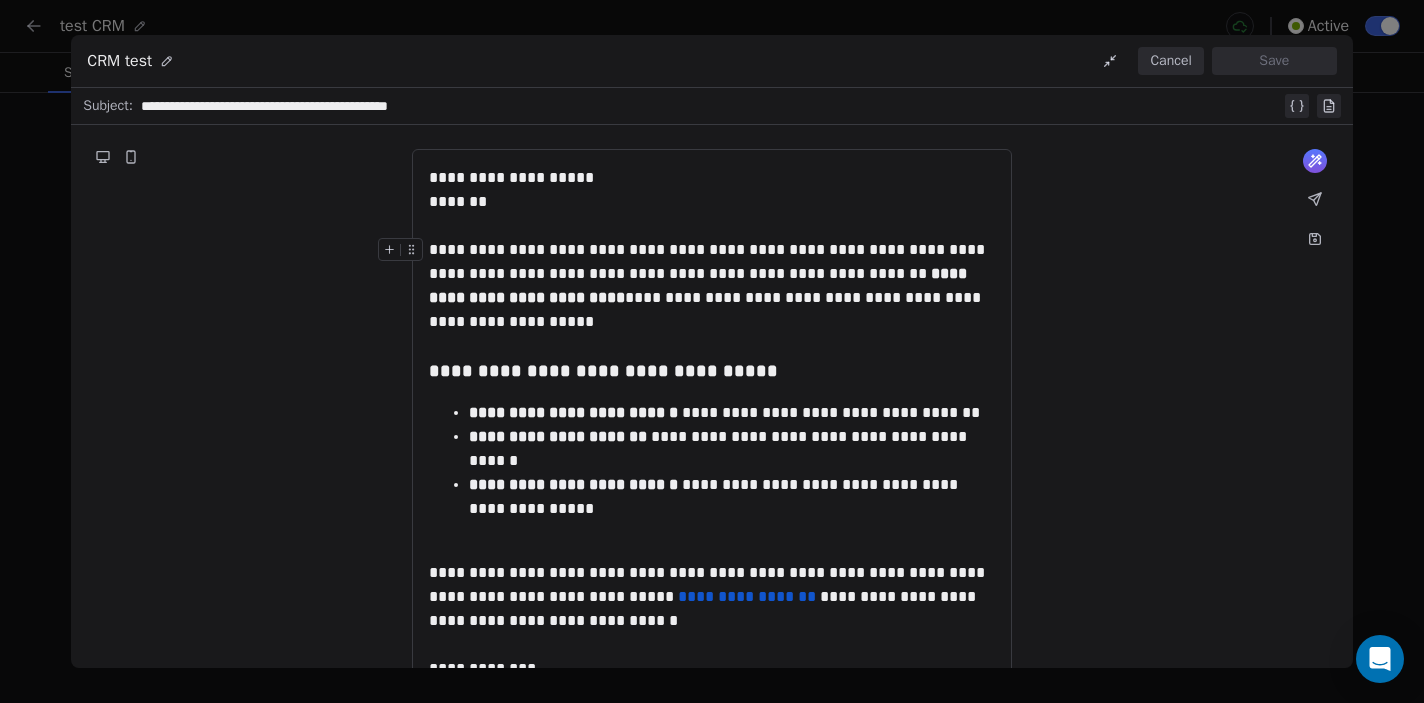 click on "**********" at bounding box center [700, 285] 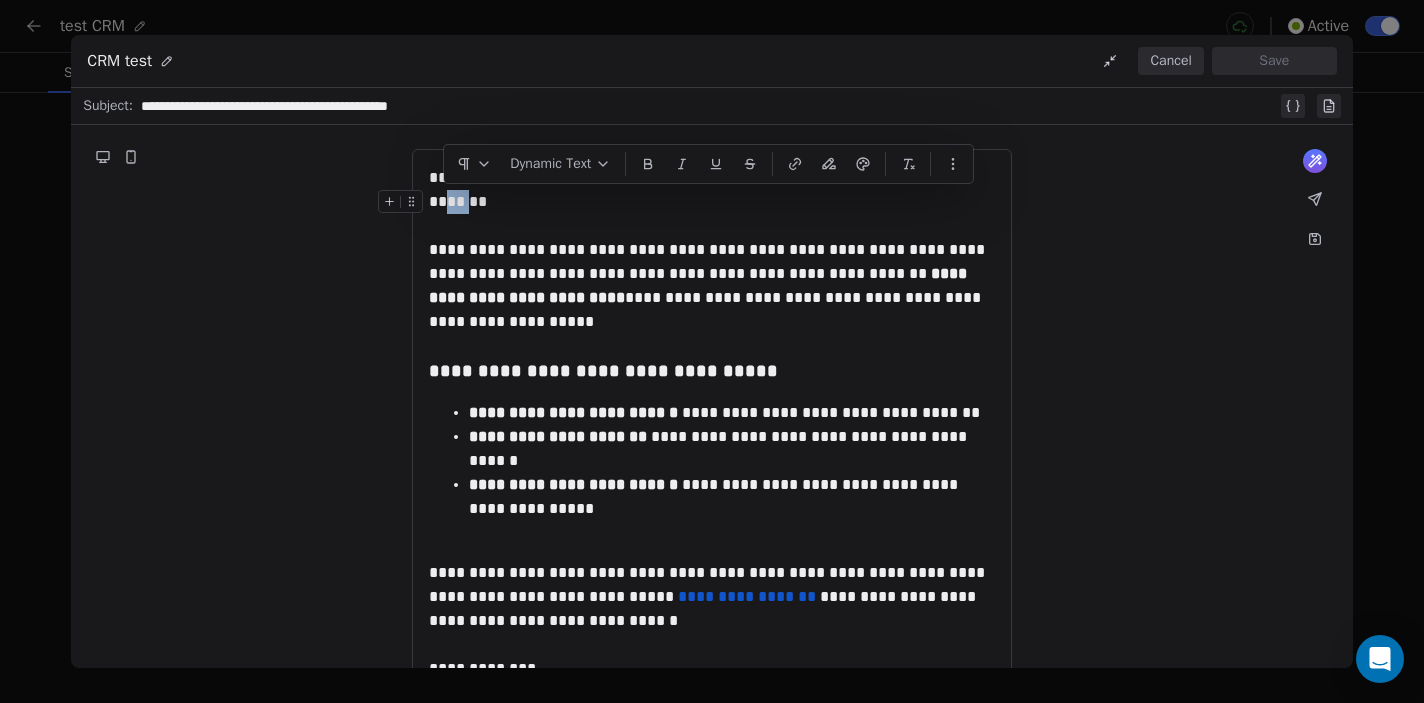 drag, startPoint x: 462, startPoint y: 203, endPoint x: 444, endPoint y: 201, distance: 18.110771 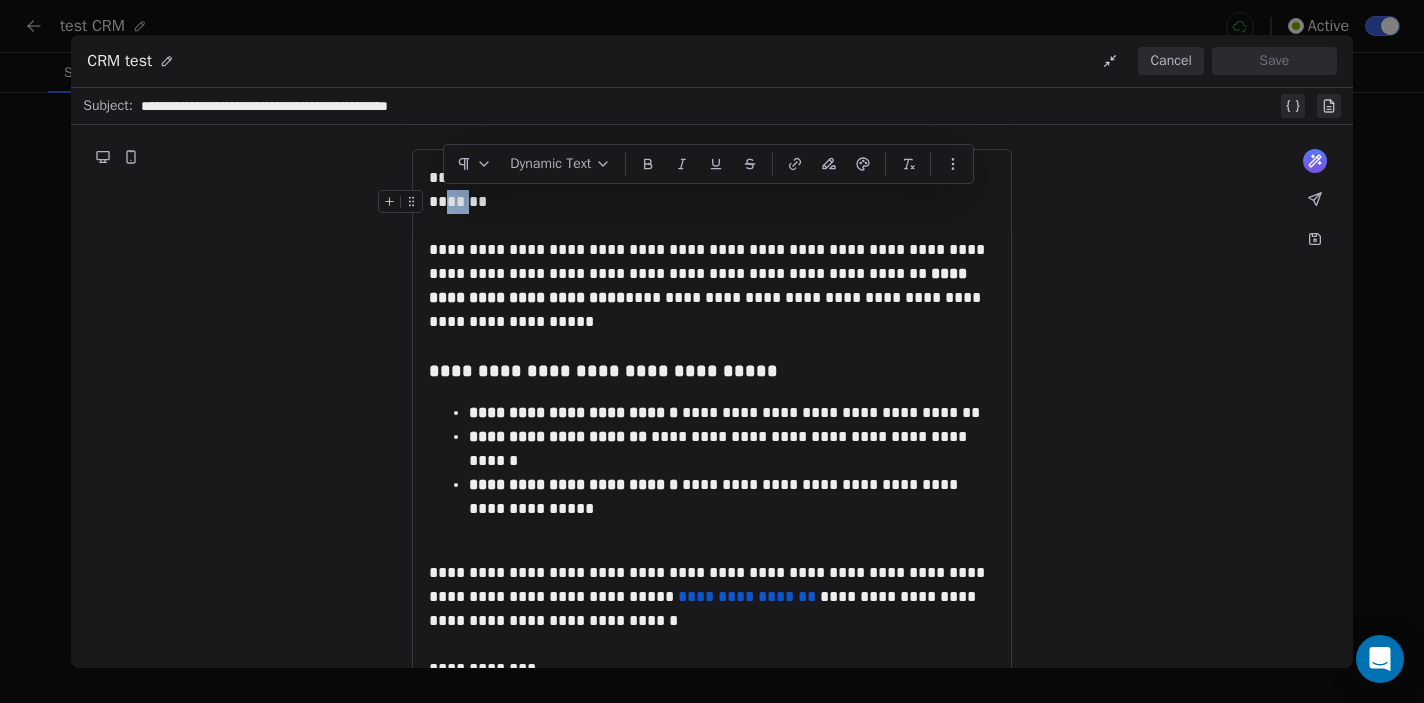 drag, startPoint x: 463, startPoint y: 204, endPoint x: 445, endPoint y: 200, distance: 18.439089 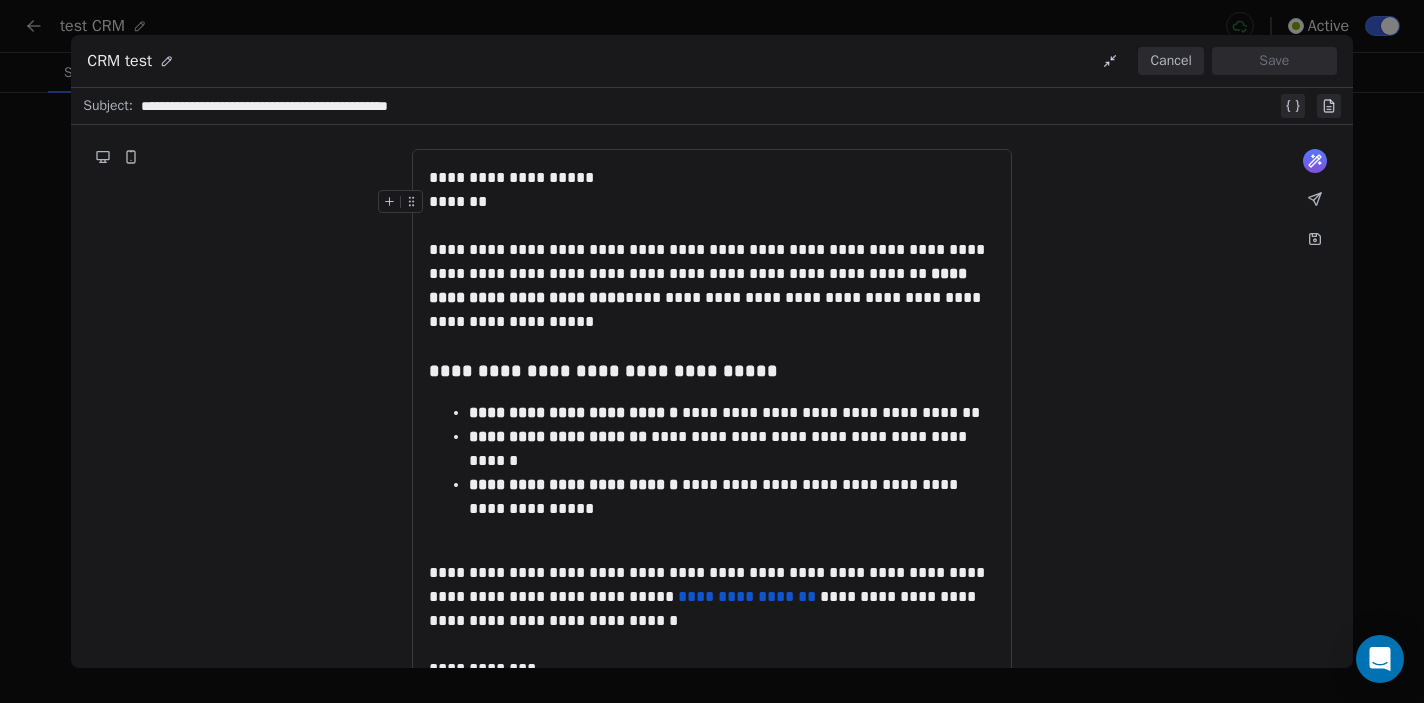 click on "*******" at bounding box center (712, 202) 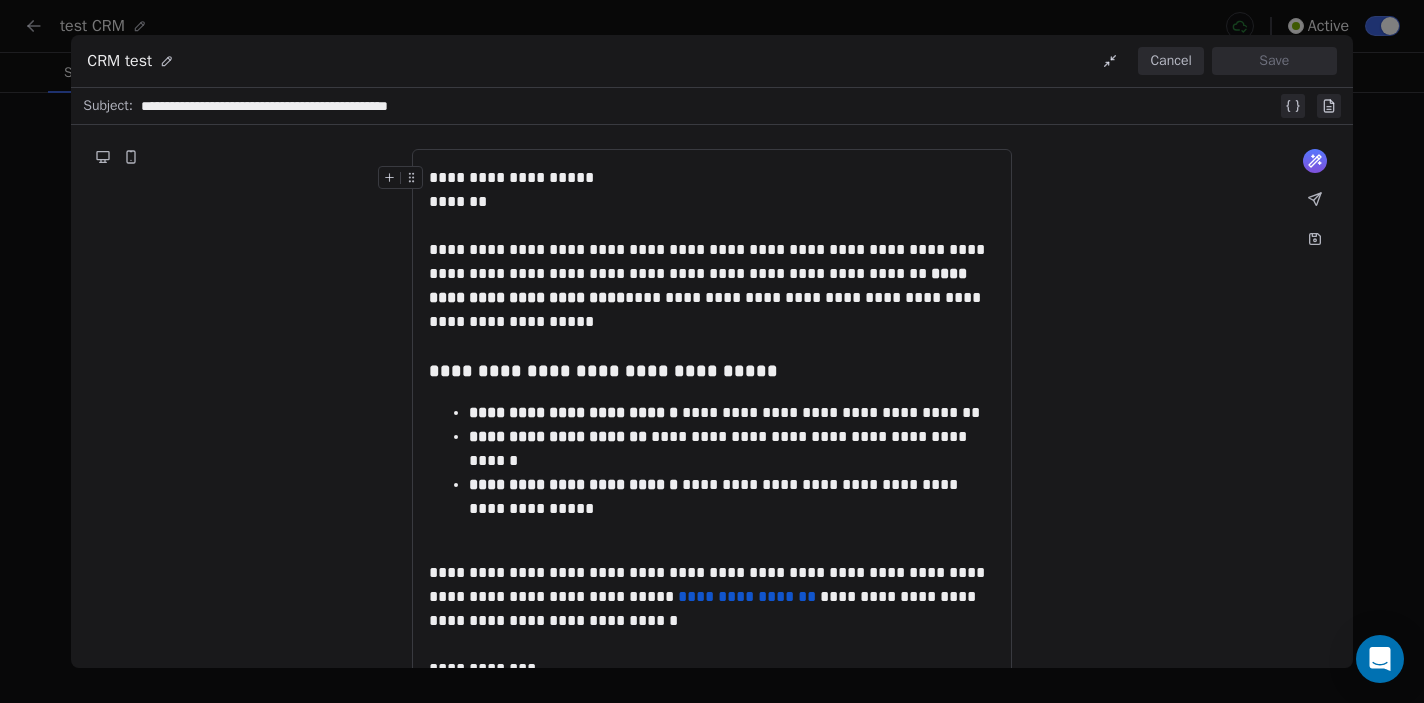 type 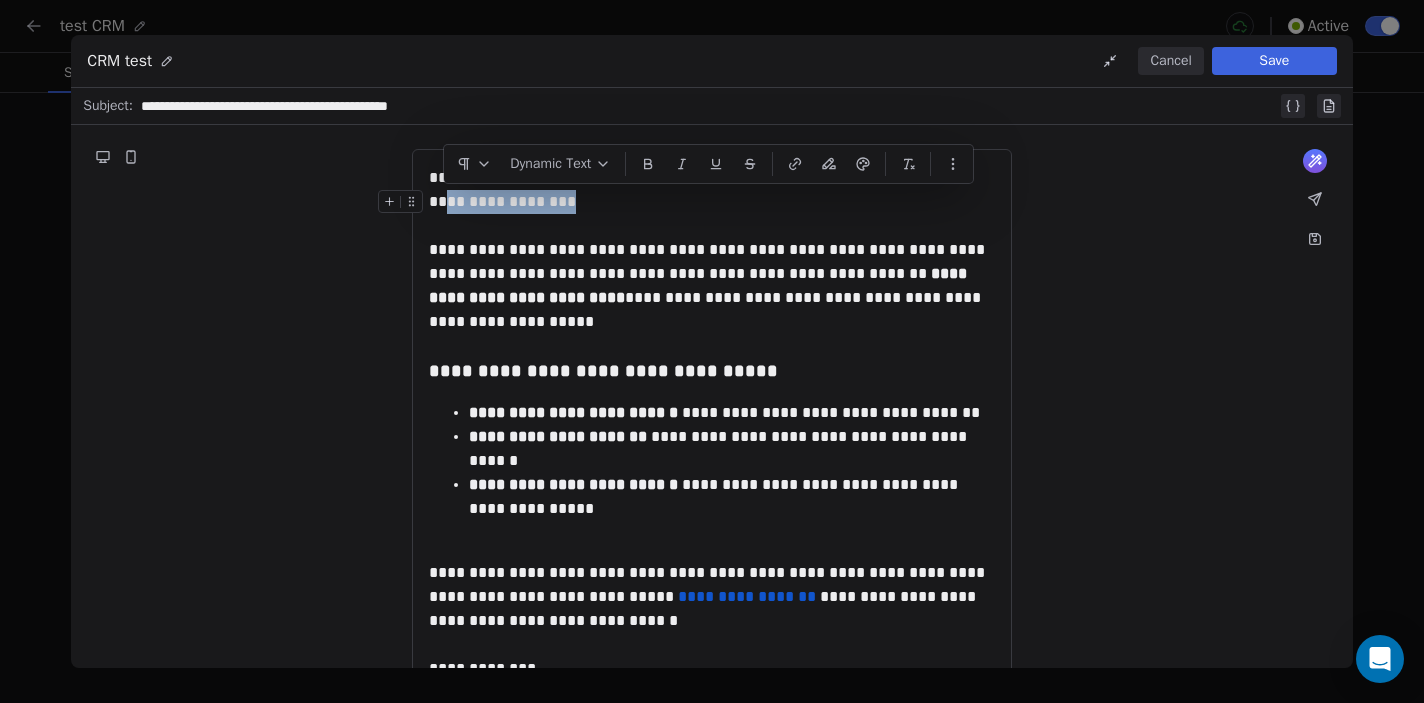 drag, startPoint x: 446, startPoint y: 202, endPoint x: 574, endPoint y: 205, distance: 128.03516 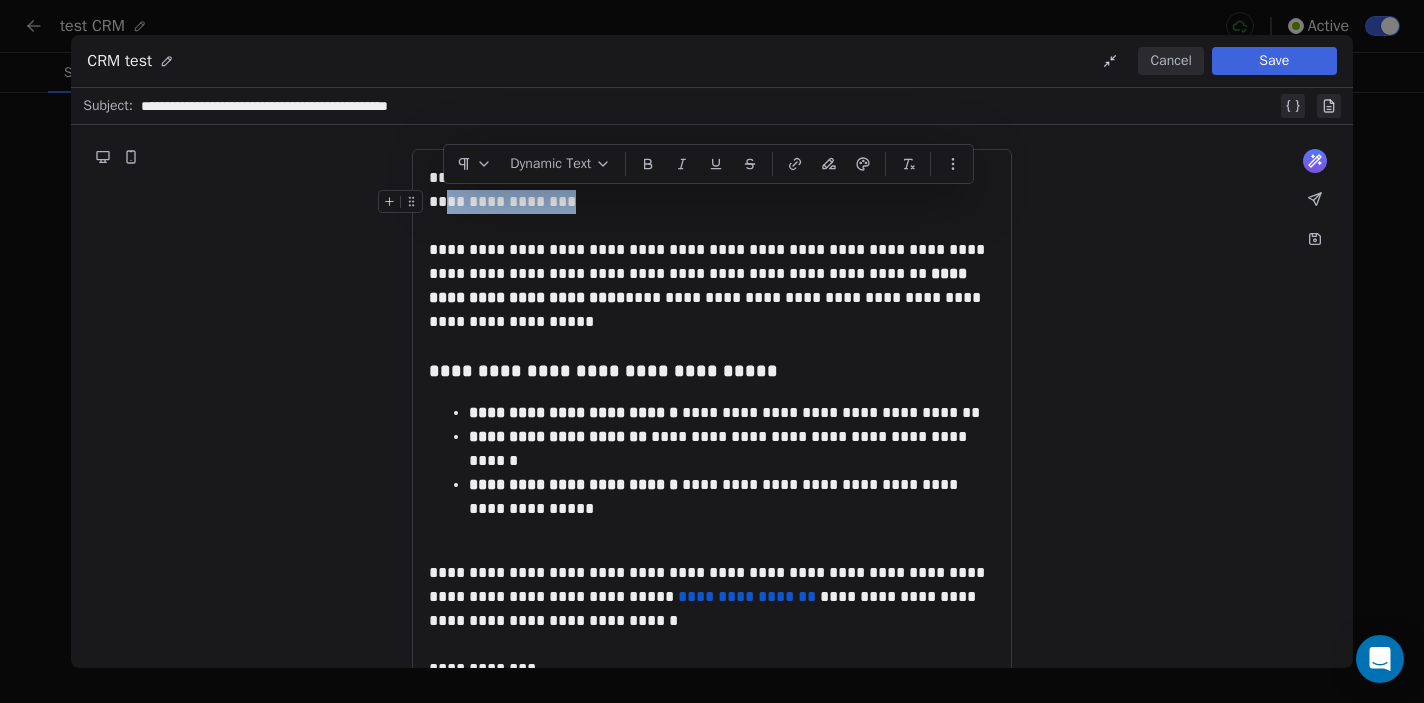 click on "**********" at bounding box center [712, 202] 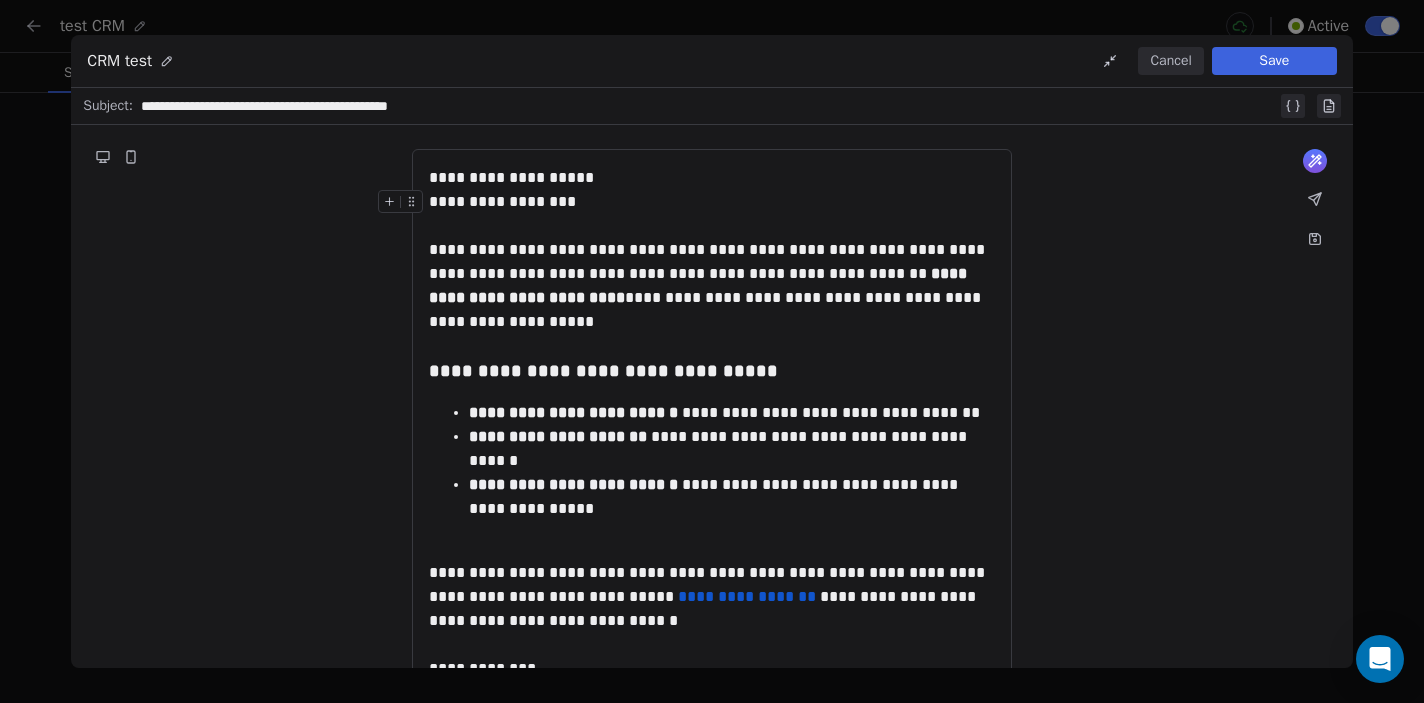 drag, startPoint x: 573, startPoint y: 204, endPoint x: 430, endPoint y: 202, distance: 143.01399 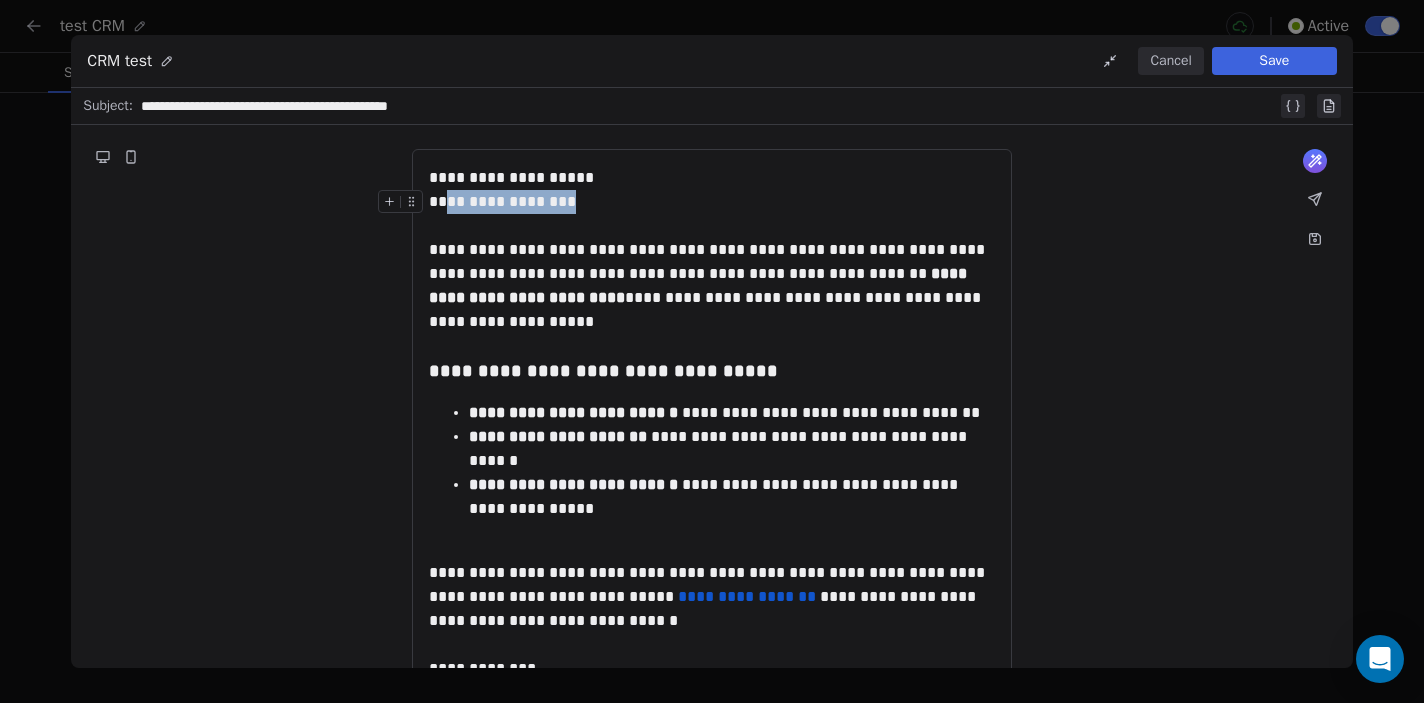 drag, startPoint x: 446, startPoint y: 208, endPoint x: 576, endPoint y: 208, distance: 130 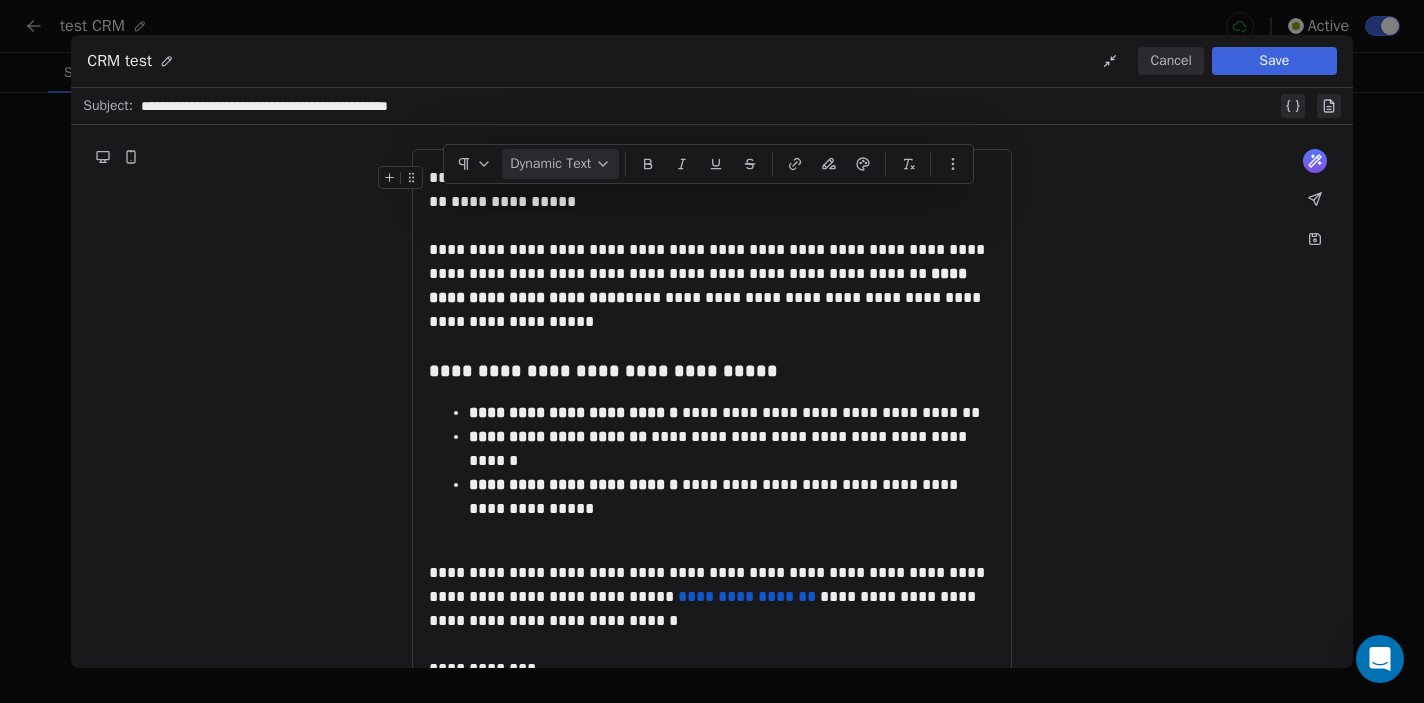 click on "Dynamic Text" at bounding box center (560, 164) 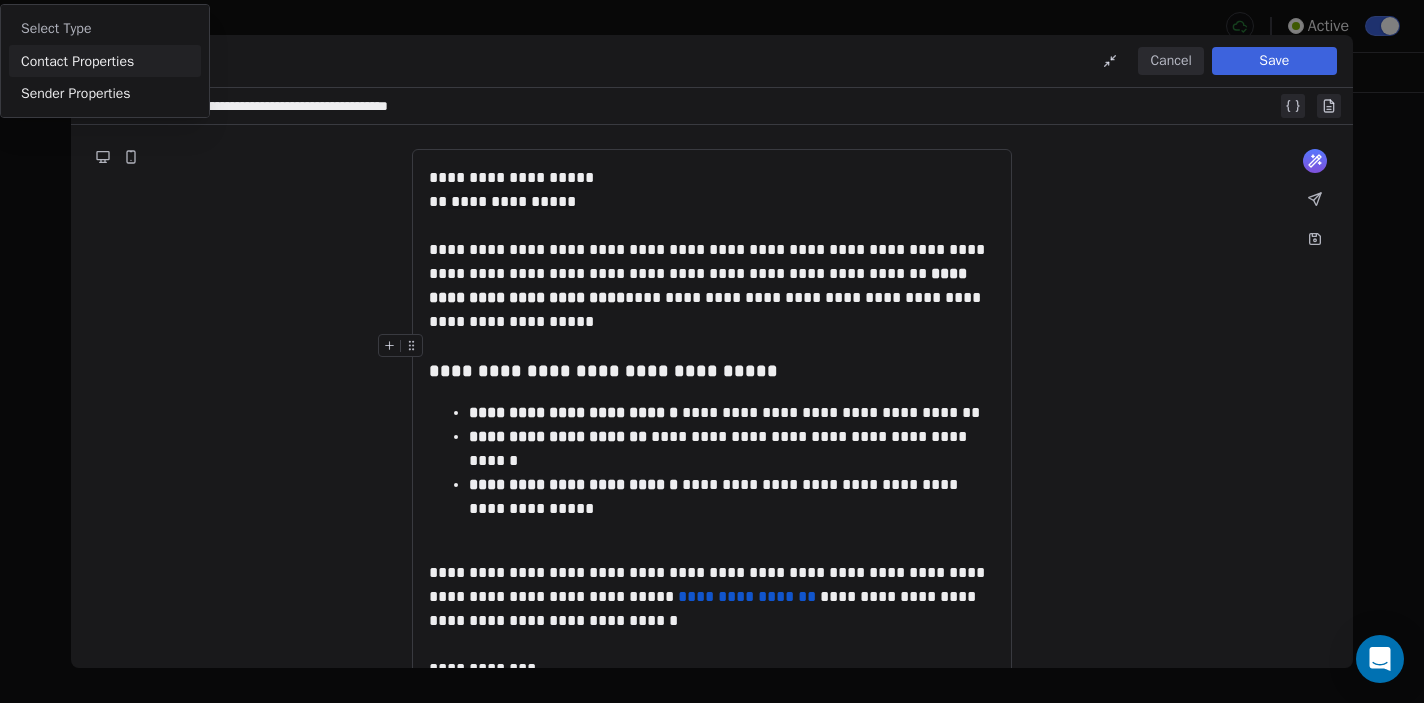 click on "Save" at bounding box center (1274, 61) 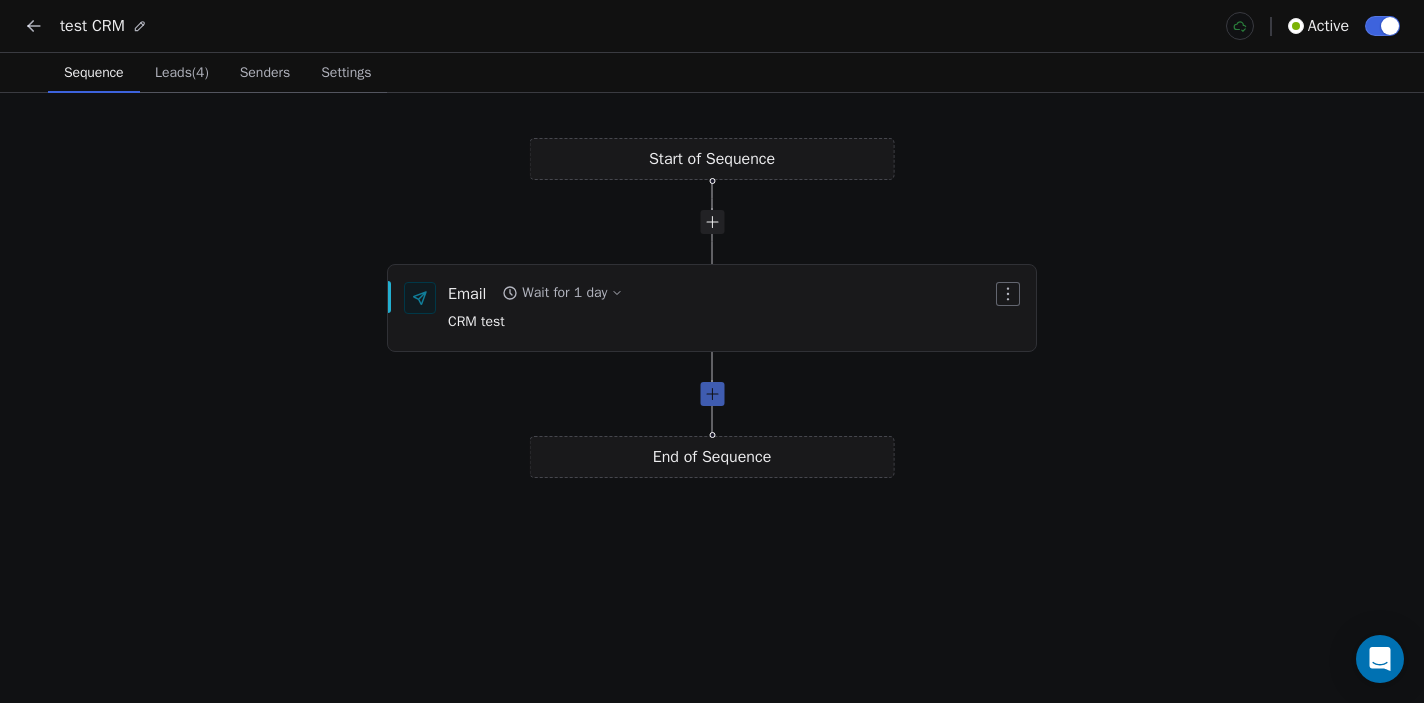 click at bounding box center [712, 394] 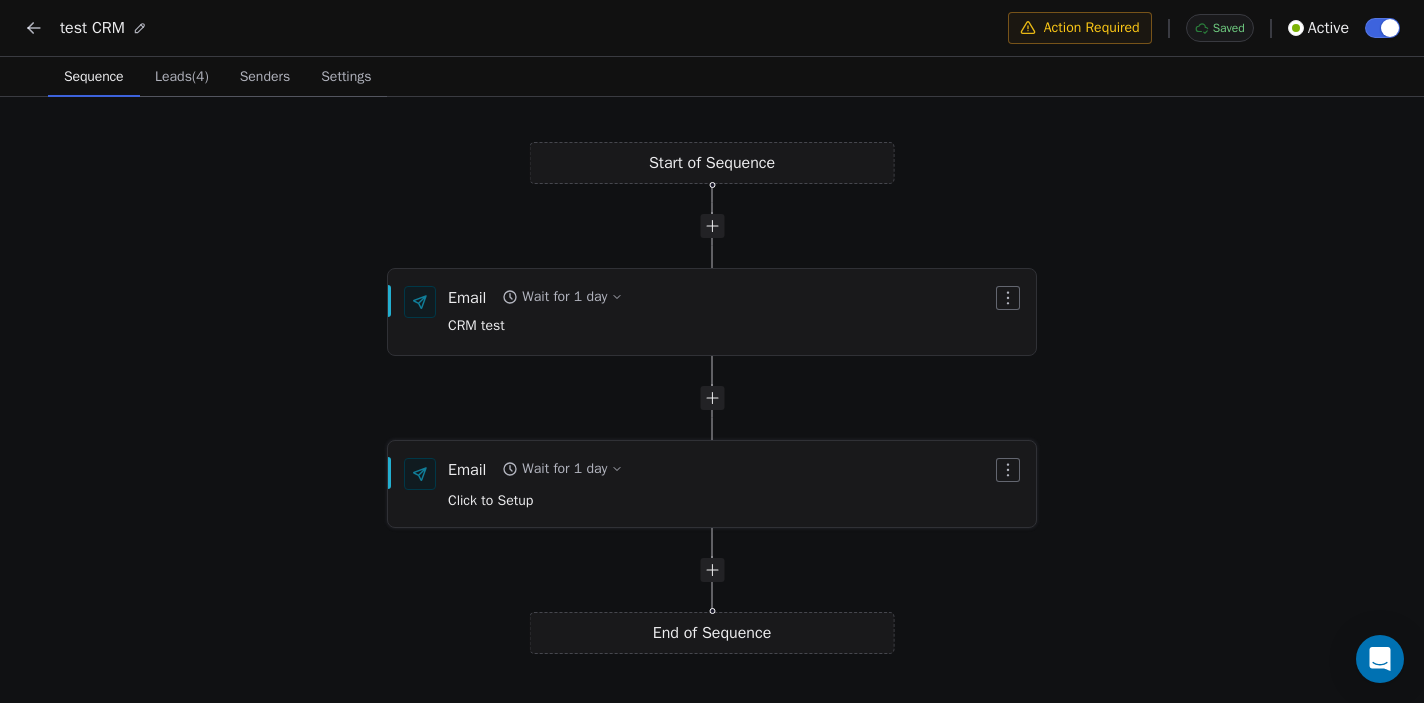 click on "Wait for 1 day" at bounding box center (564, 469) 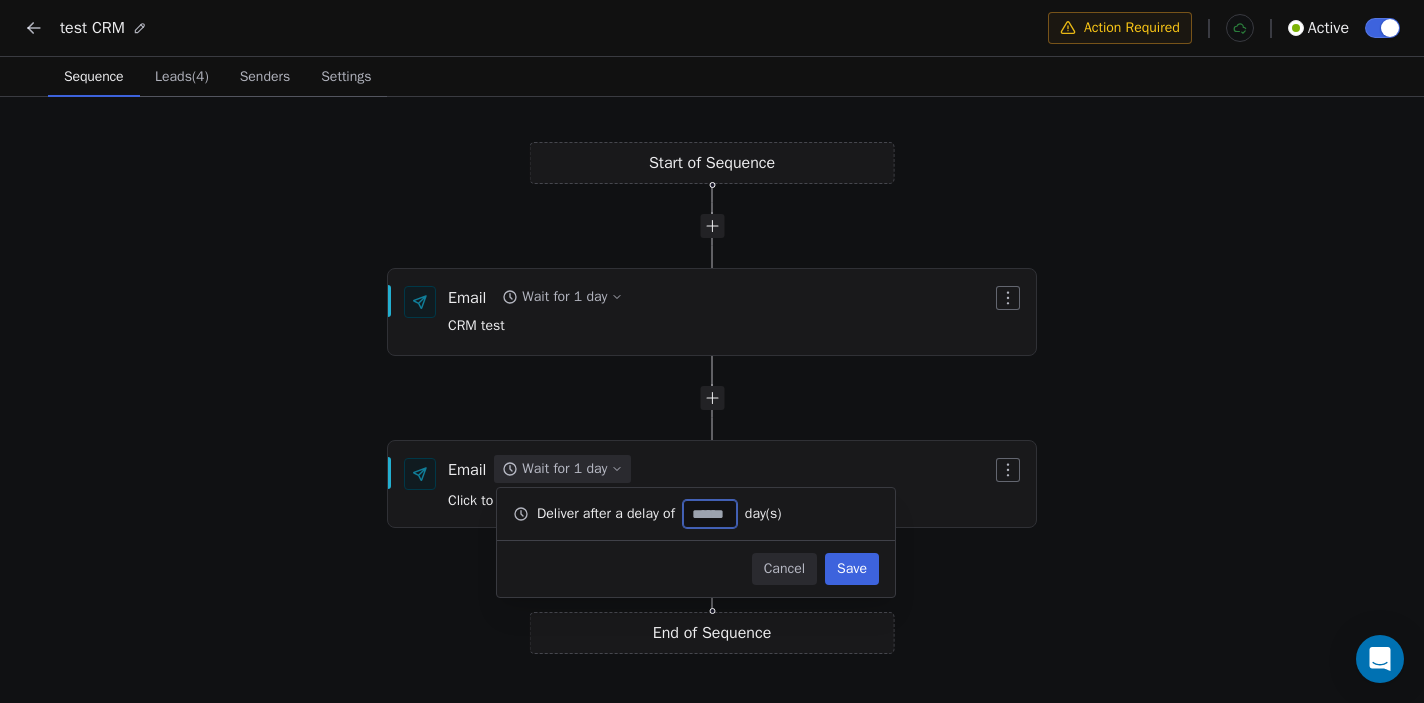type on "*" 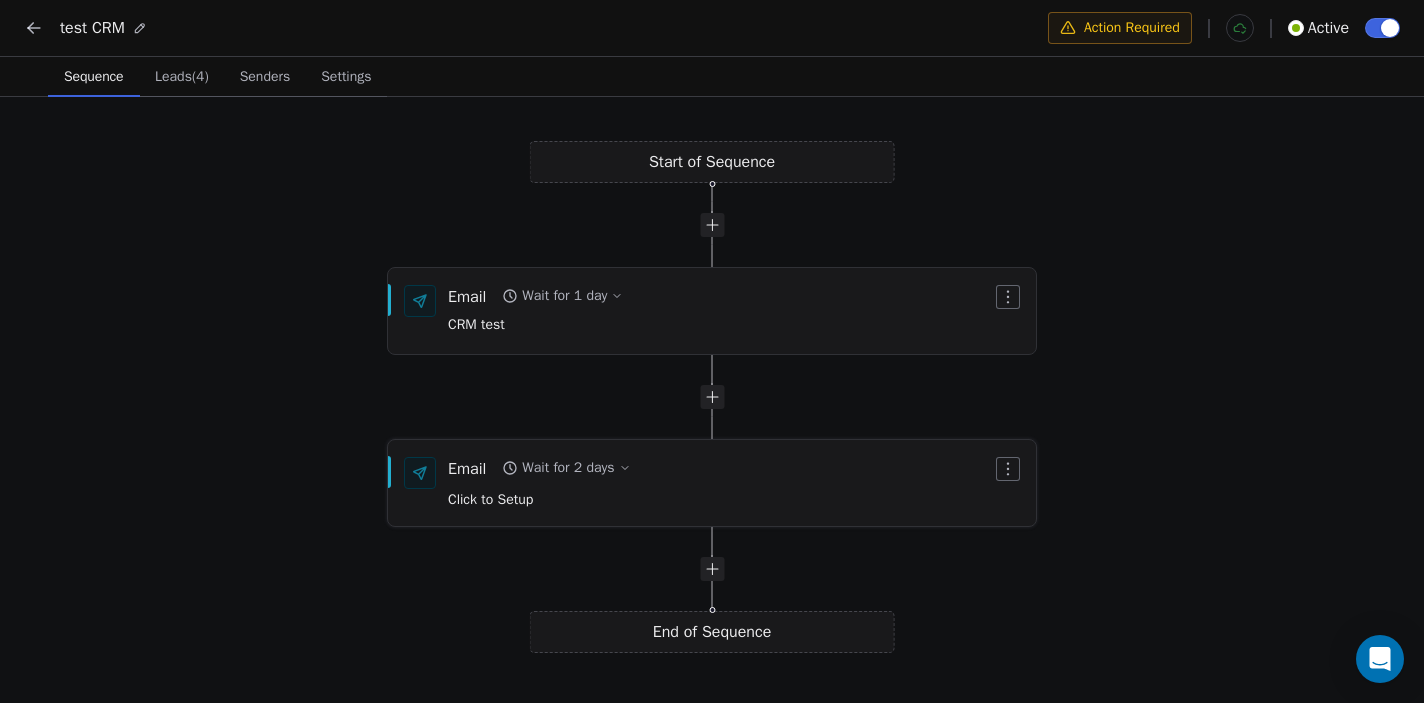 click 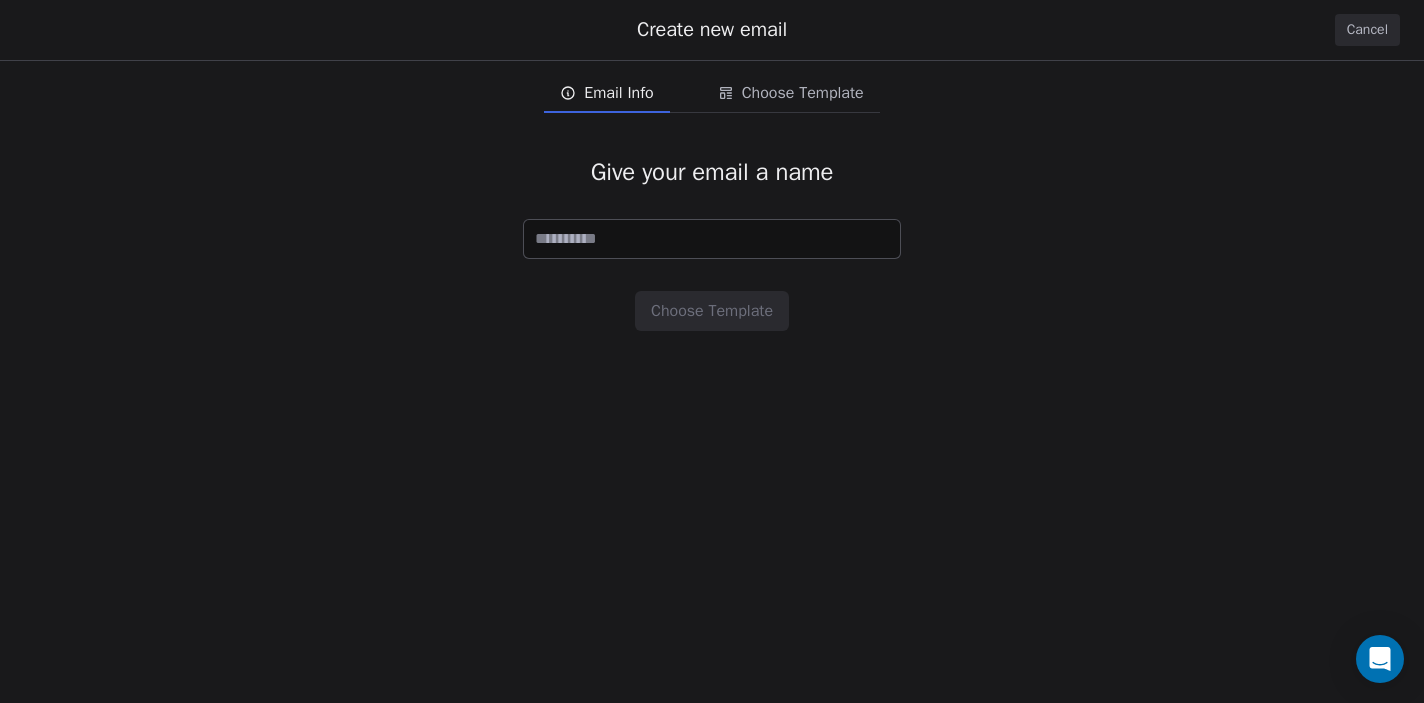 click at bounding box center (712, 239) 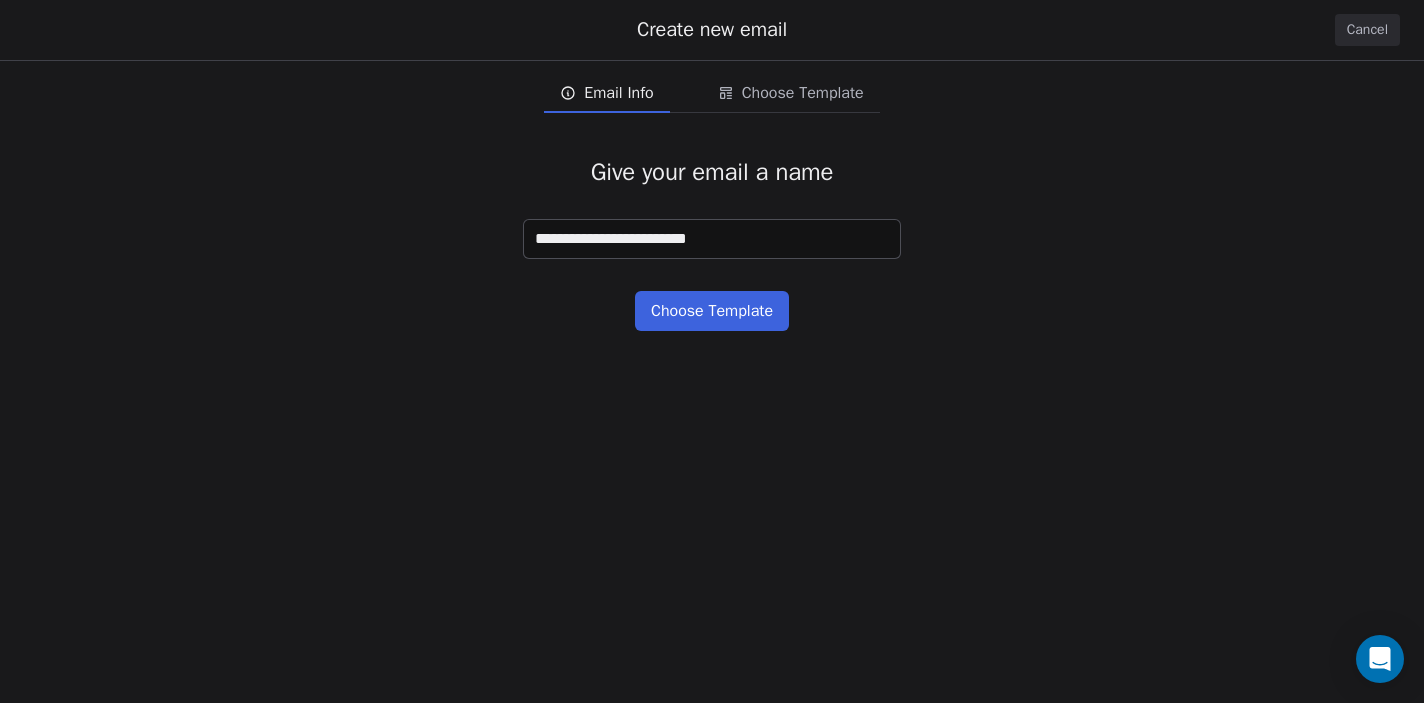 type on "**********" 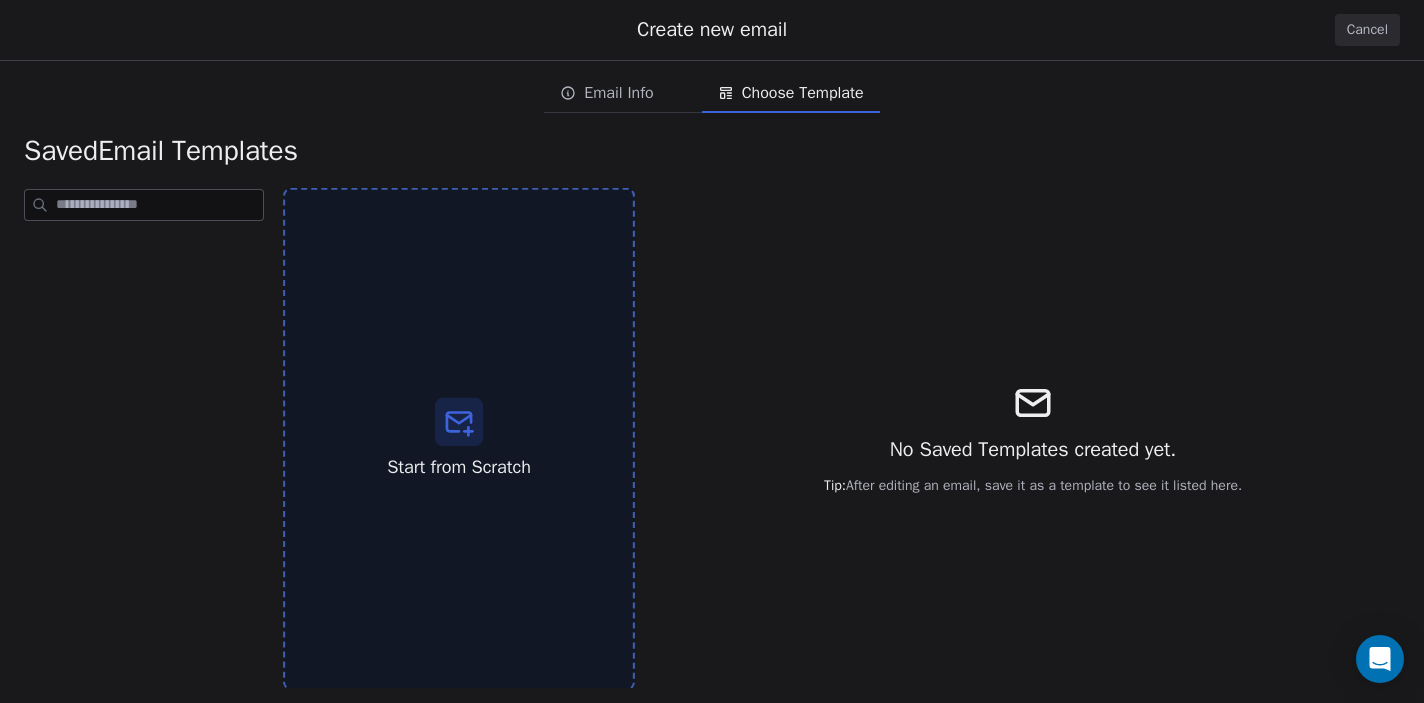 click 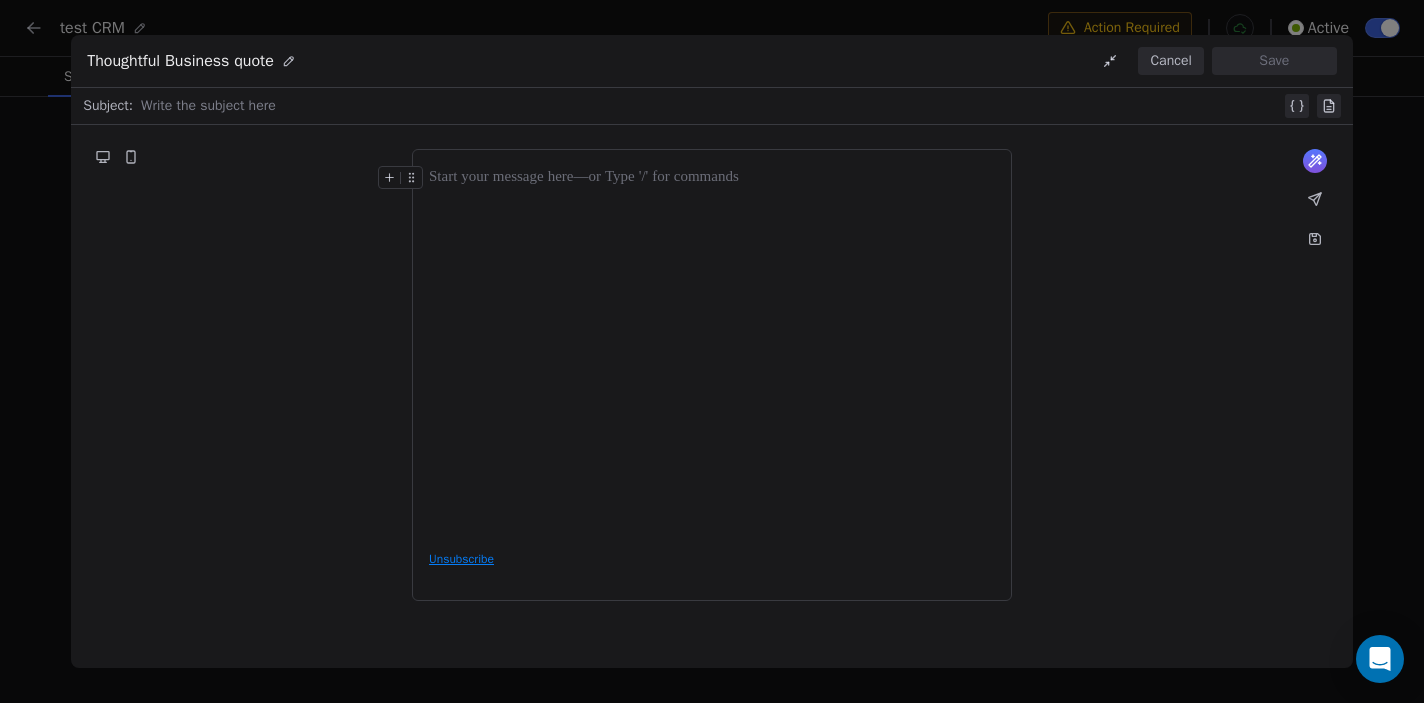 click at bounding box center [712, 178] 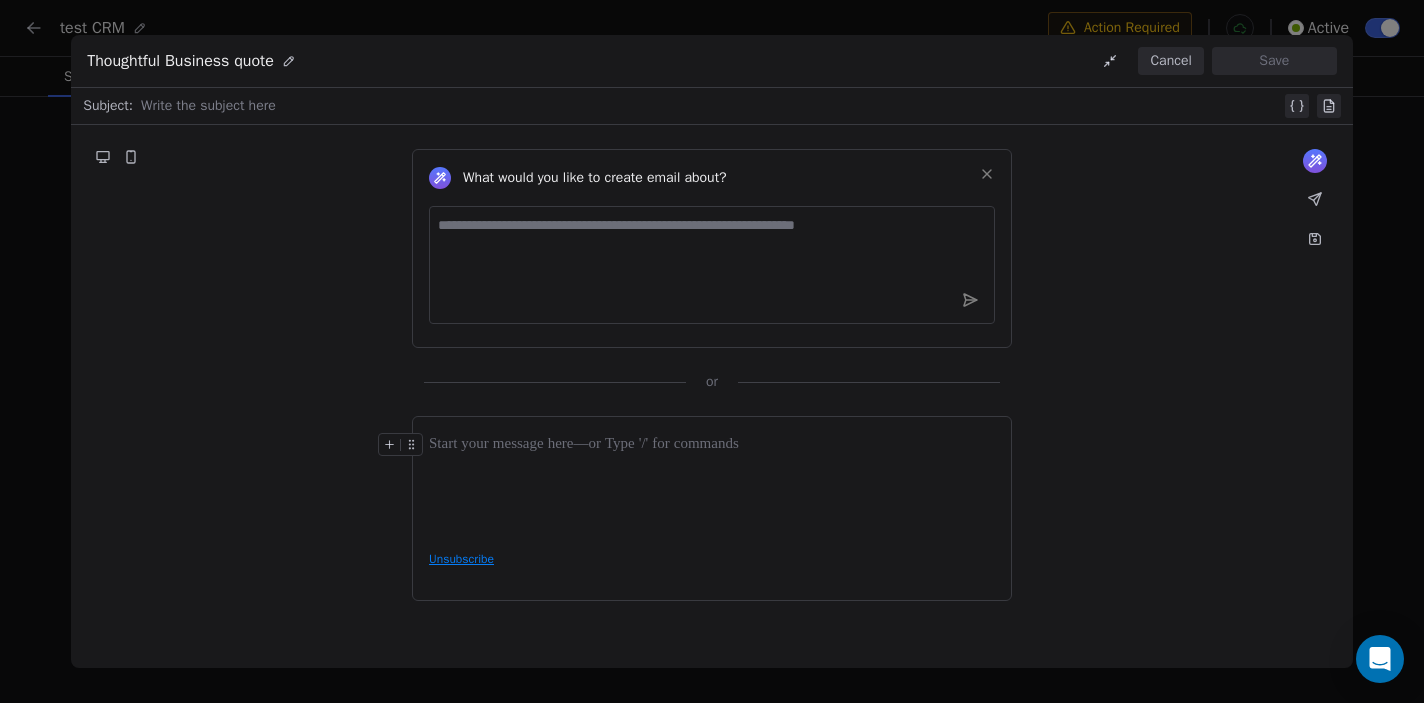 click at bounding box center (712, 265) 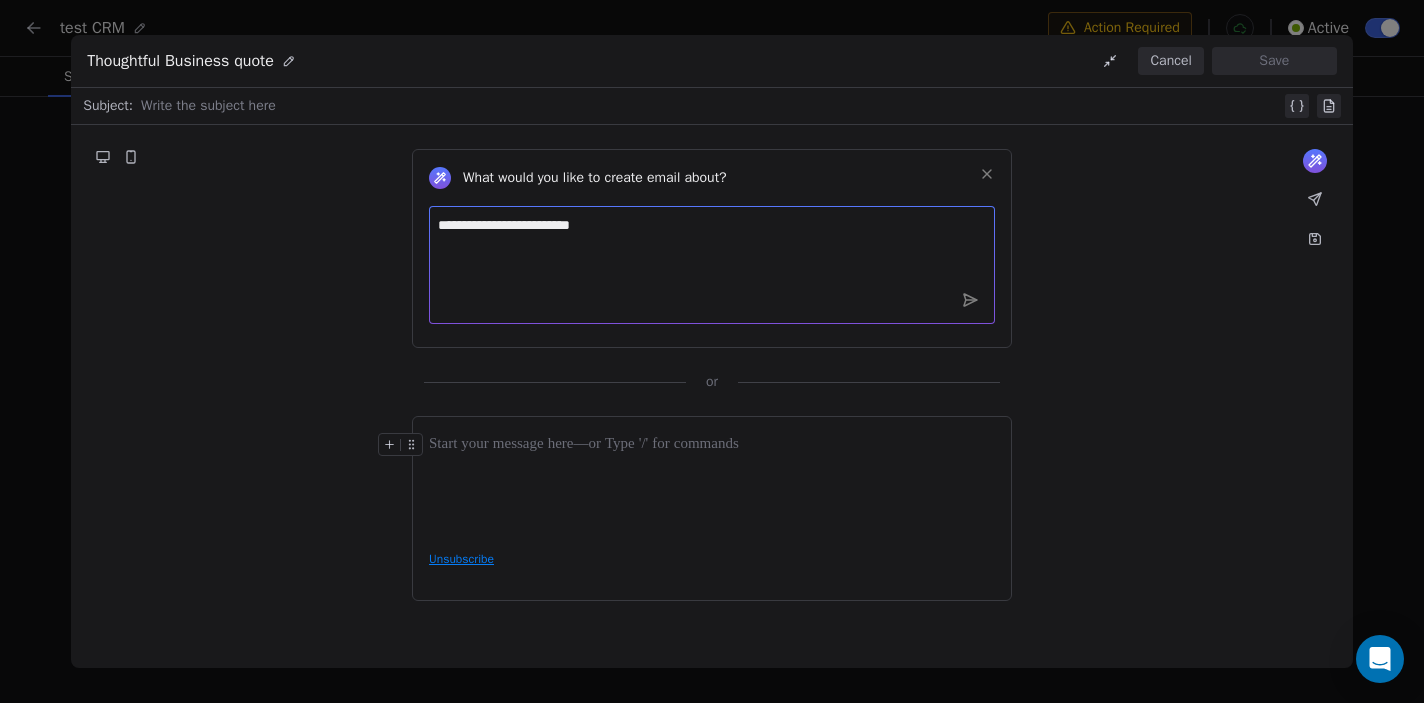 type on "**********" 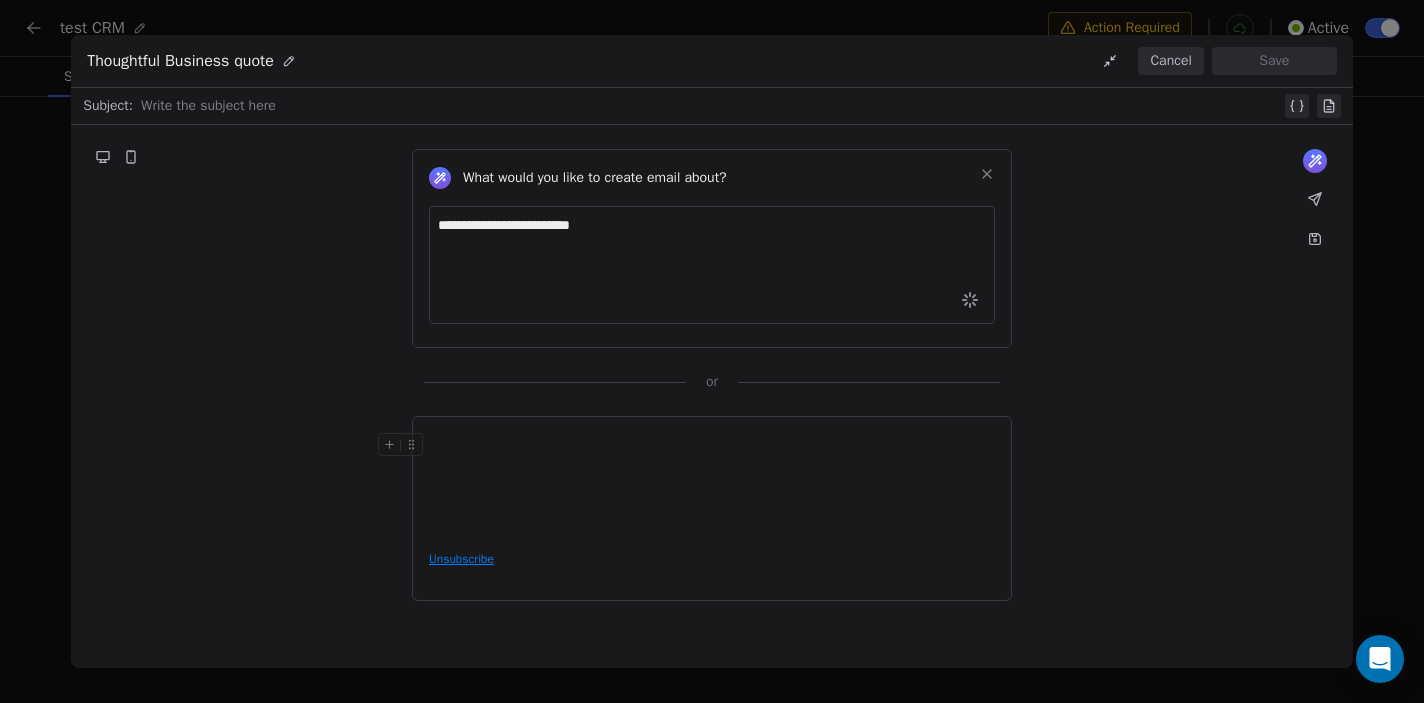 click at bounding box center [711, 106] 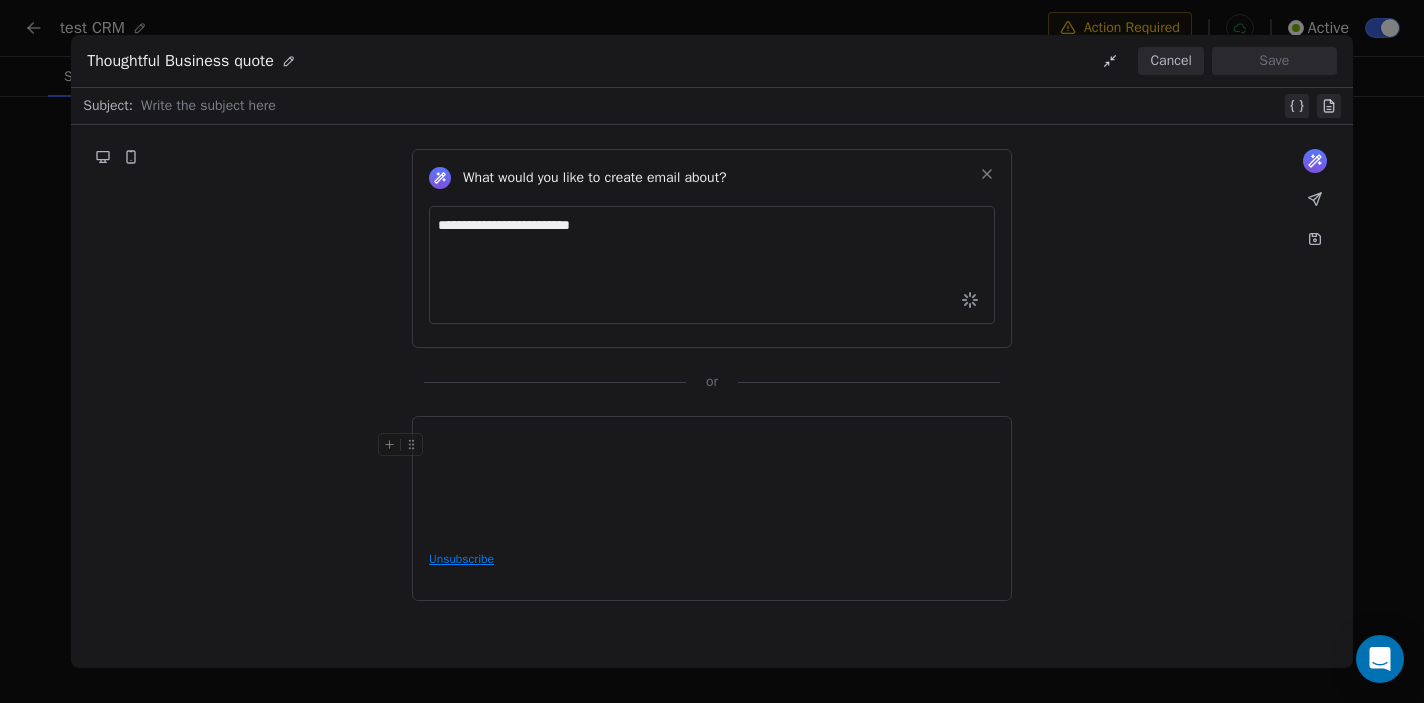 type 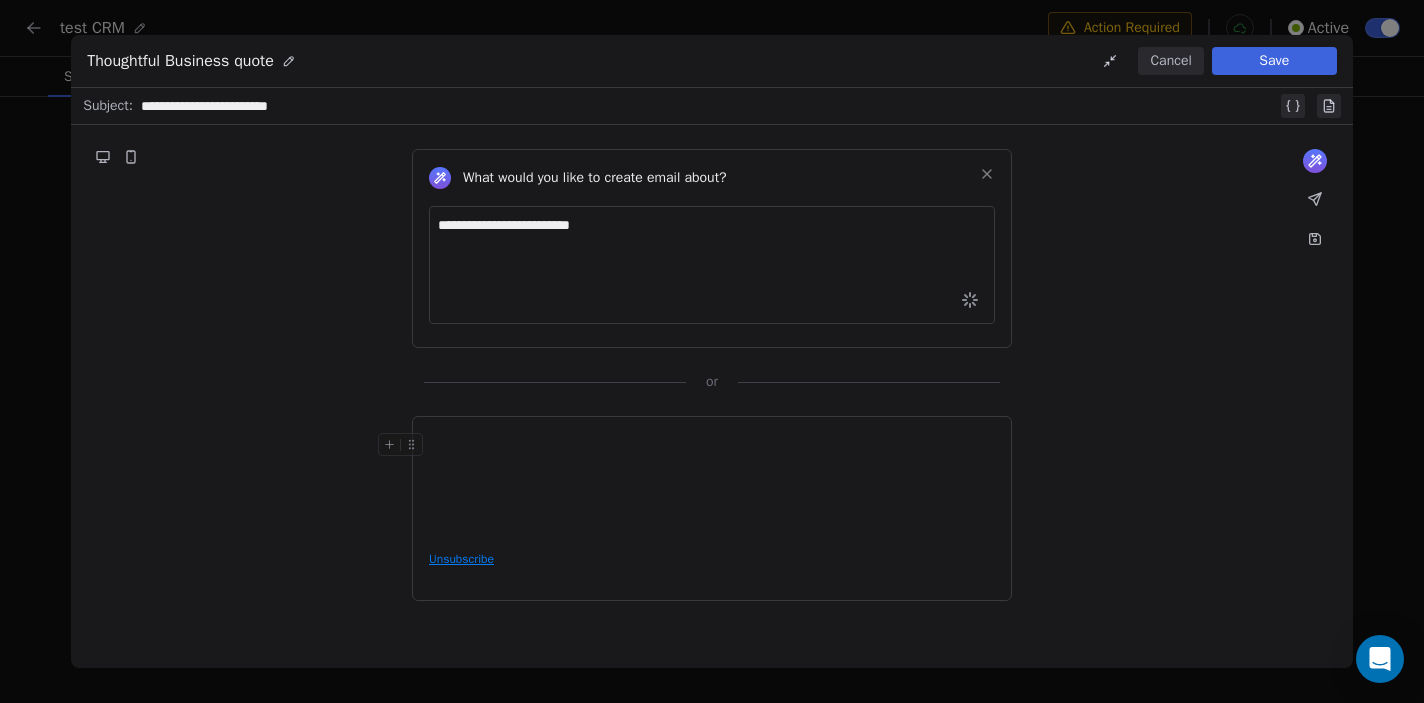 type 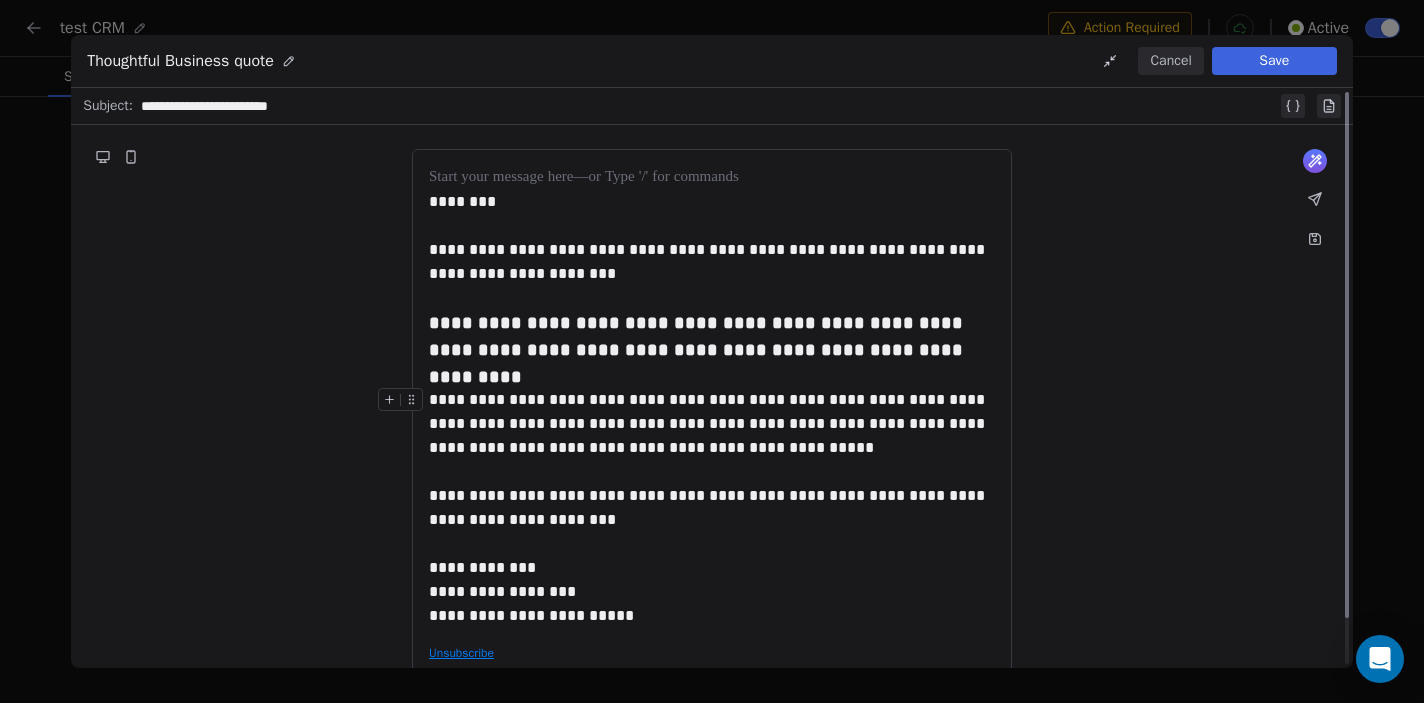 scroll, scrollTop: 0, scrollLeft: 0, axis: both 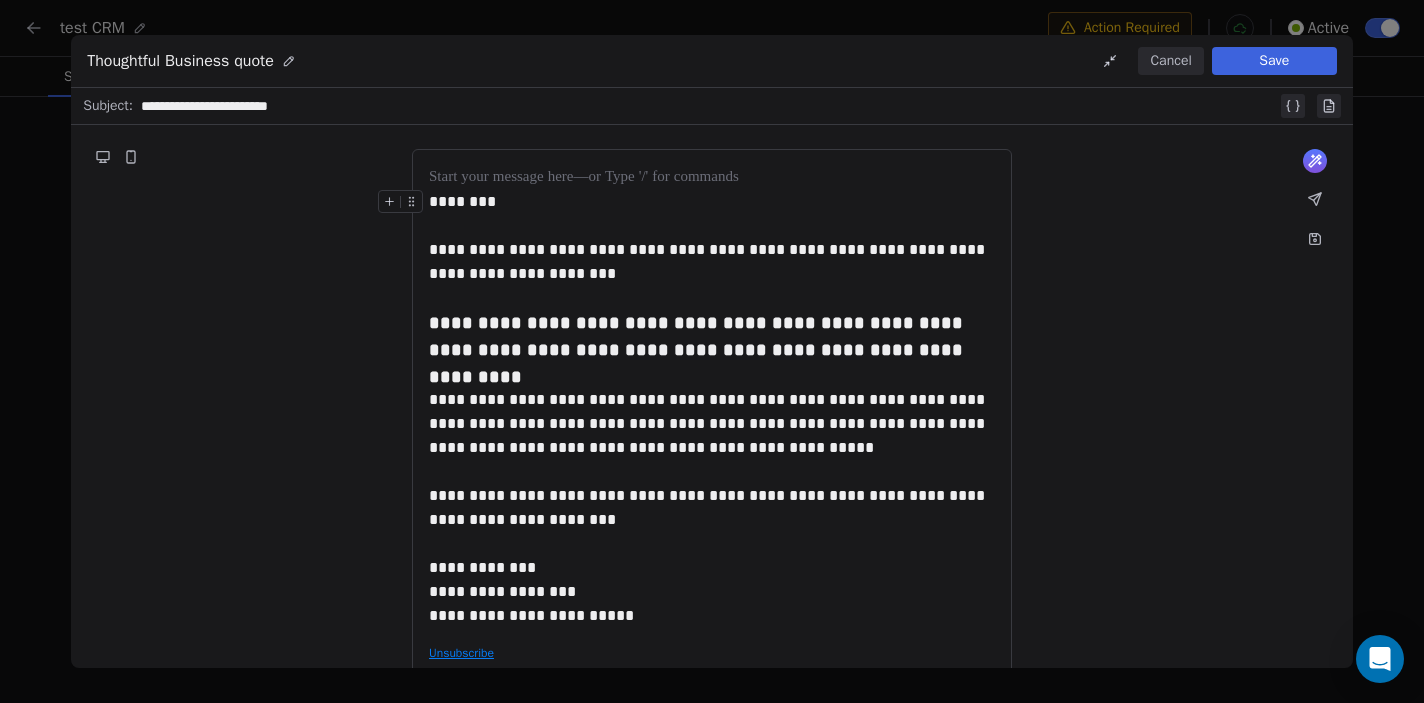 click on "Save" at bounding box center (1274, 61) 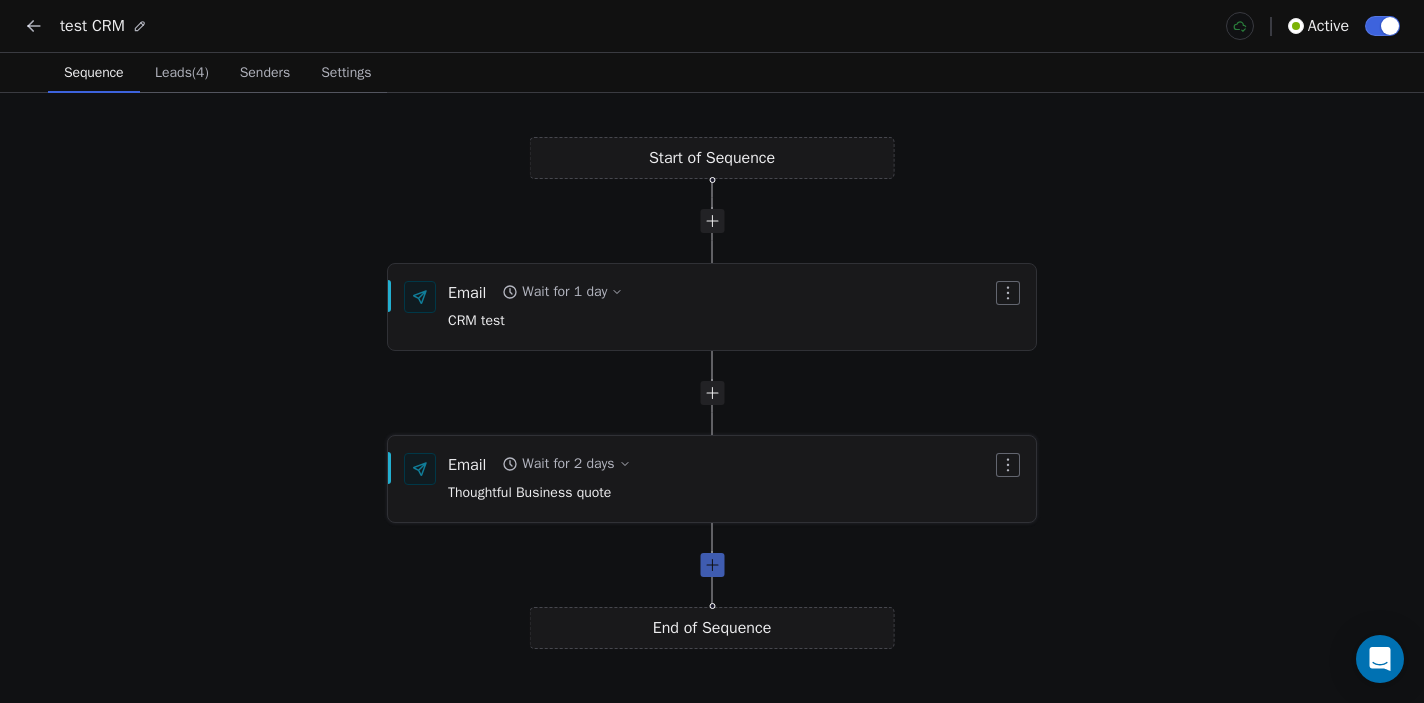 click at bounding box center (712, 565) 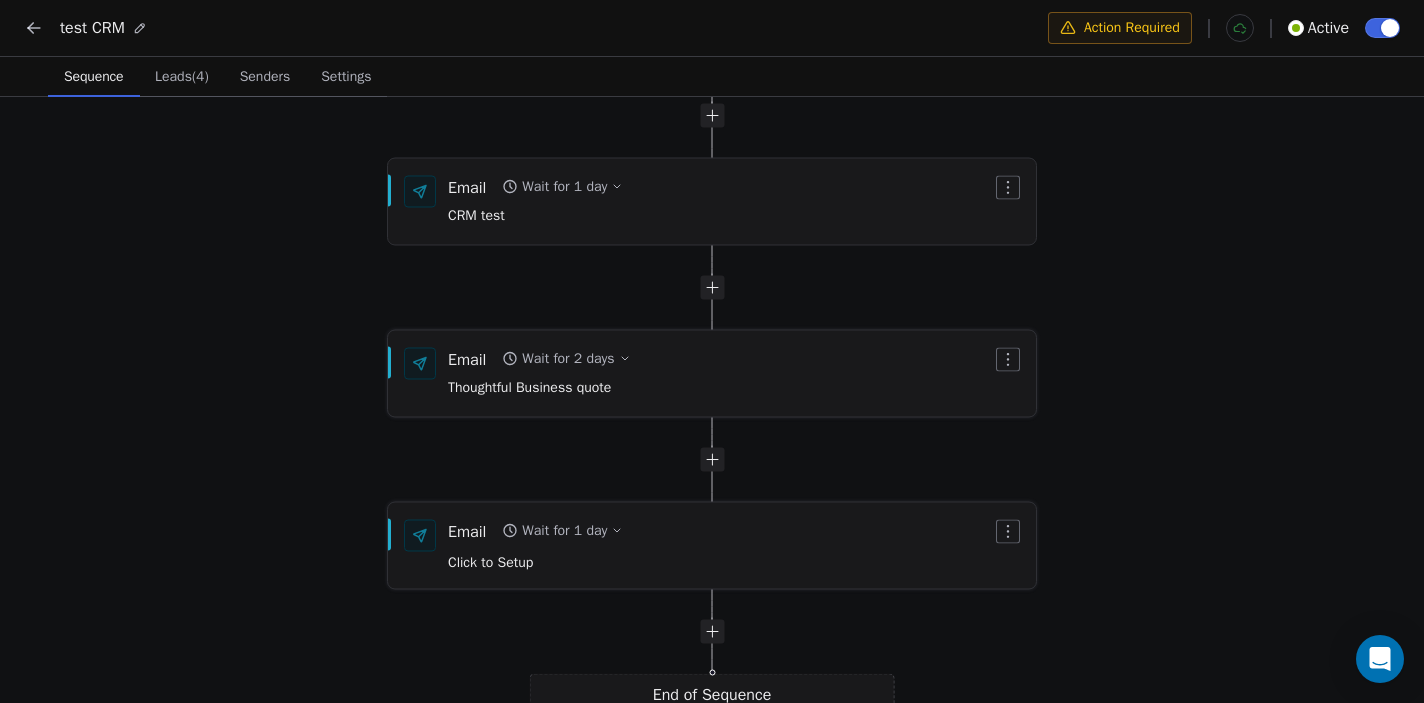 click on "Wait for 1 day" at bounding box center [564, 531] 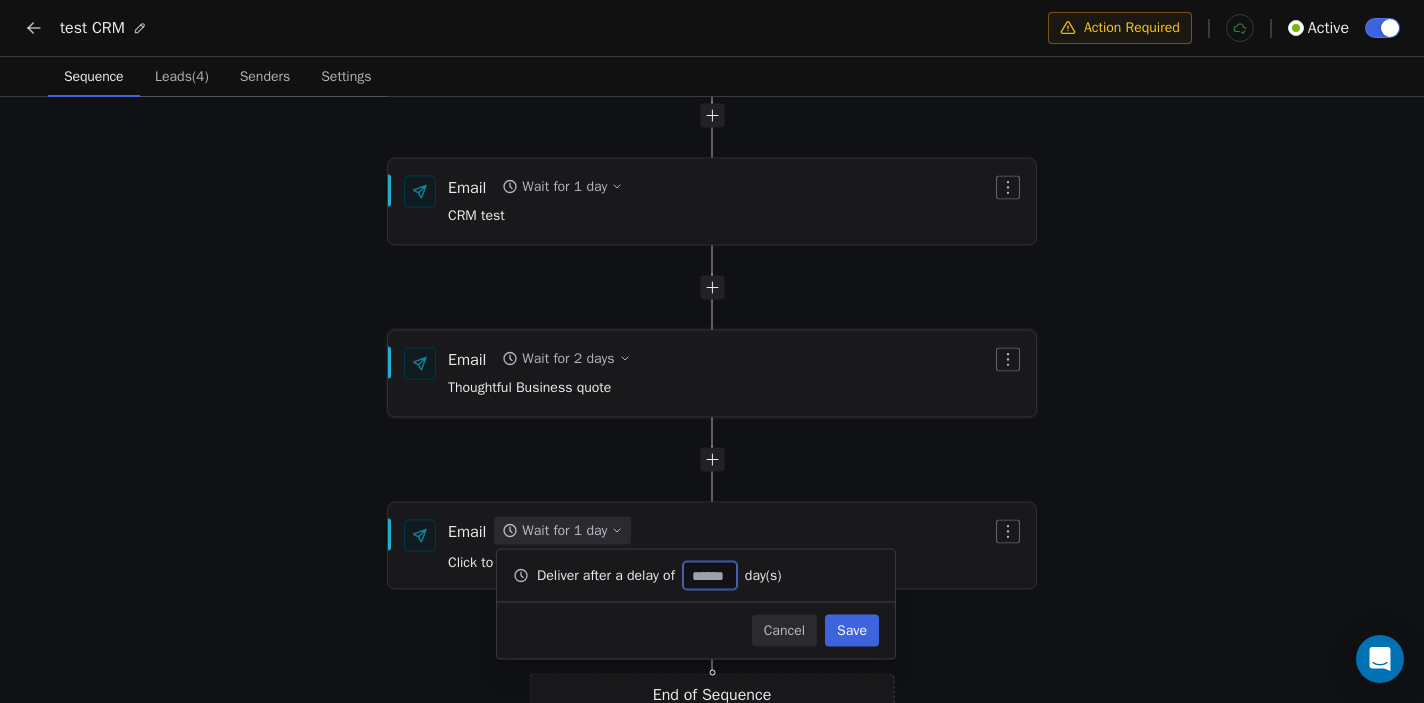 type on "*" 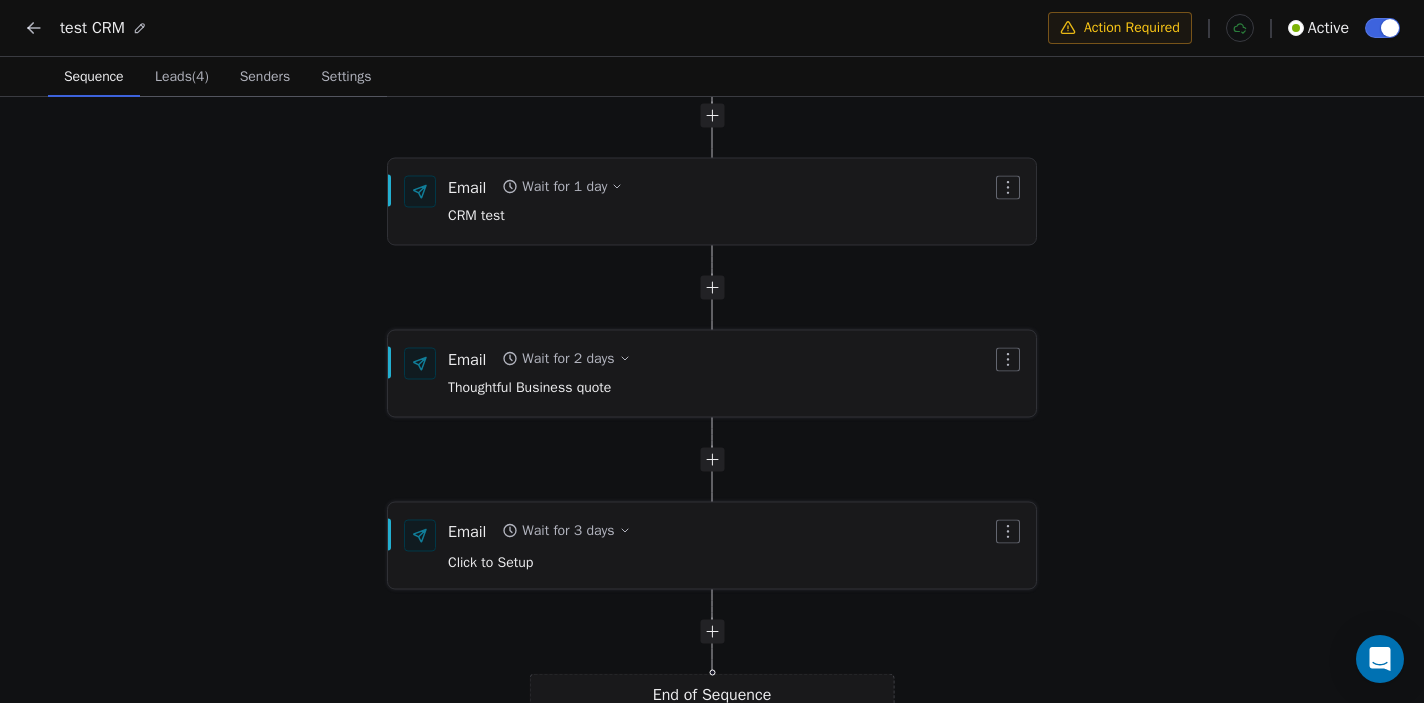 click on "Email" at bounding box center (467, 531) 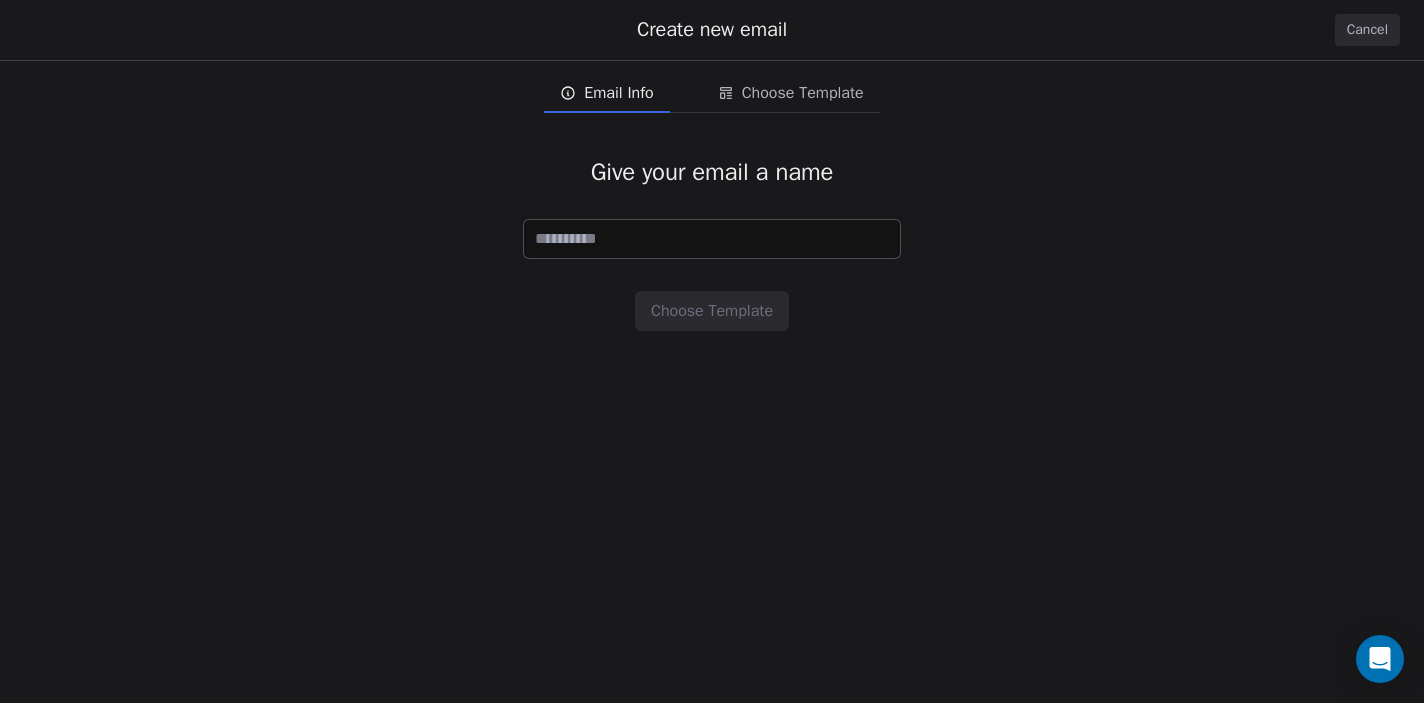 click at bounding box center (712, 239) 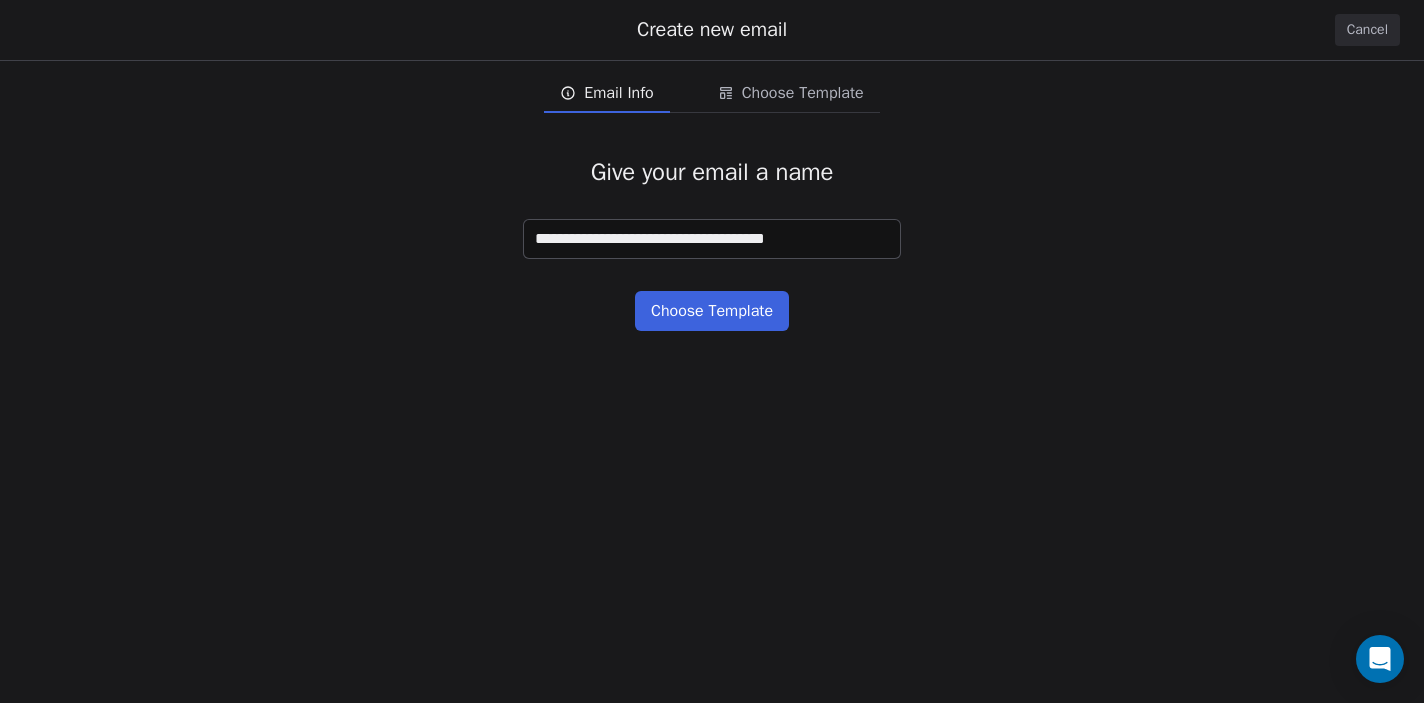 type on "**********" 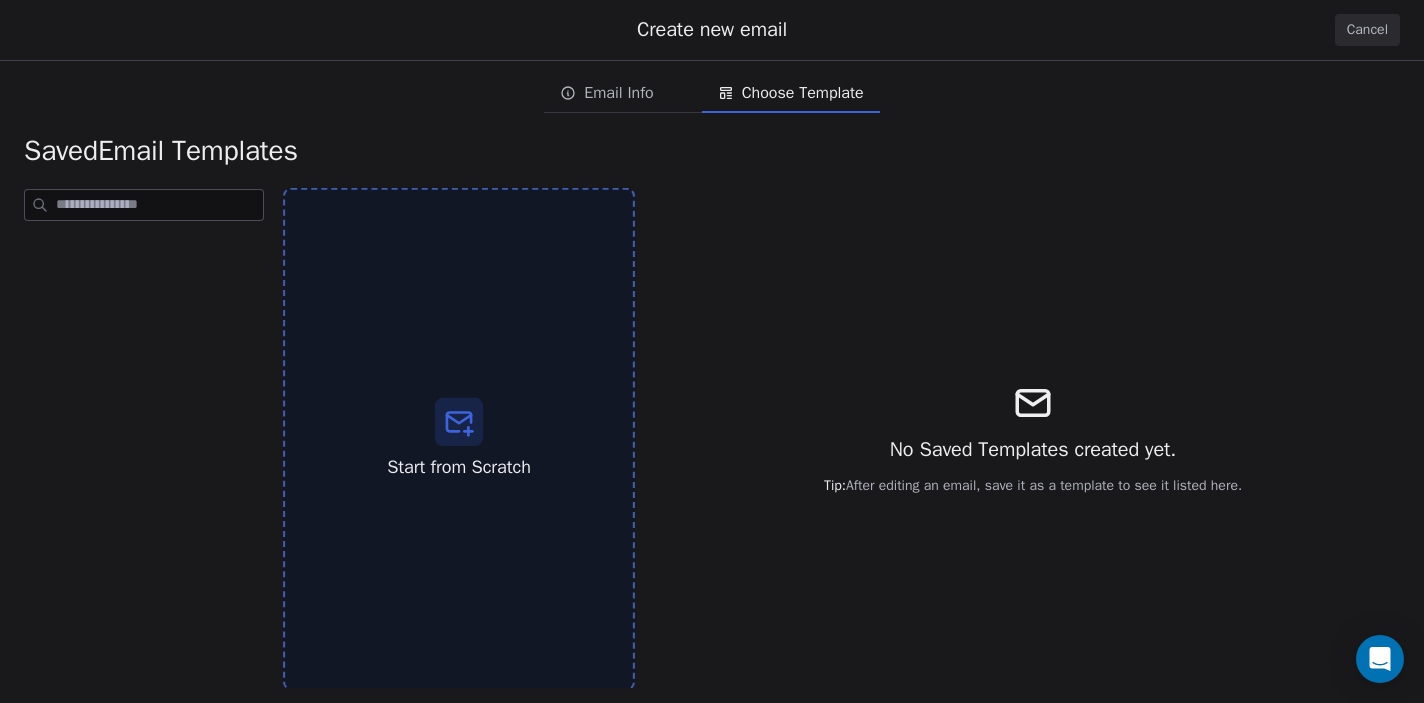 click on "Start from Scratch" at bounding box center (459, 467) 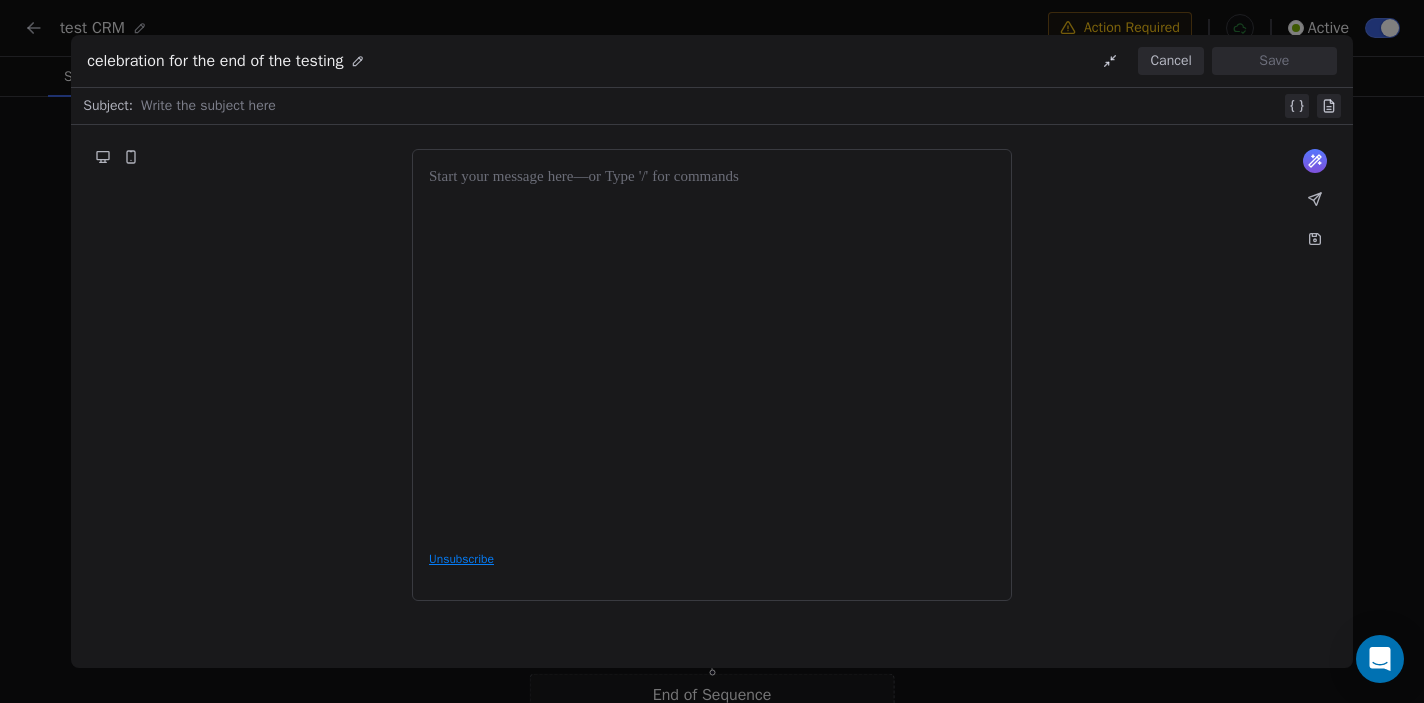 click at bounding box center [712, 350] 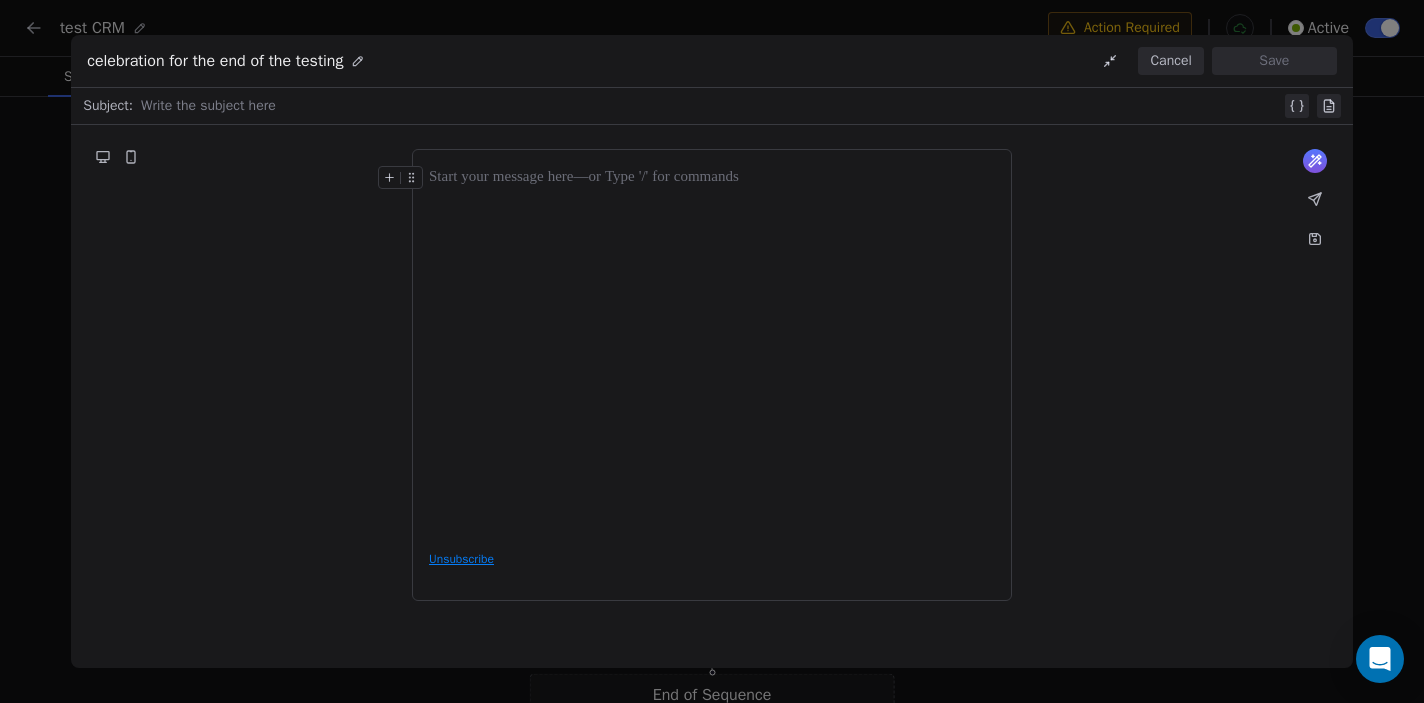 click at bounding box center [712, 178] 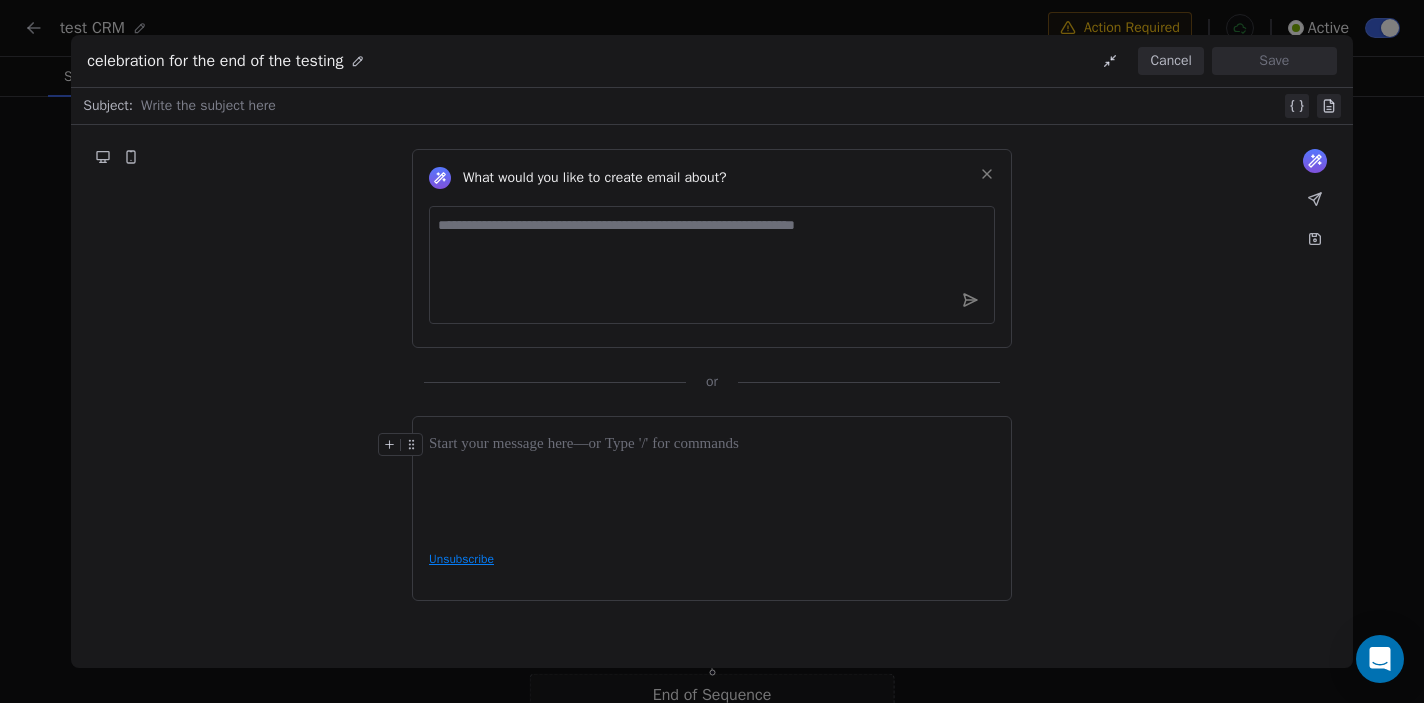 click at bounding box center [712, 265] 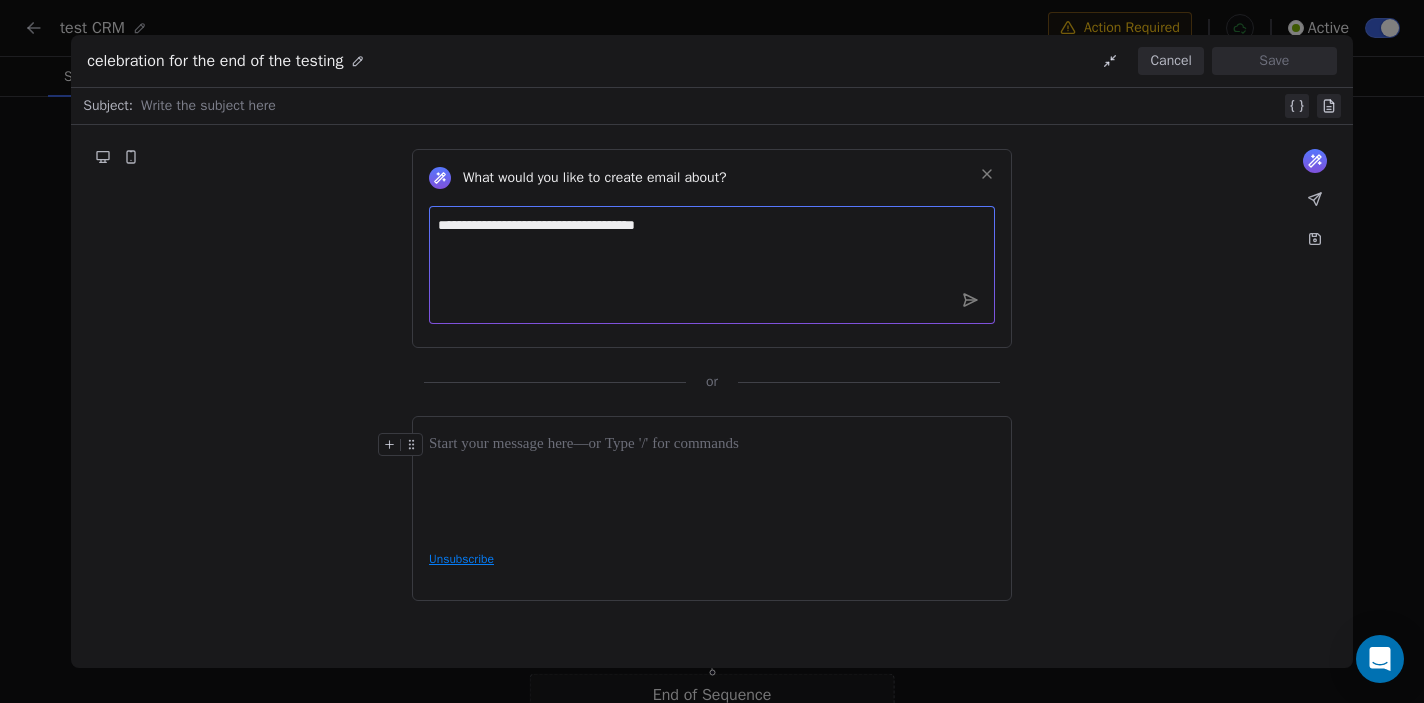 type on "**********" 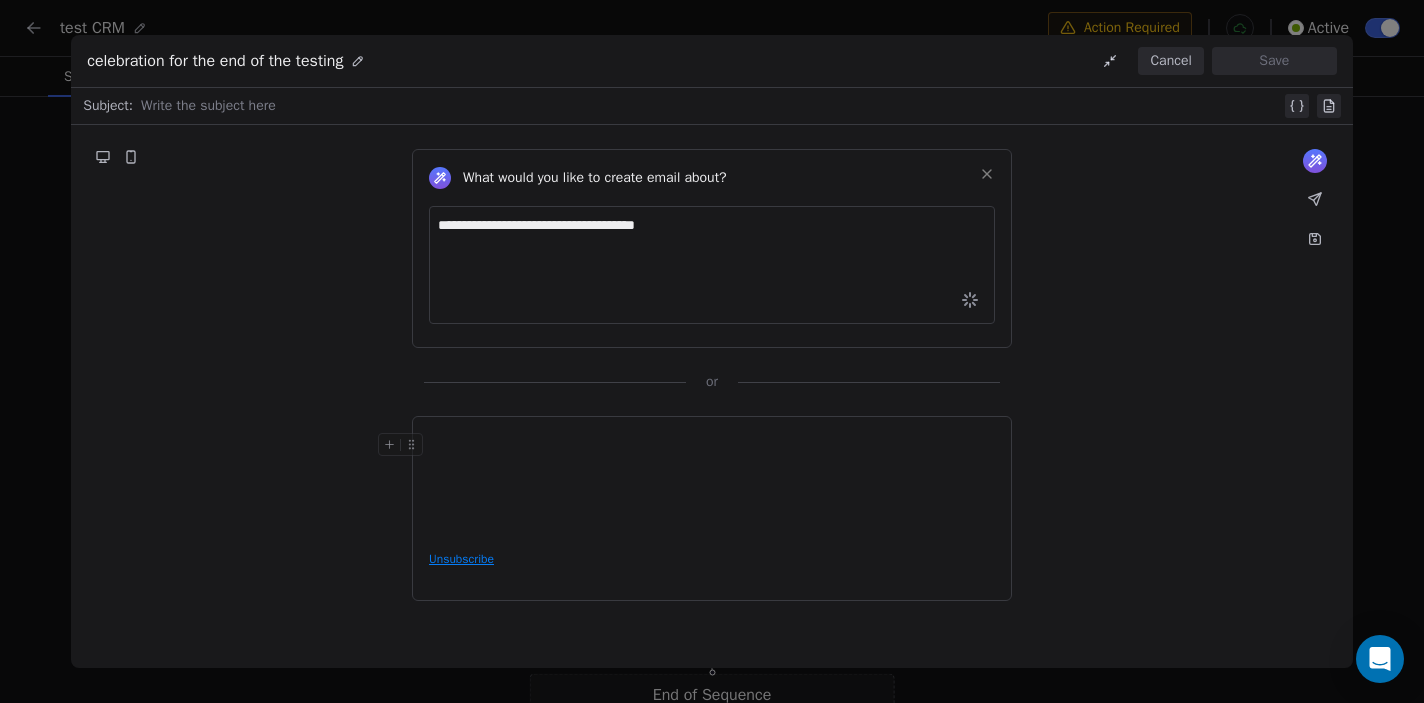 click at bounding box center [711, 106] 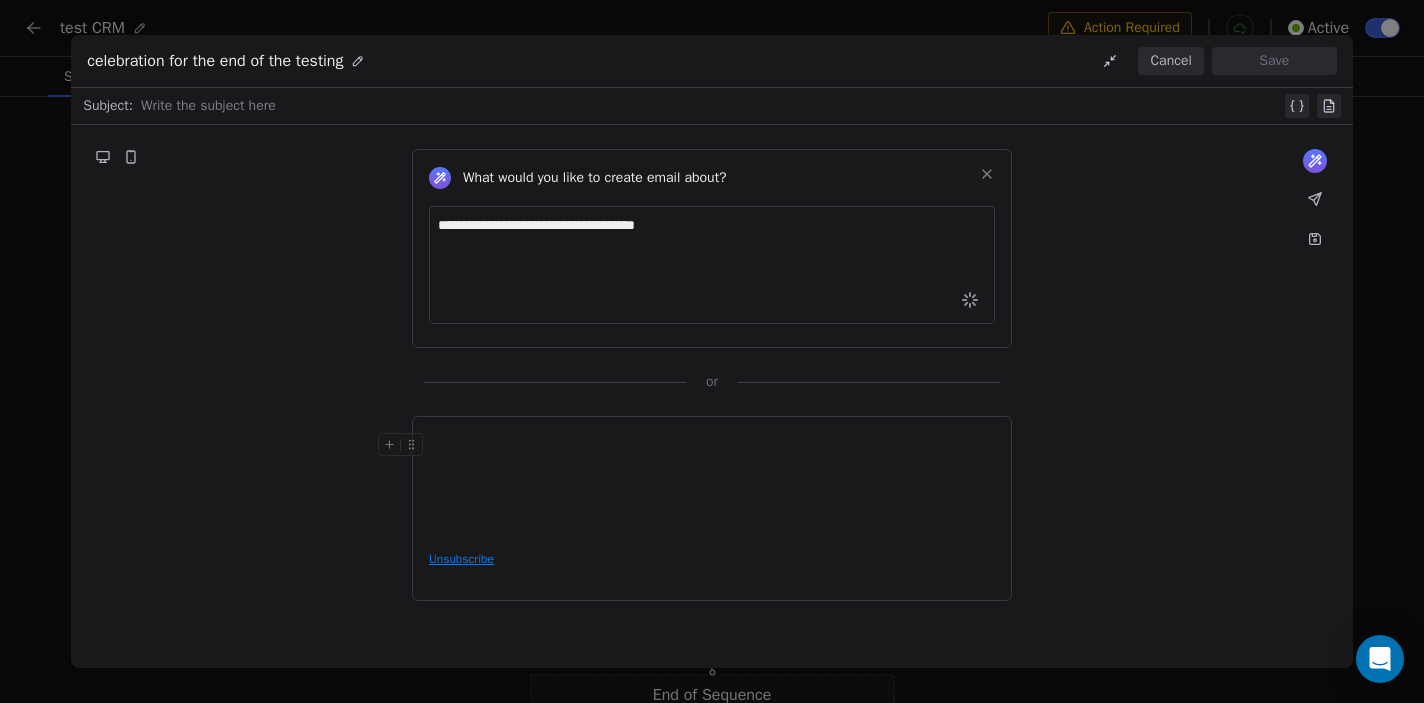 type 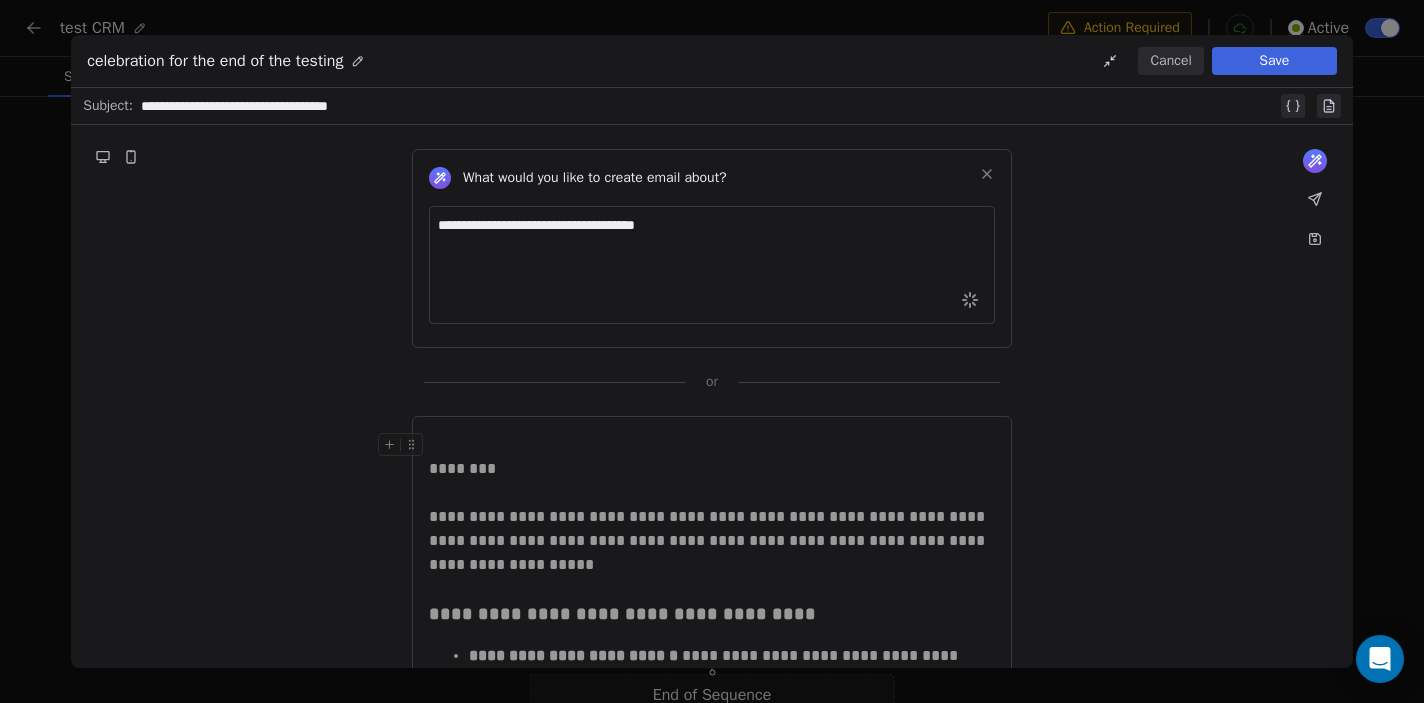 type 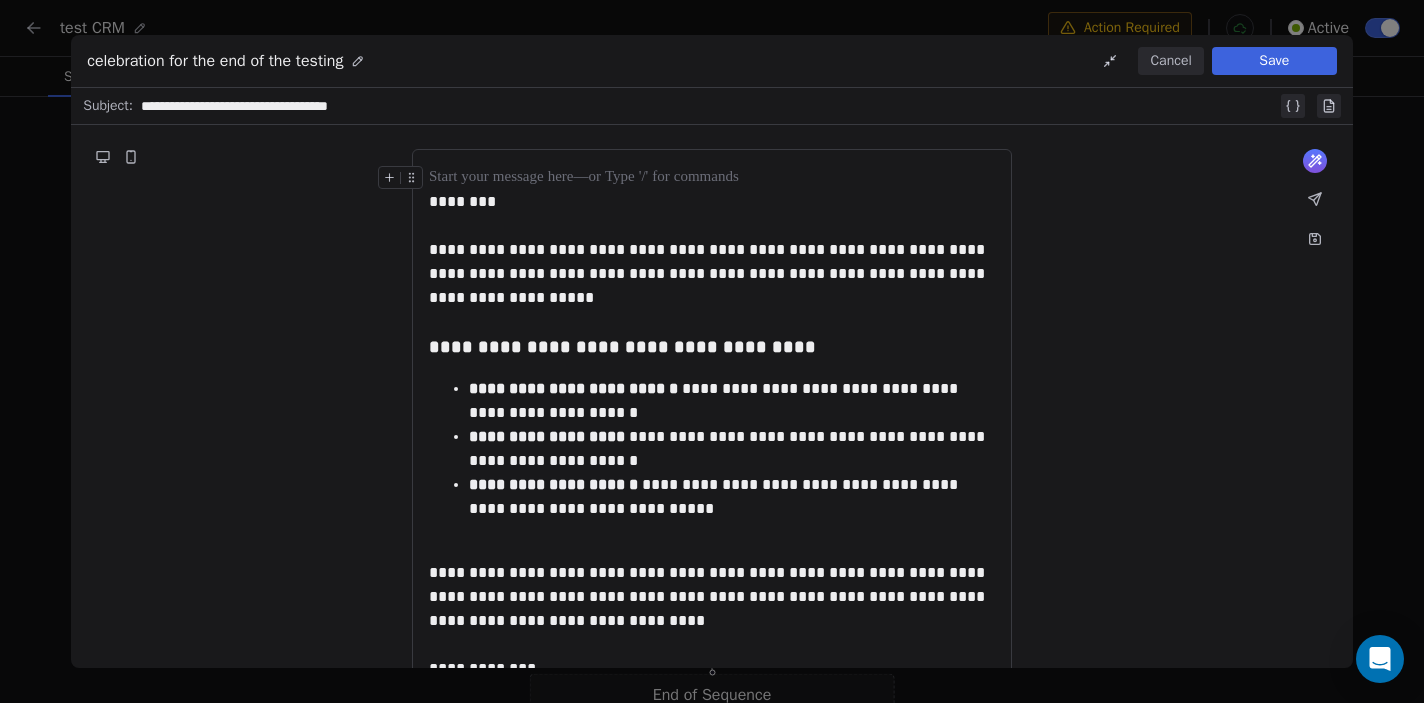 click on "Save" at bounding box center [1274, 61] 